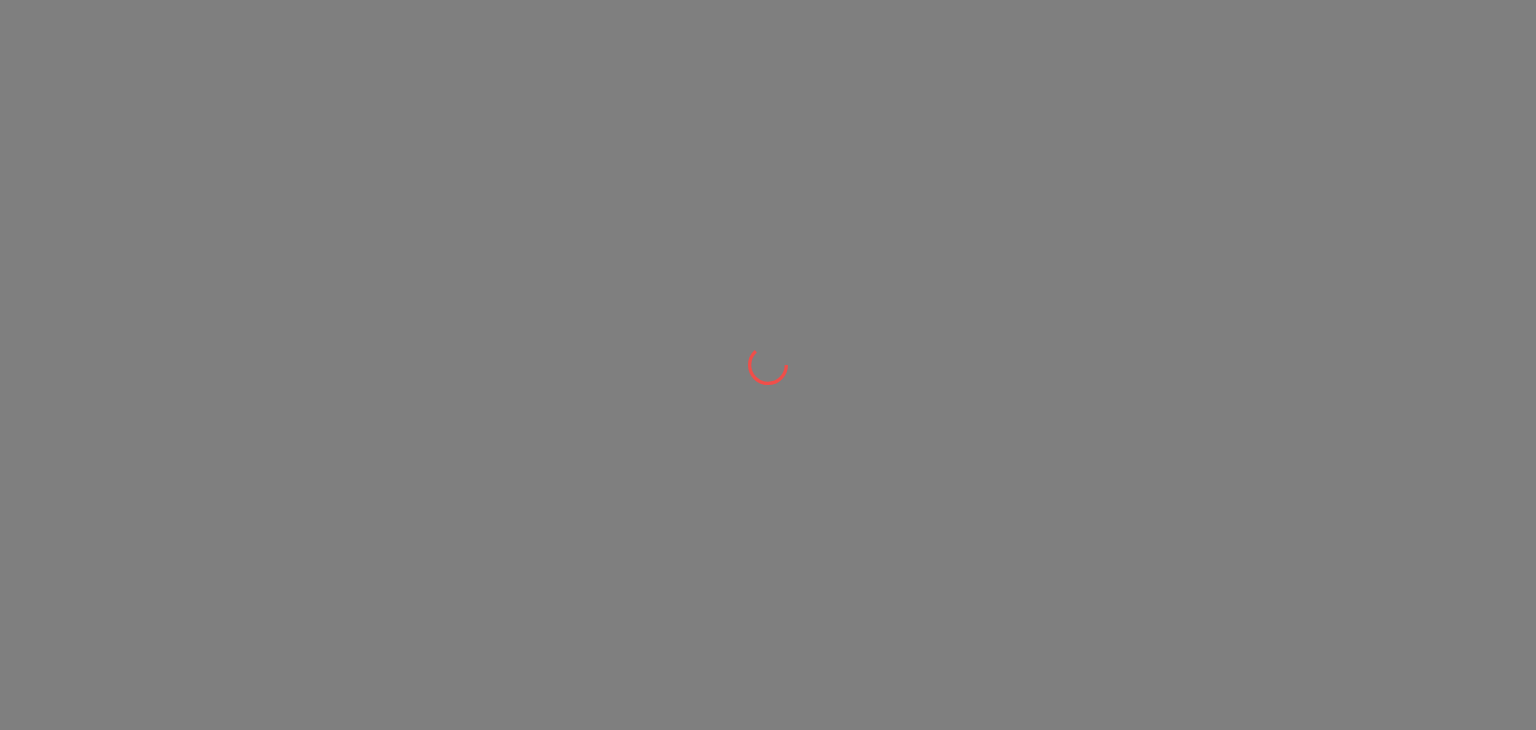 scroll, scrollTop: 0, scrollLeft: 0, axis: both 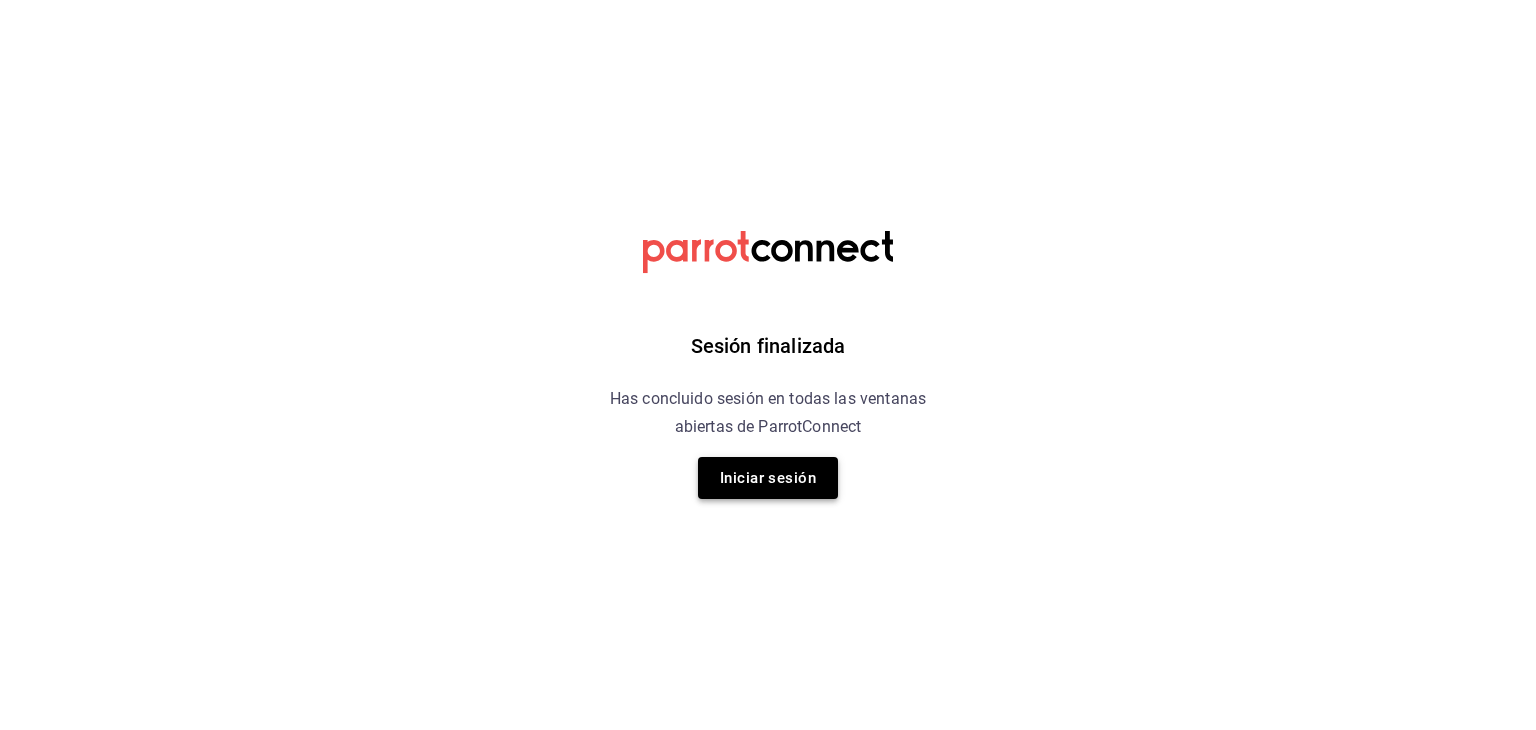 click on "Iniciar sesión" at bounding box center (768, 478) 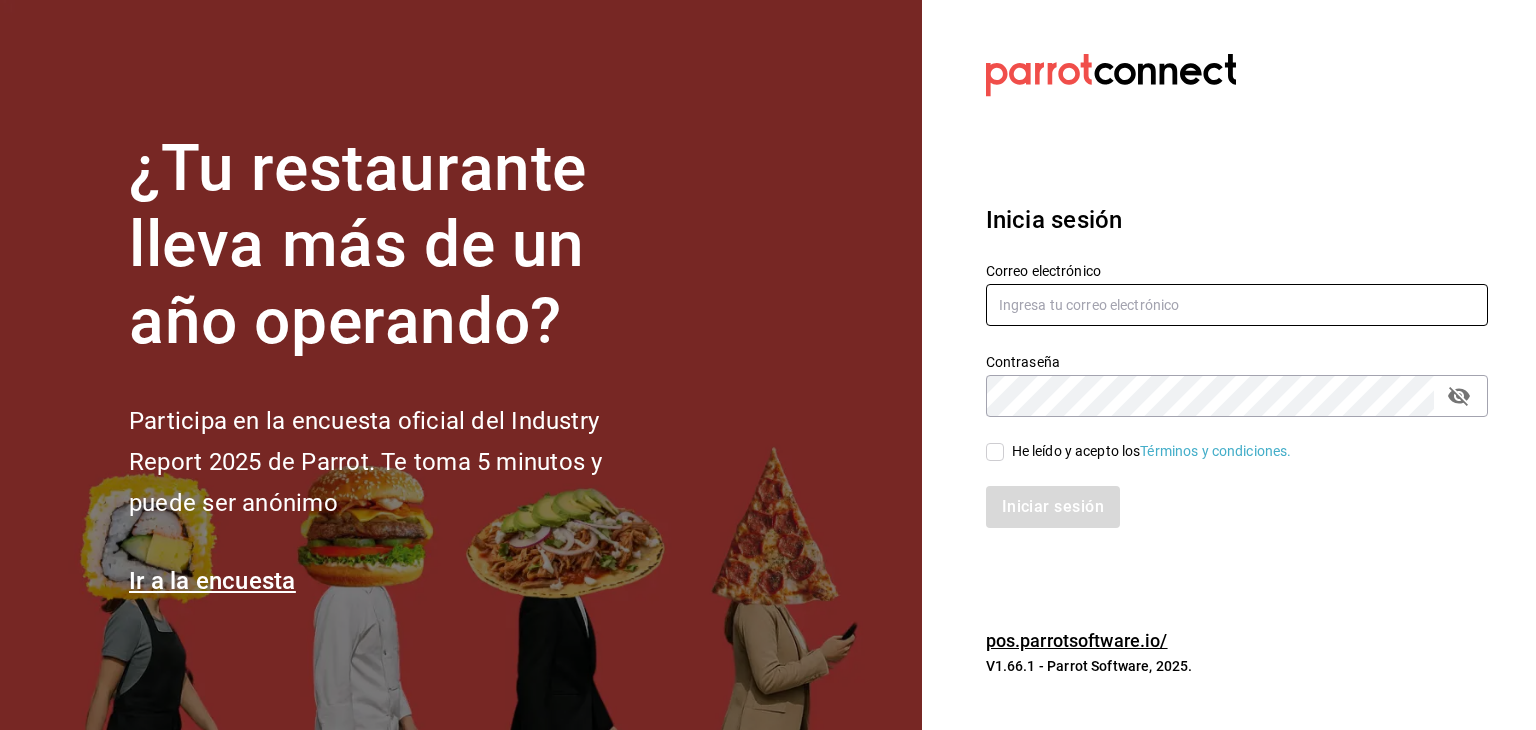 type on "[USERNAME]@example.com" 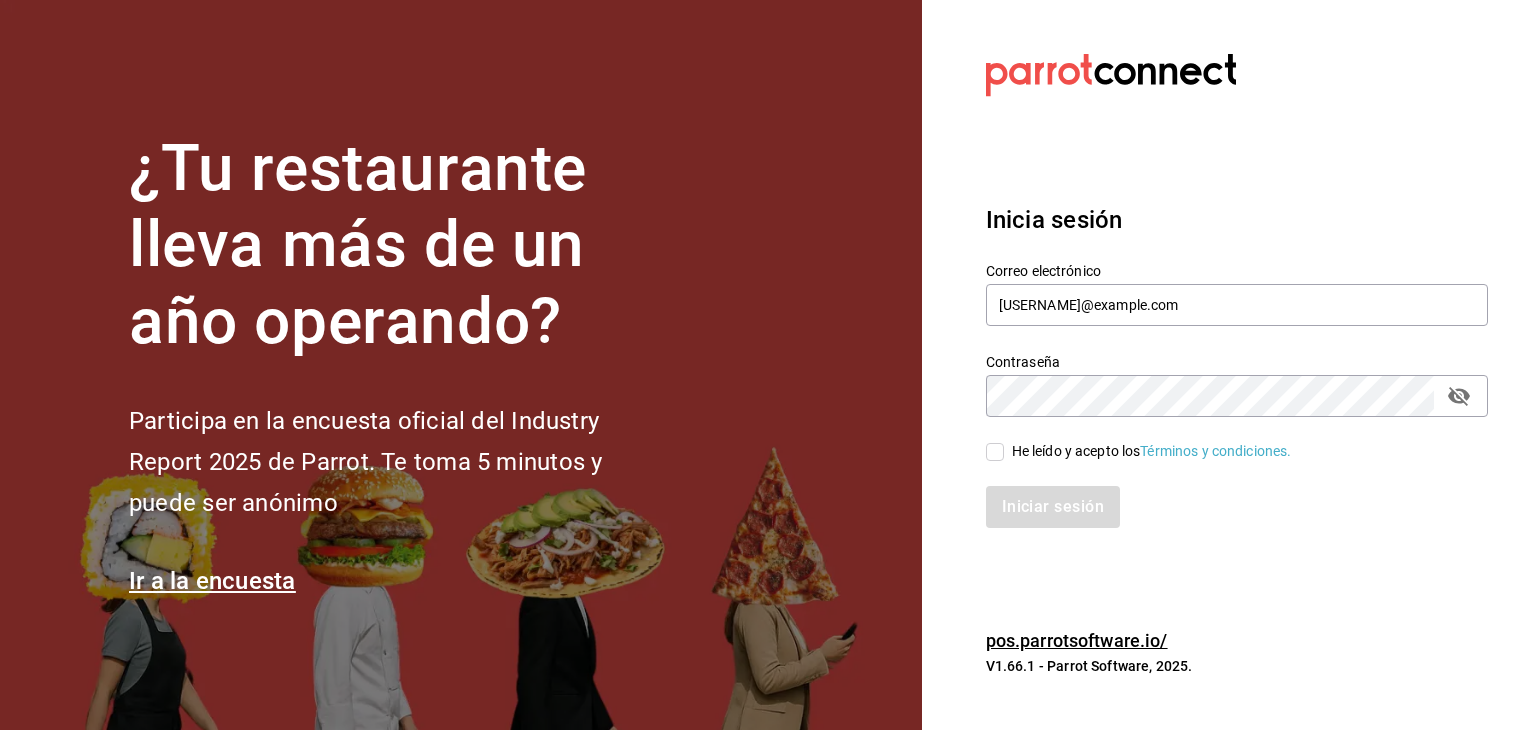 click on "He leído y acepto los  Términos y condiciones." at bounding box center [995, 452] 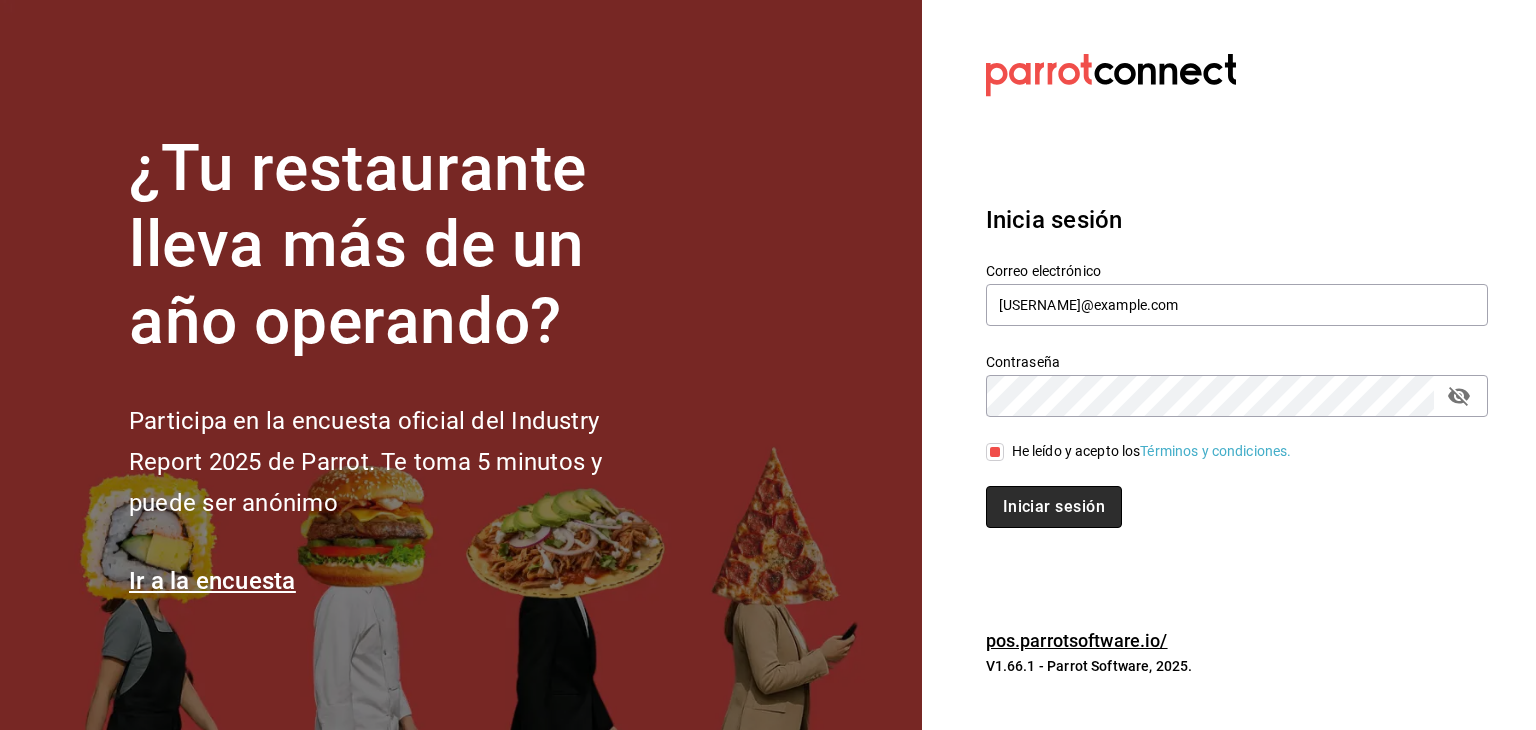 click on "Iniciar sesión" at bounding box center [1054, 507] 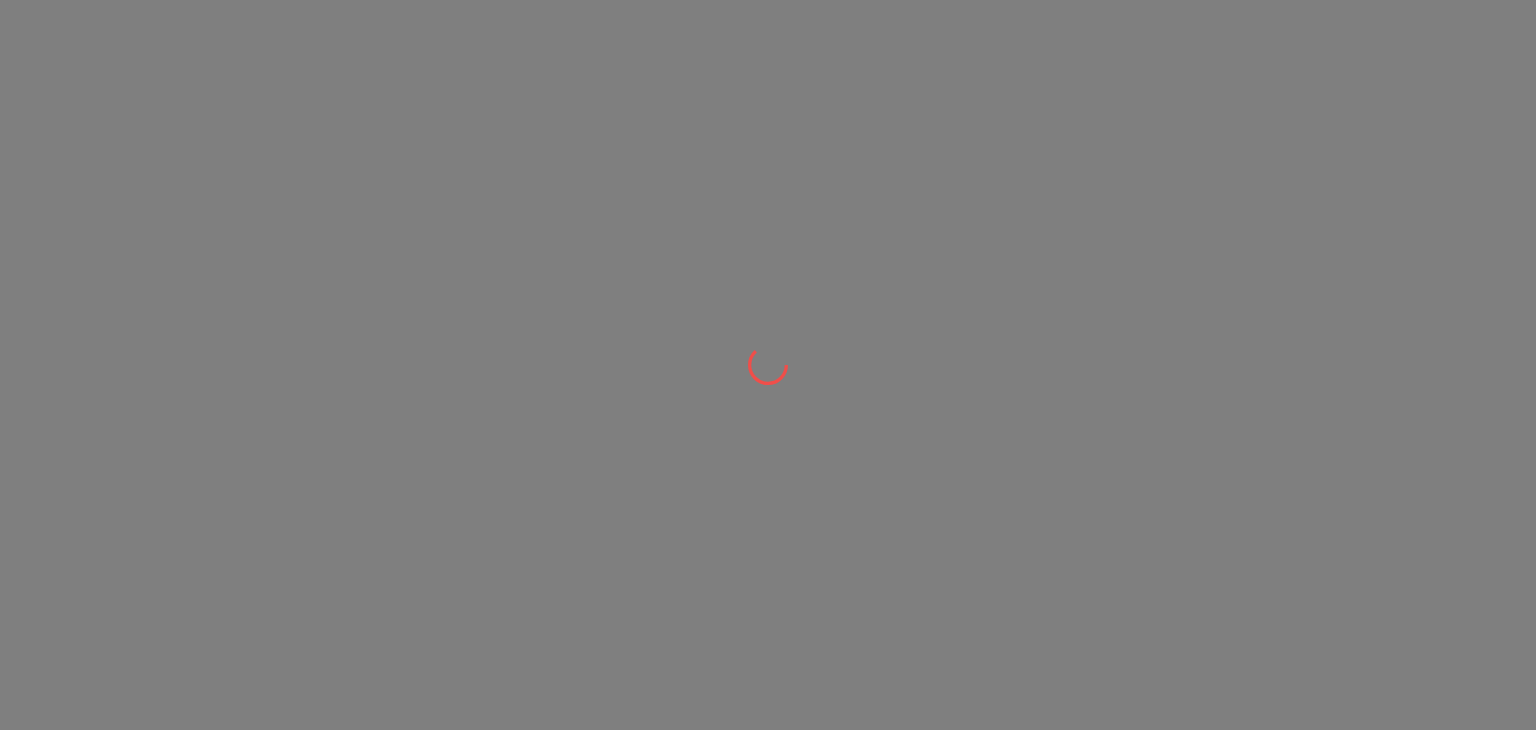 scroll, scrollTop: 0, scrollLeft: 0, axis: both 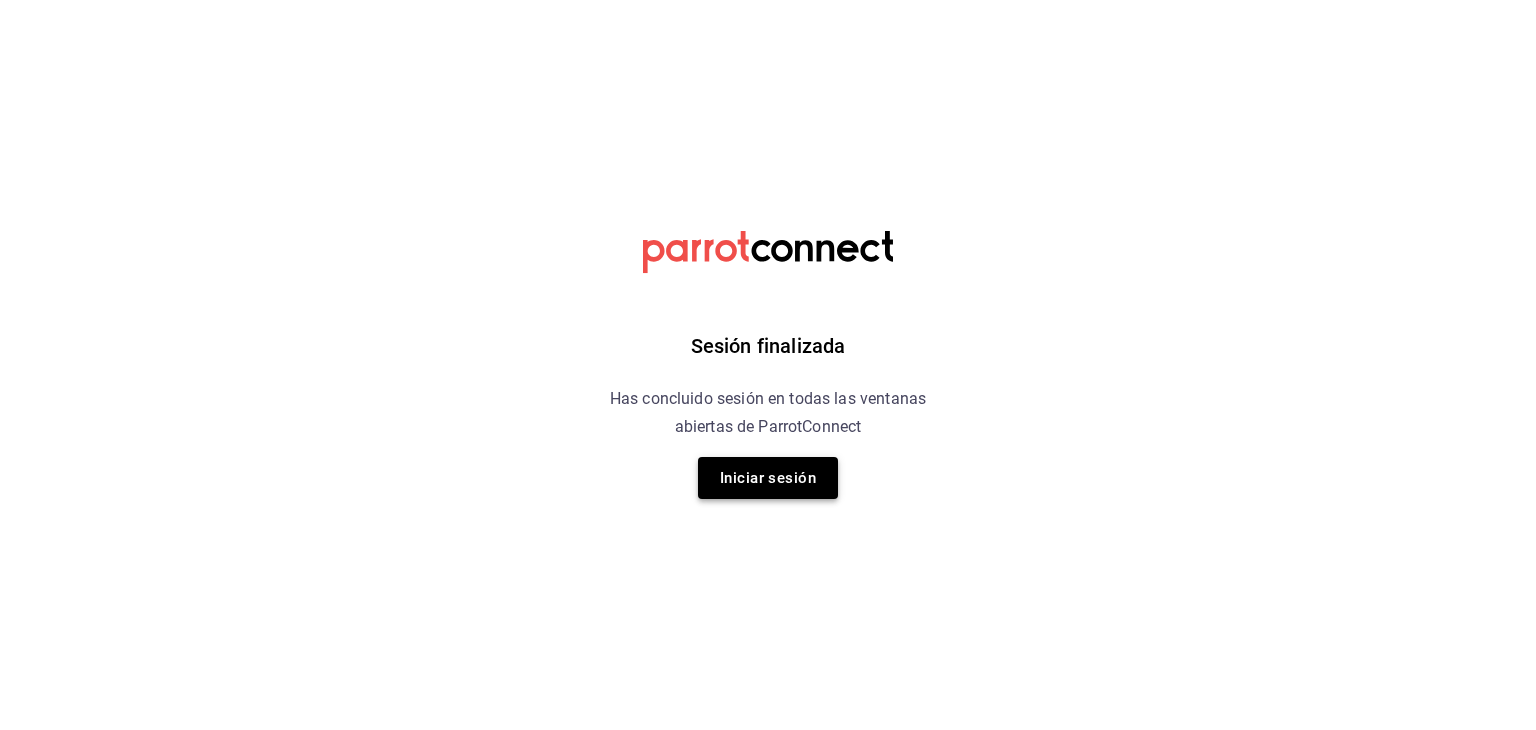 click on "Iniciar sesión" at bounding box center [768, 478] 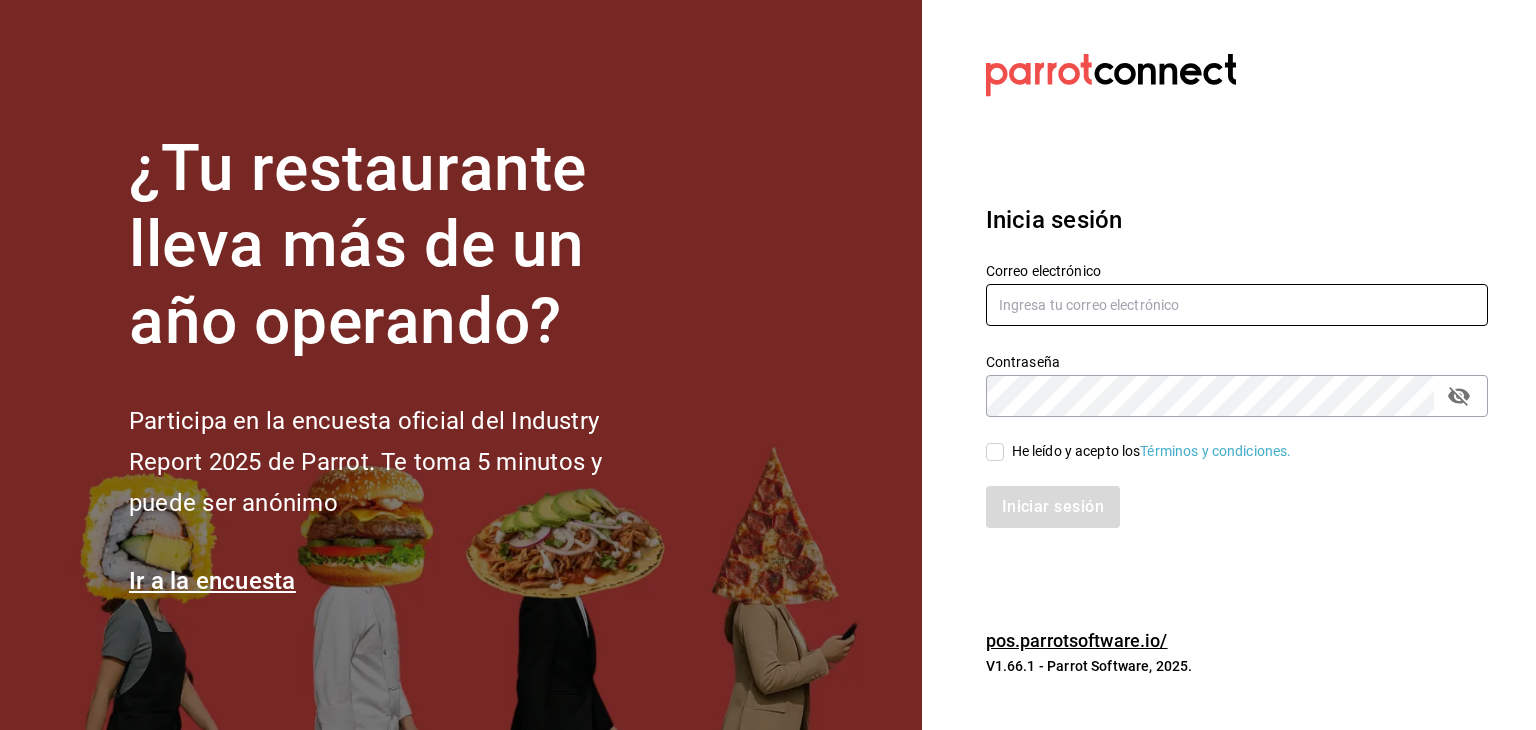 type on "[USERNAME]@example.com" 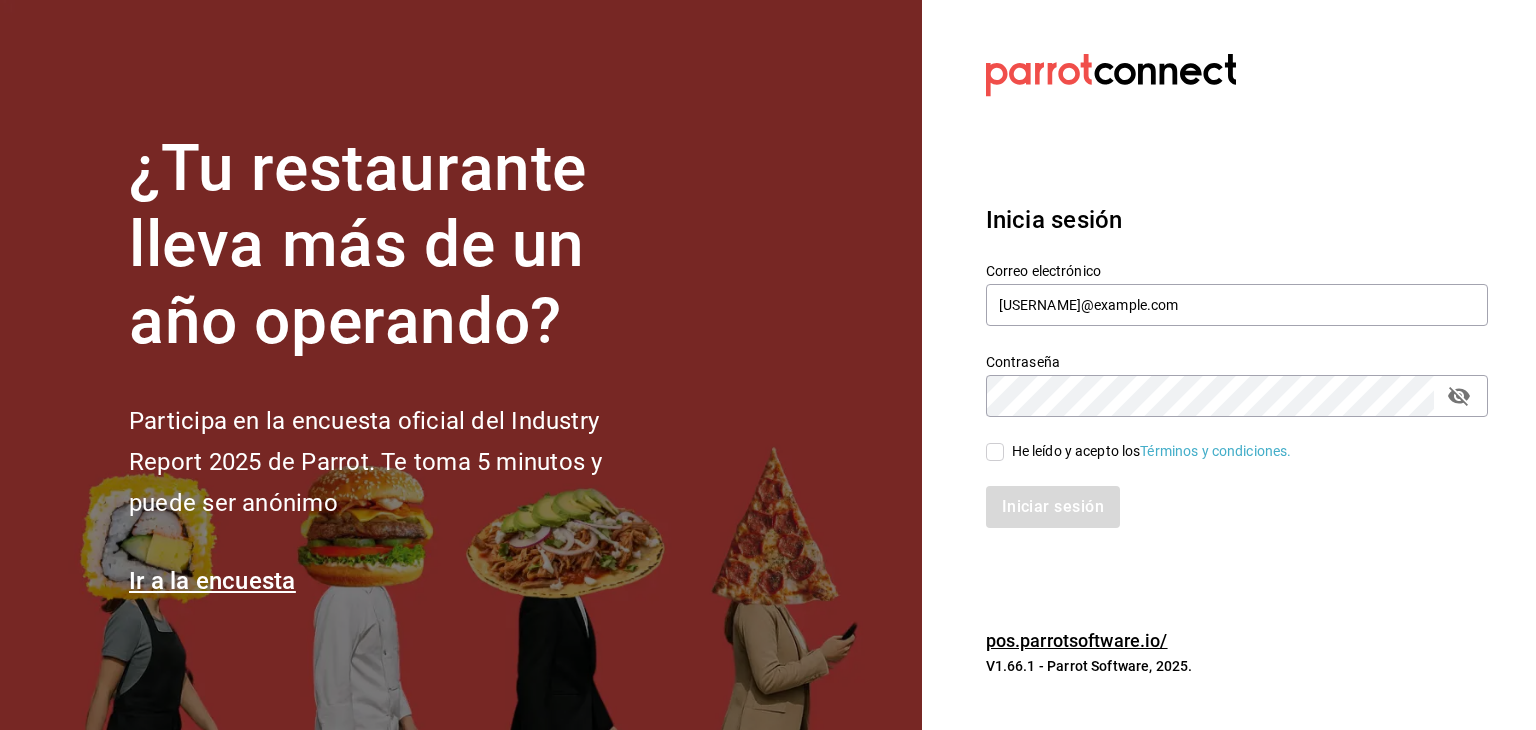 click on "He leído y acepto los  Términos y condiciones." at bounding box center [995, 452] 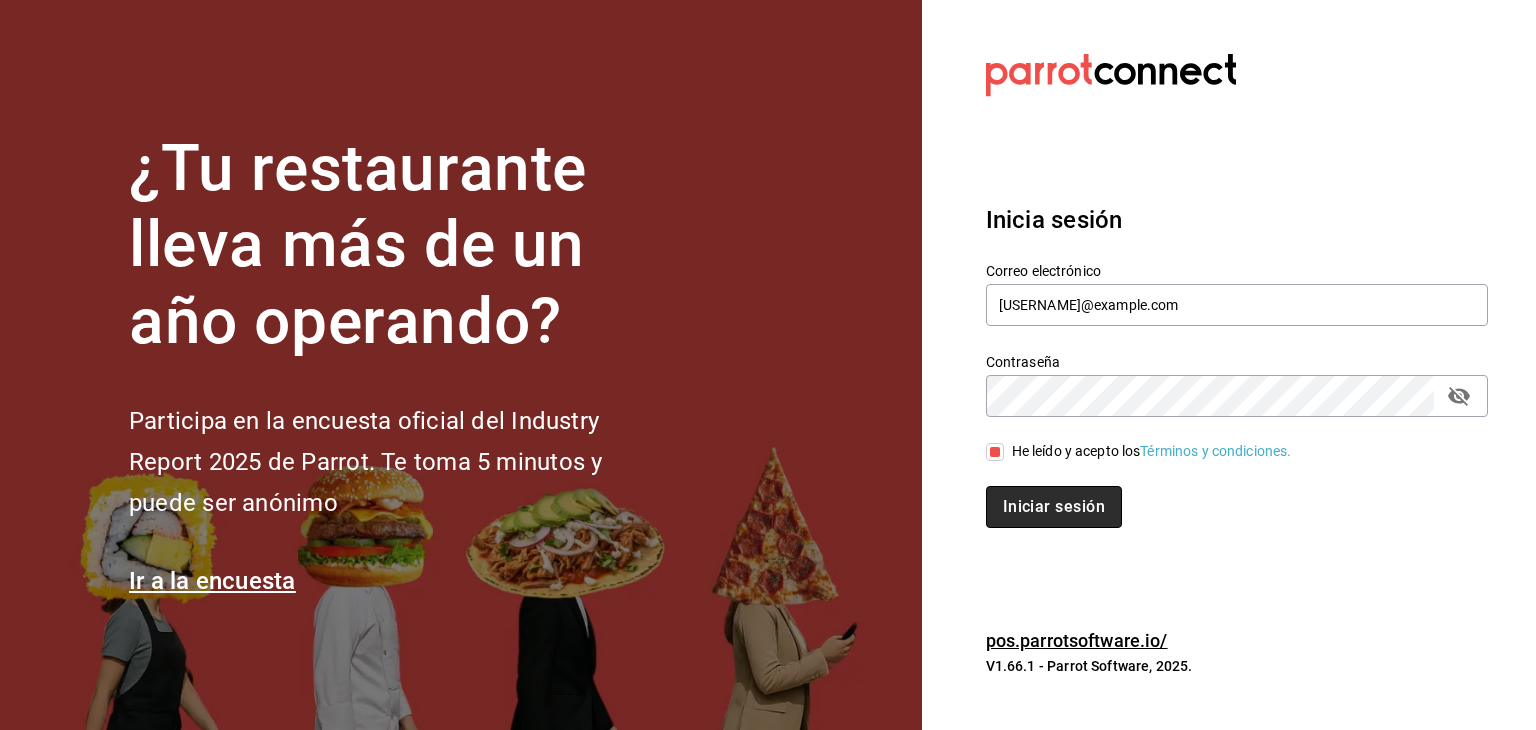 click on "Iniciar sesión" at bounding box center [1054, 507] 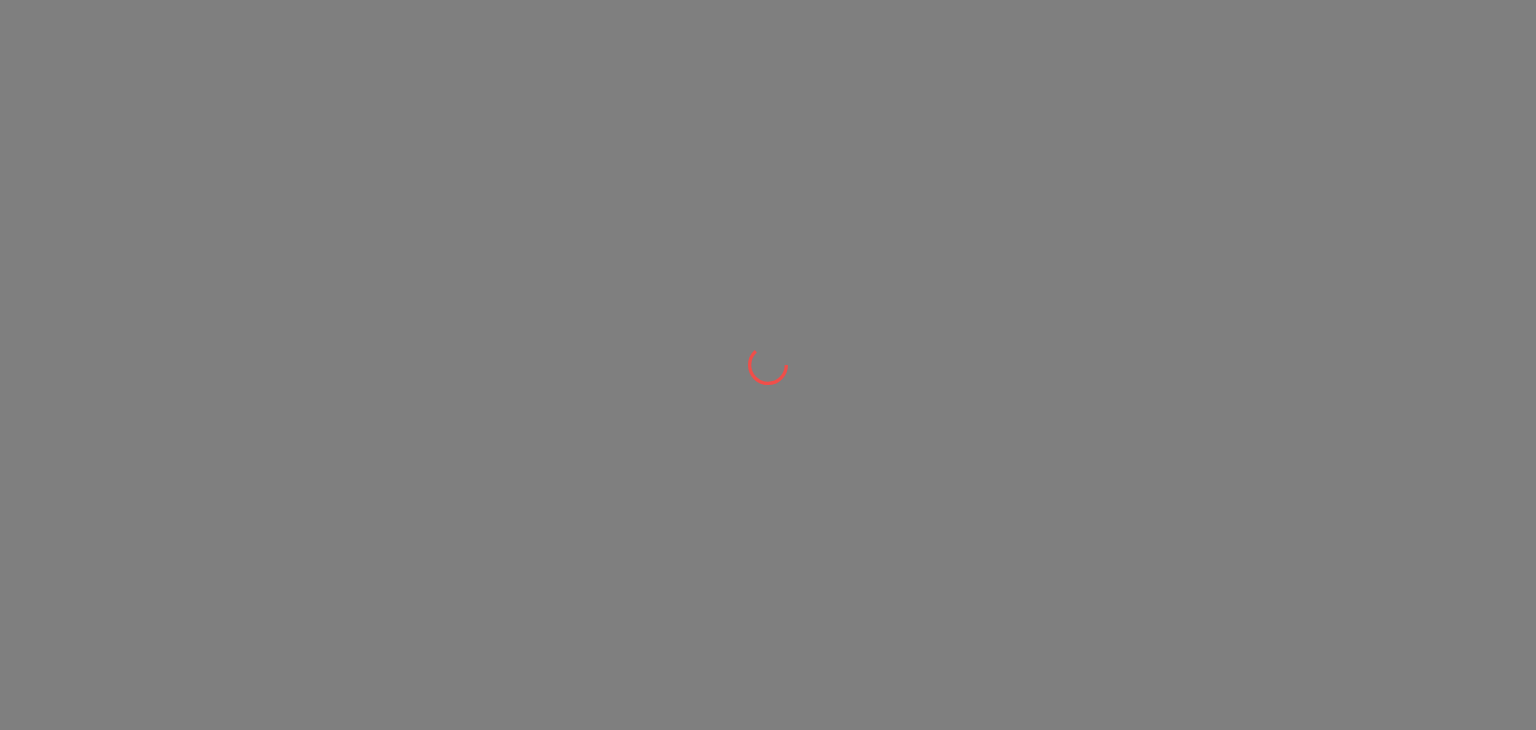 scroll, scrollTop: 0, scrollLeft: 0, axis: both 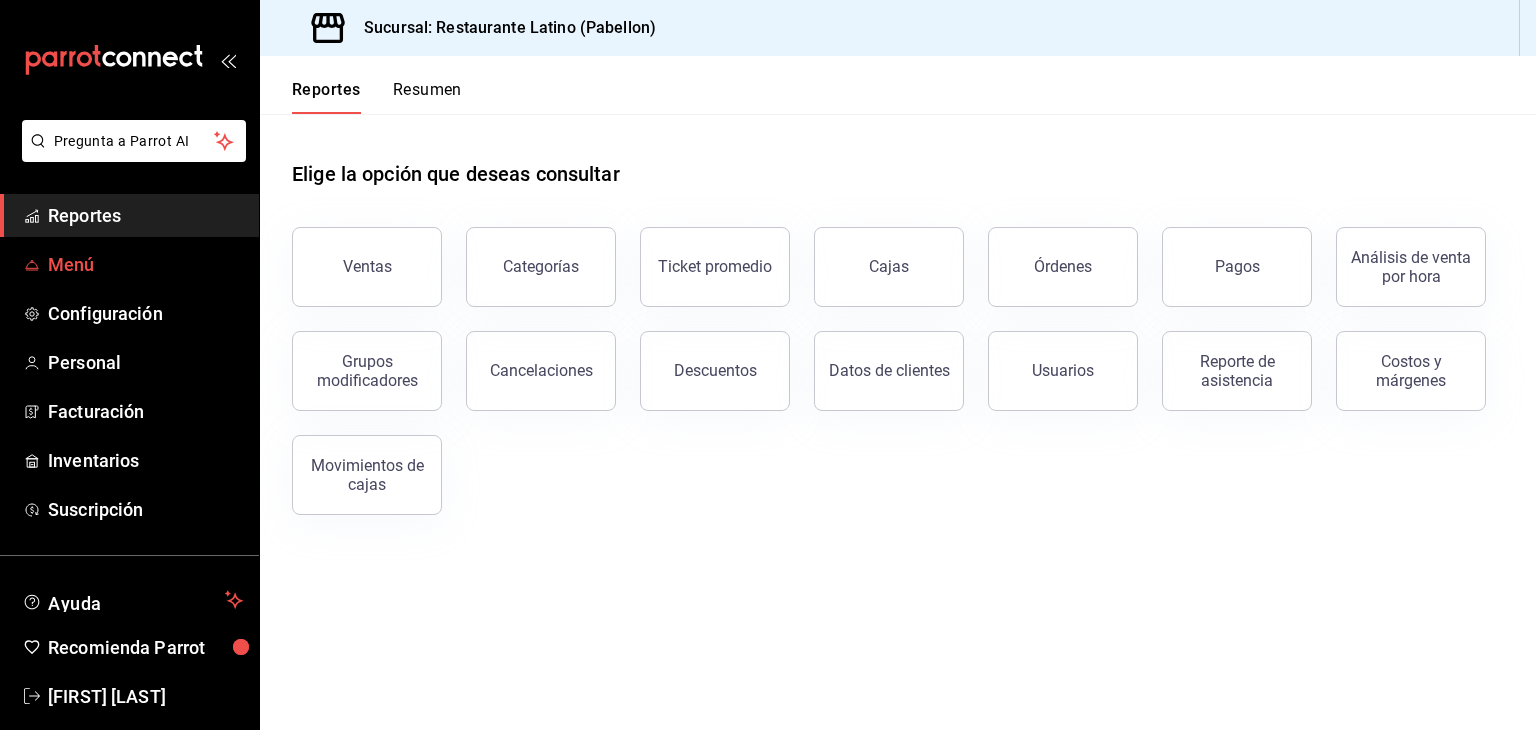 click on "Menú" at bounding box center (145, 264) 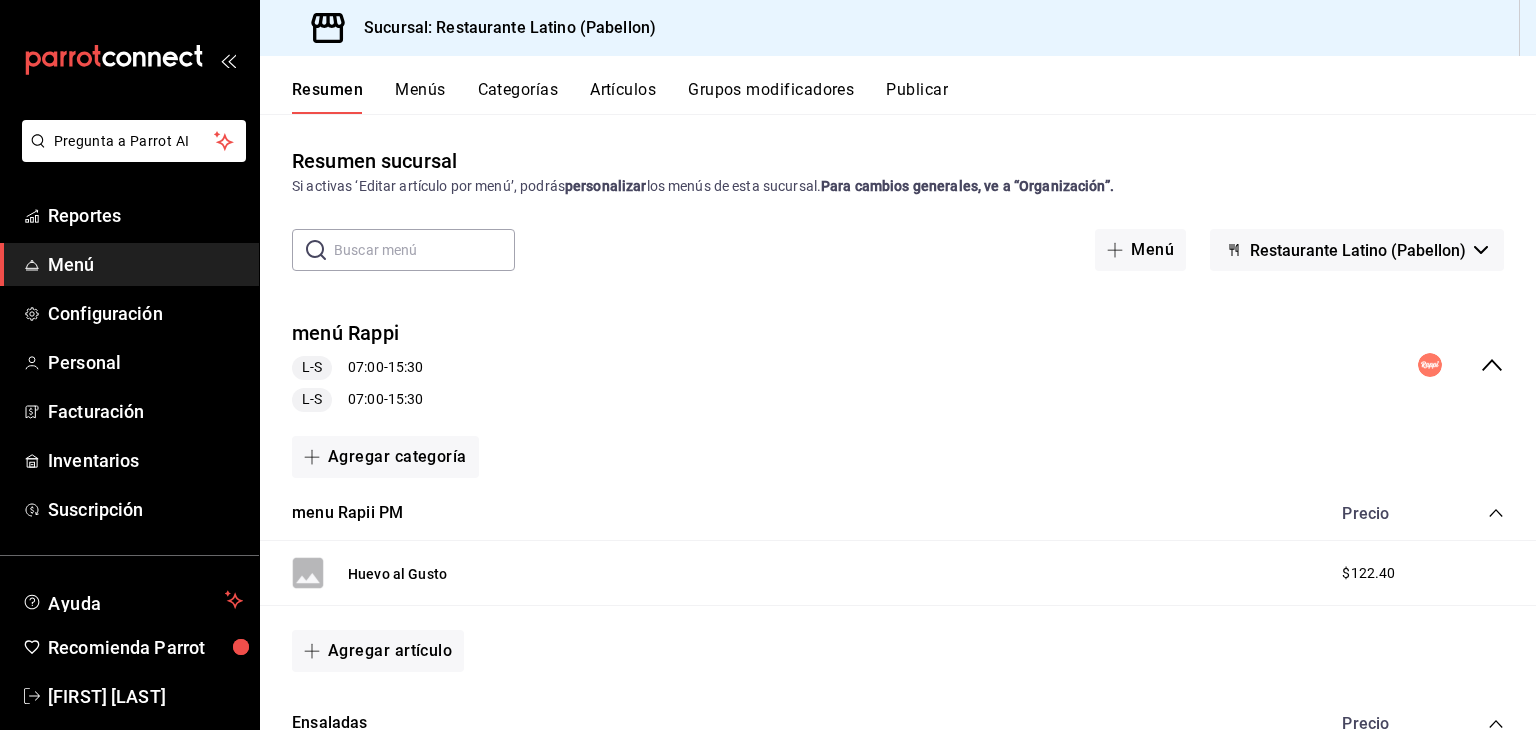 click on "Categorías" at bounding box center [518, 97] 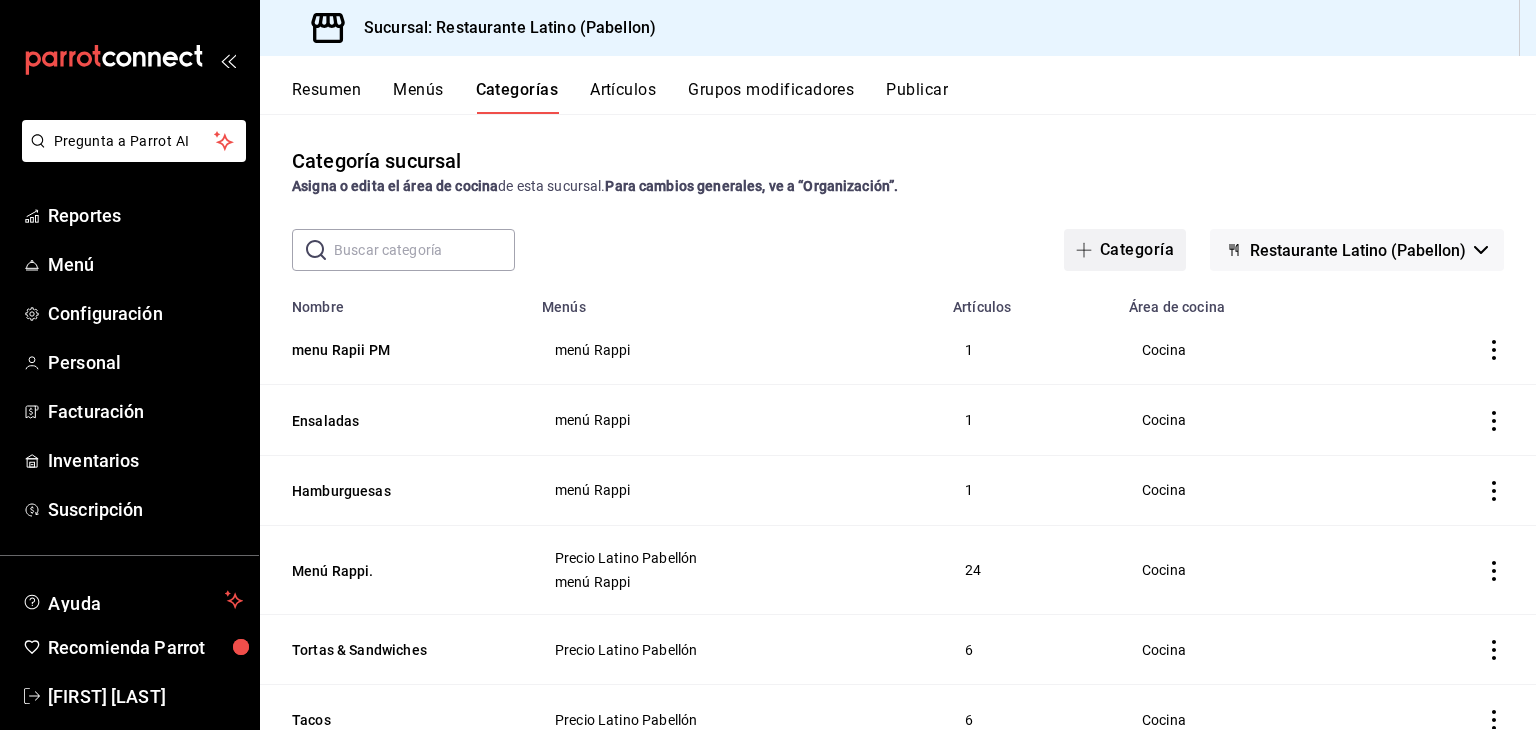 click on "Categoría" at bounding box center [1125, 250] 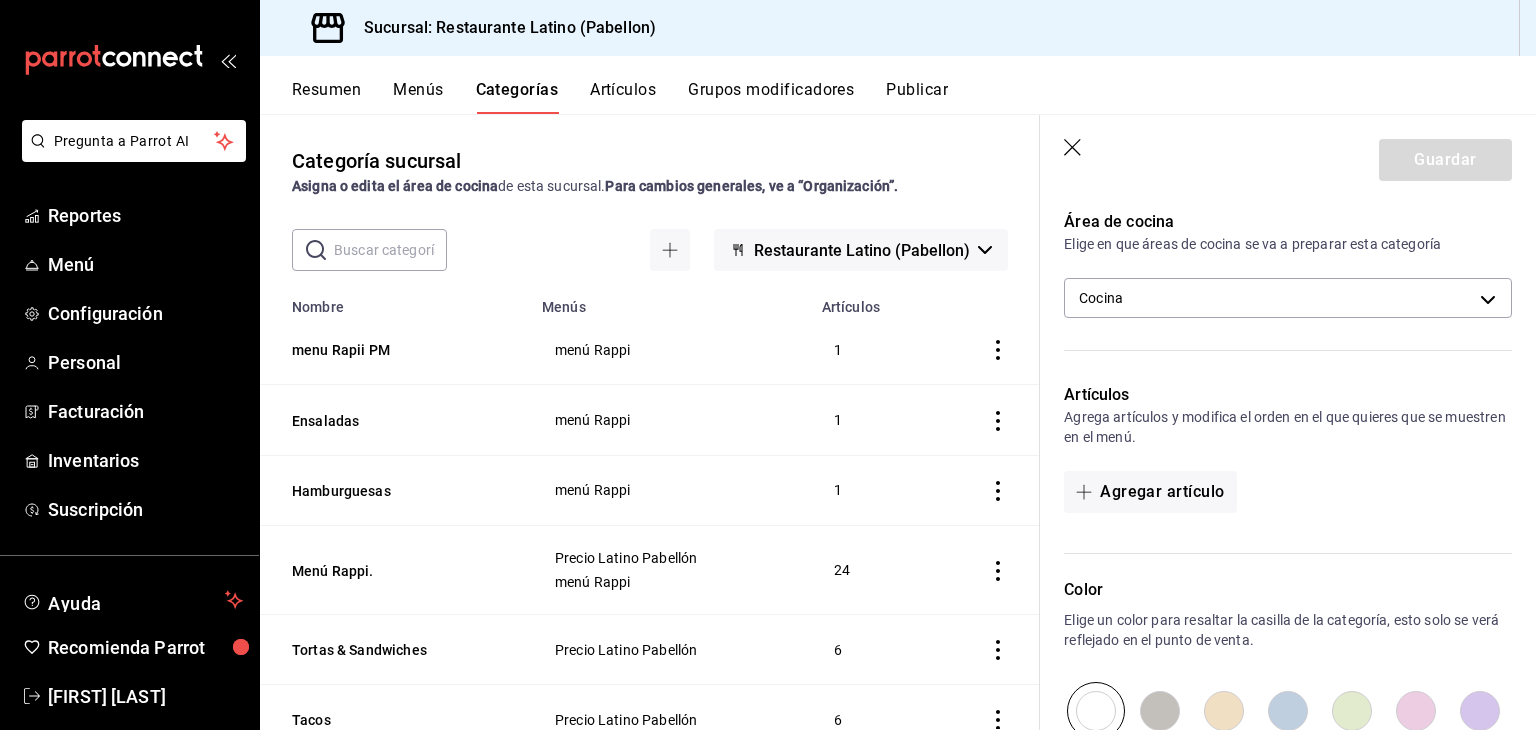 scroll, scrollTop: 360, scrollLeft: 0, axis: vertical 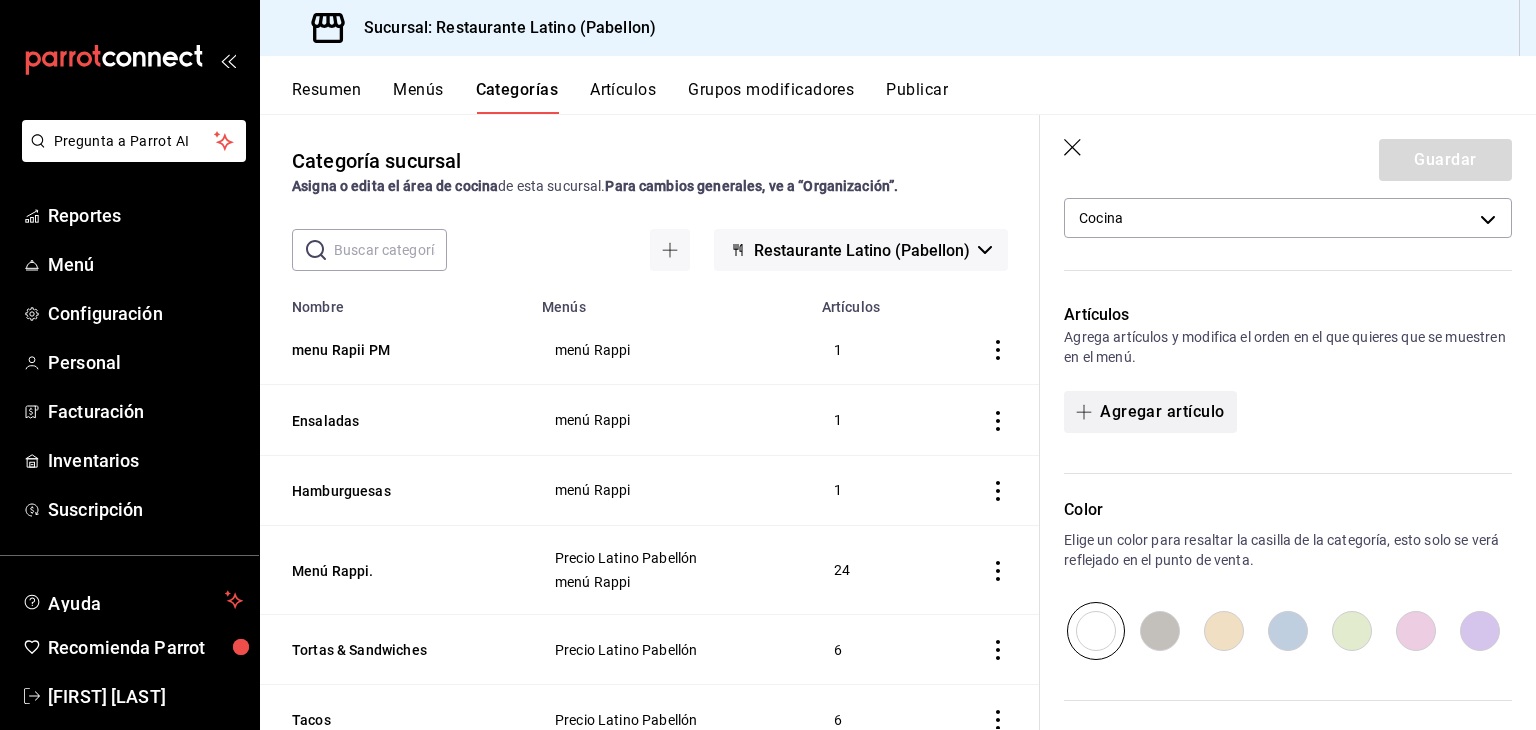 type on "Promo" 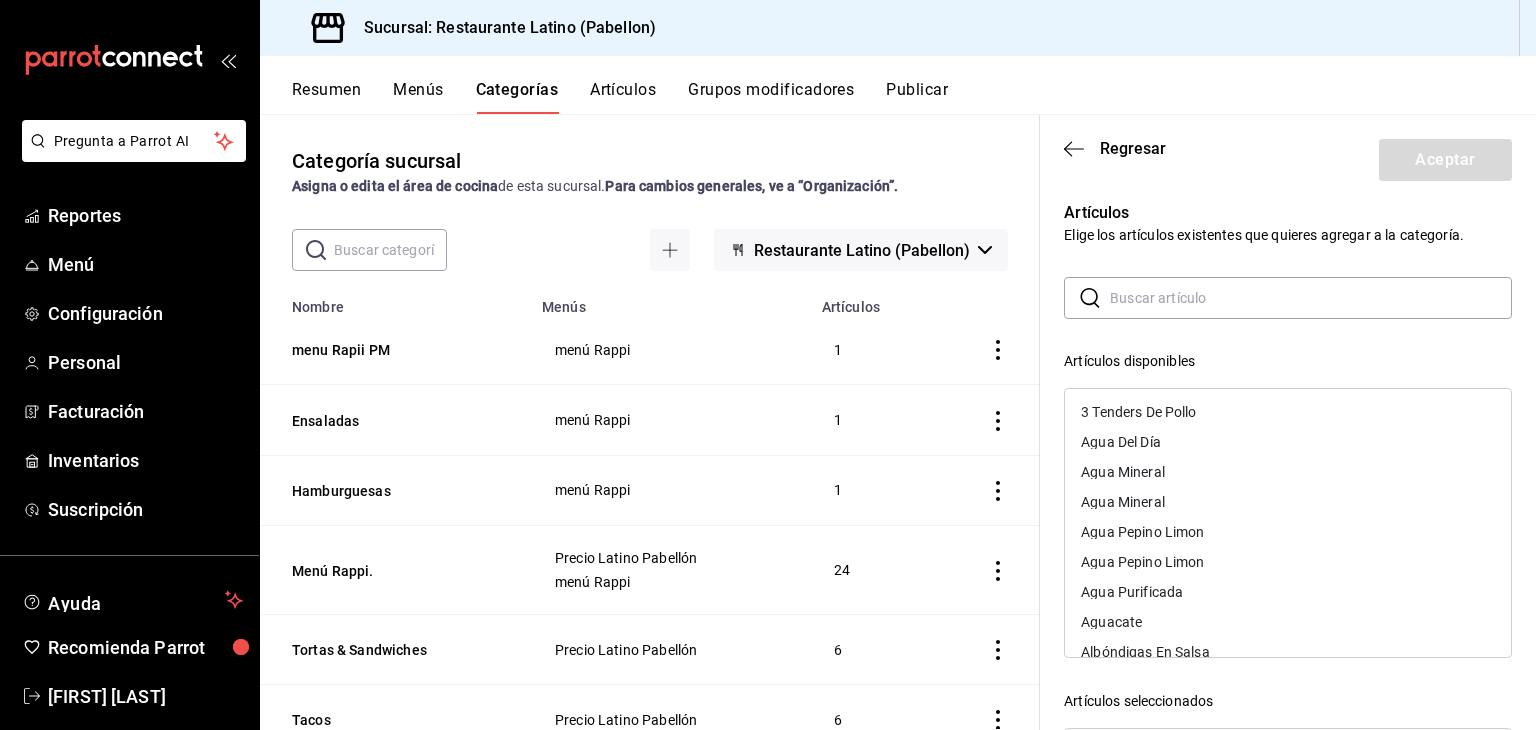 scroll, scrollTop: 0, scrollLeft: 0, axis: both 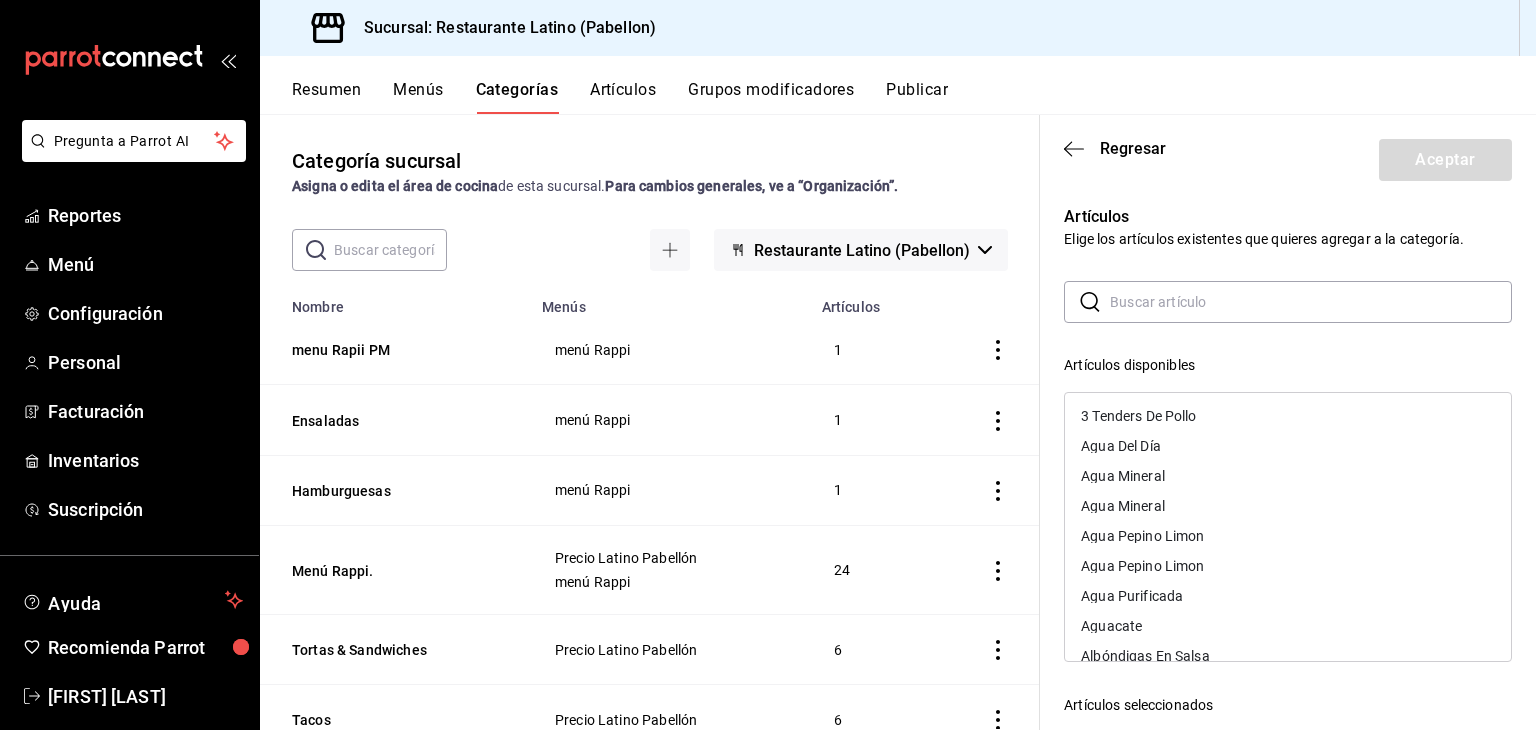 click at bounding box center (1311, 302) 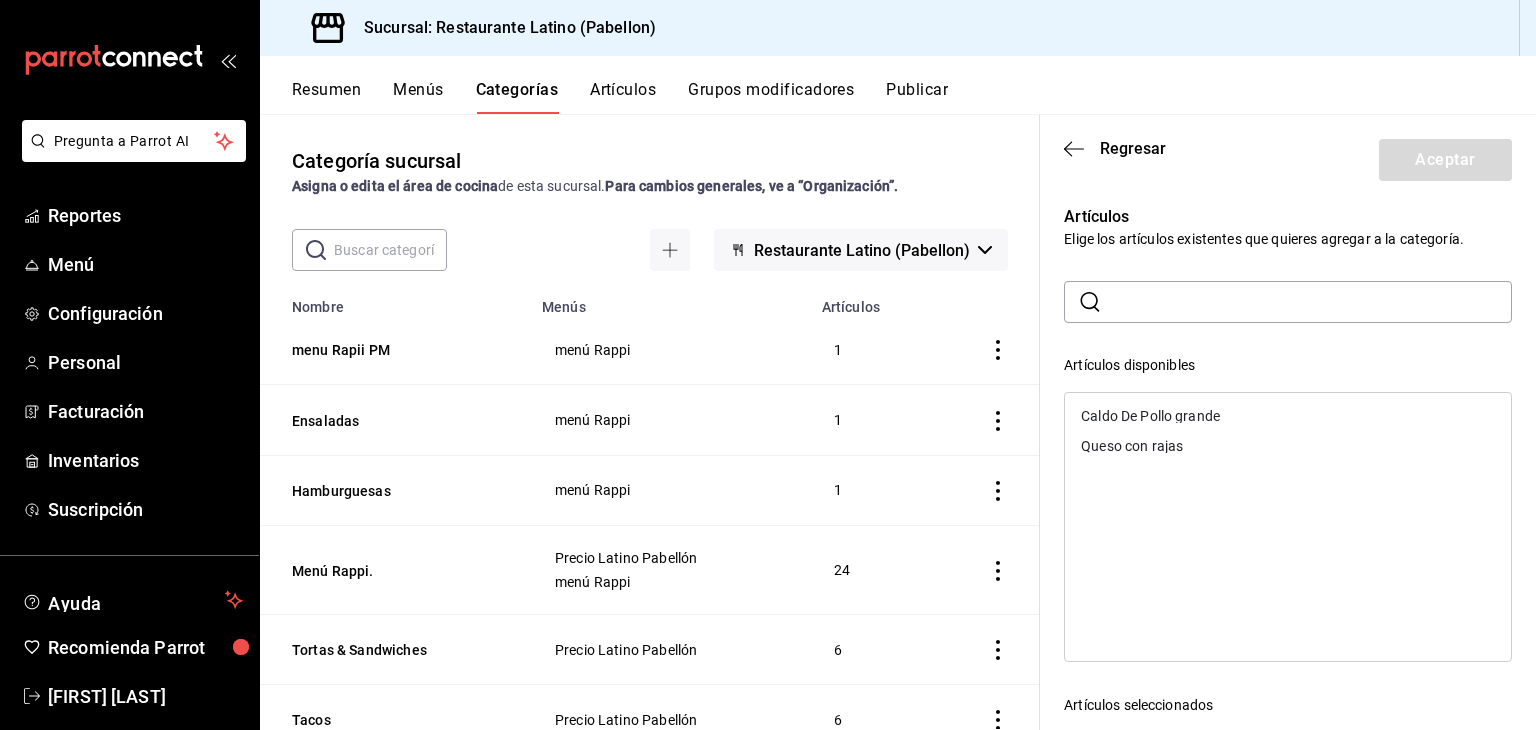 click at bounding box center (1311, 302) 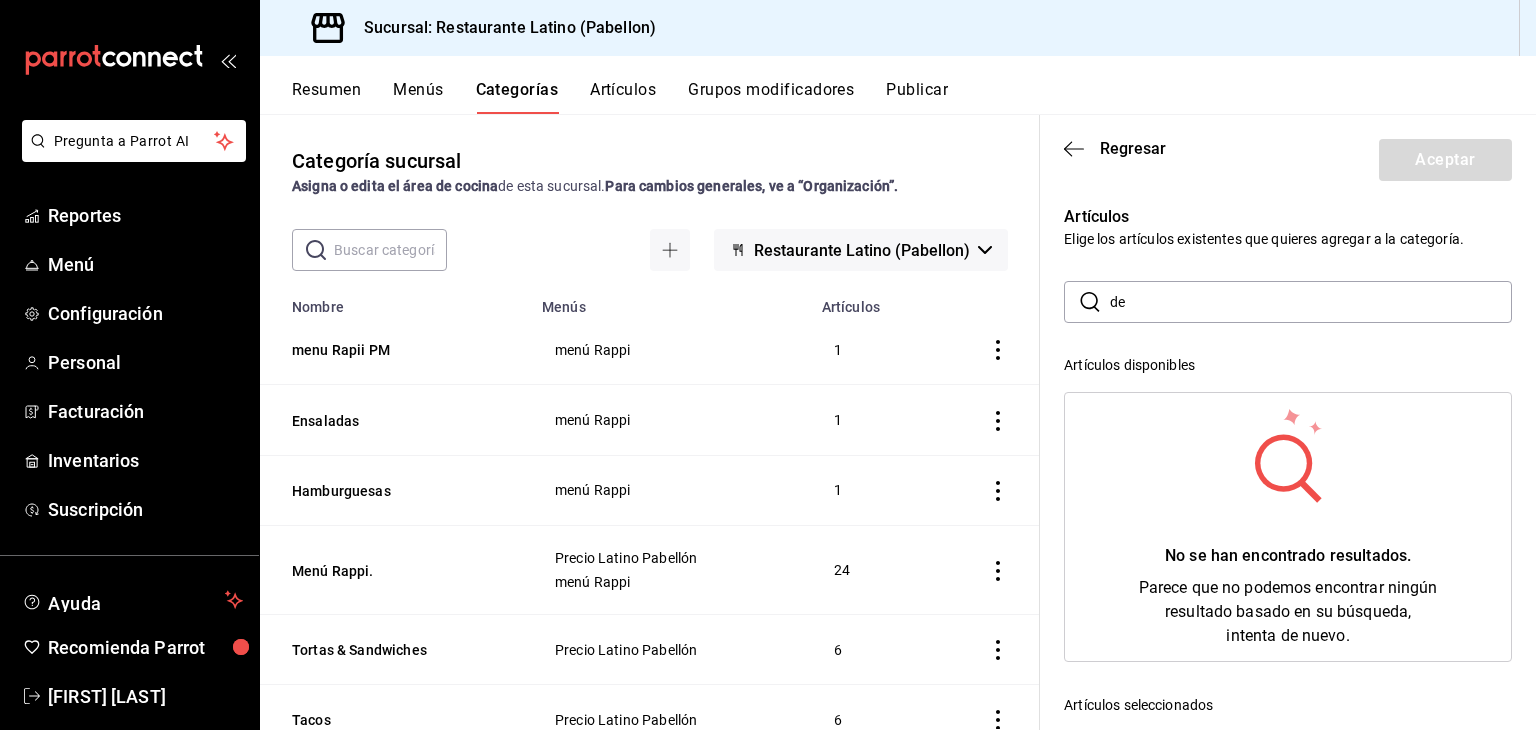 type on "d" 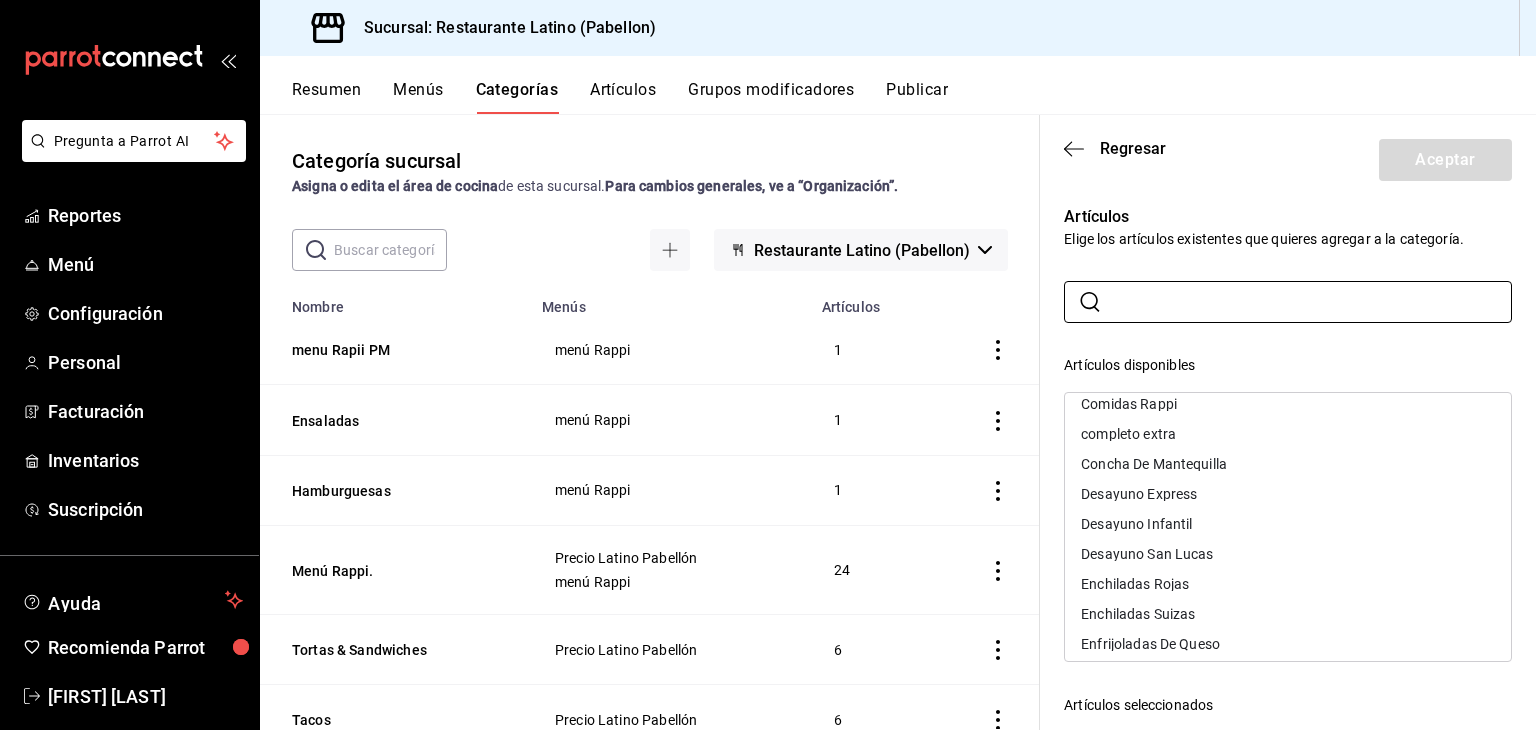 scroll, scrollTop: 1095, scrollLeft: 0, axis: vertical 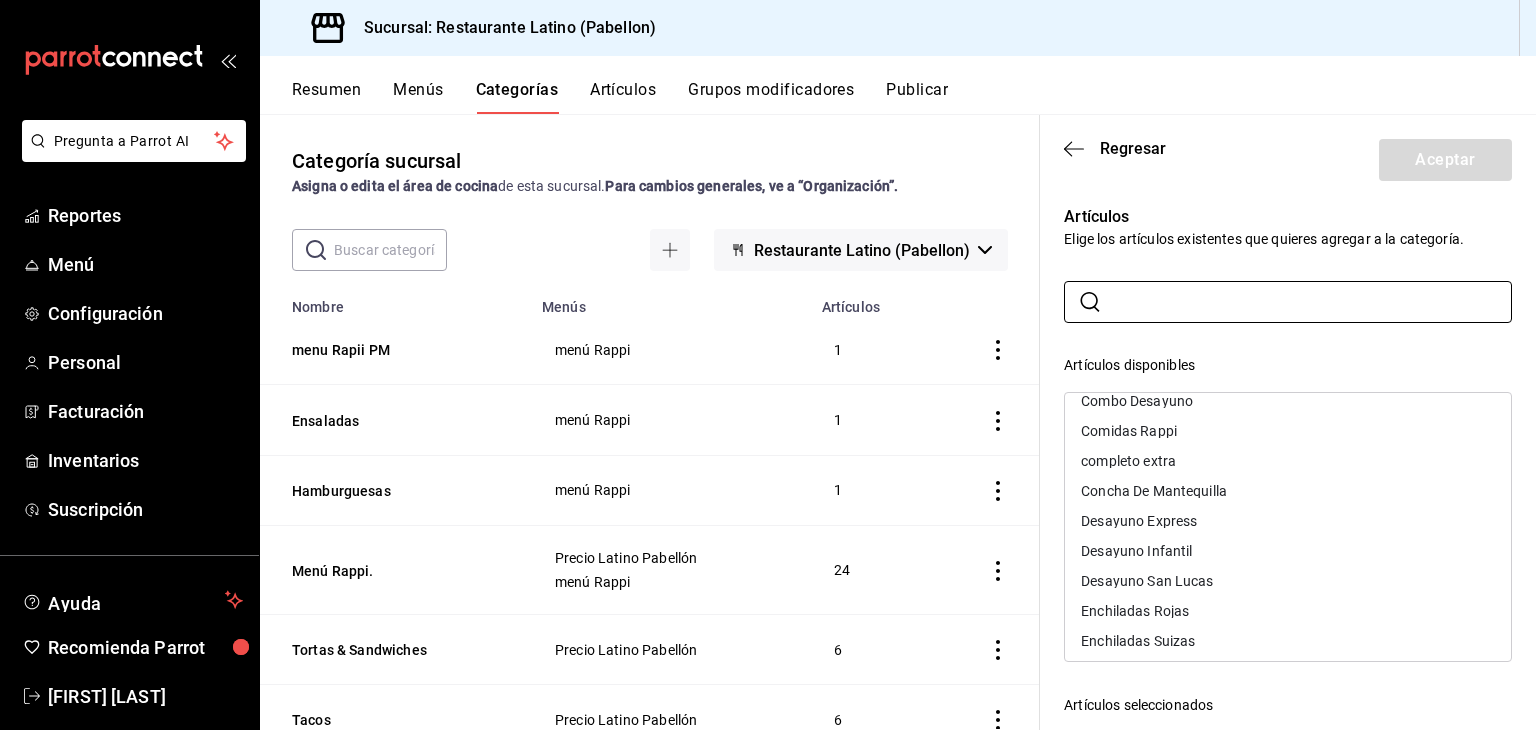type 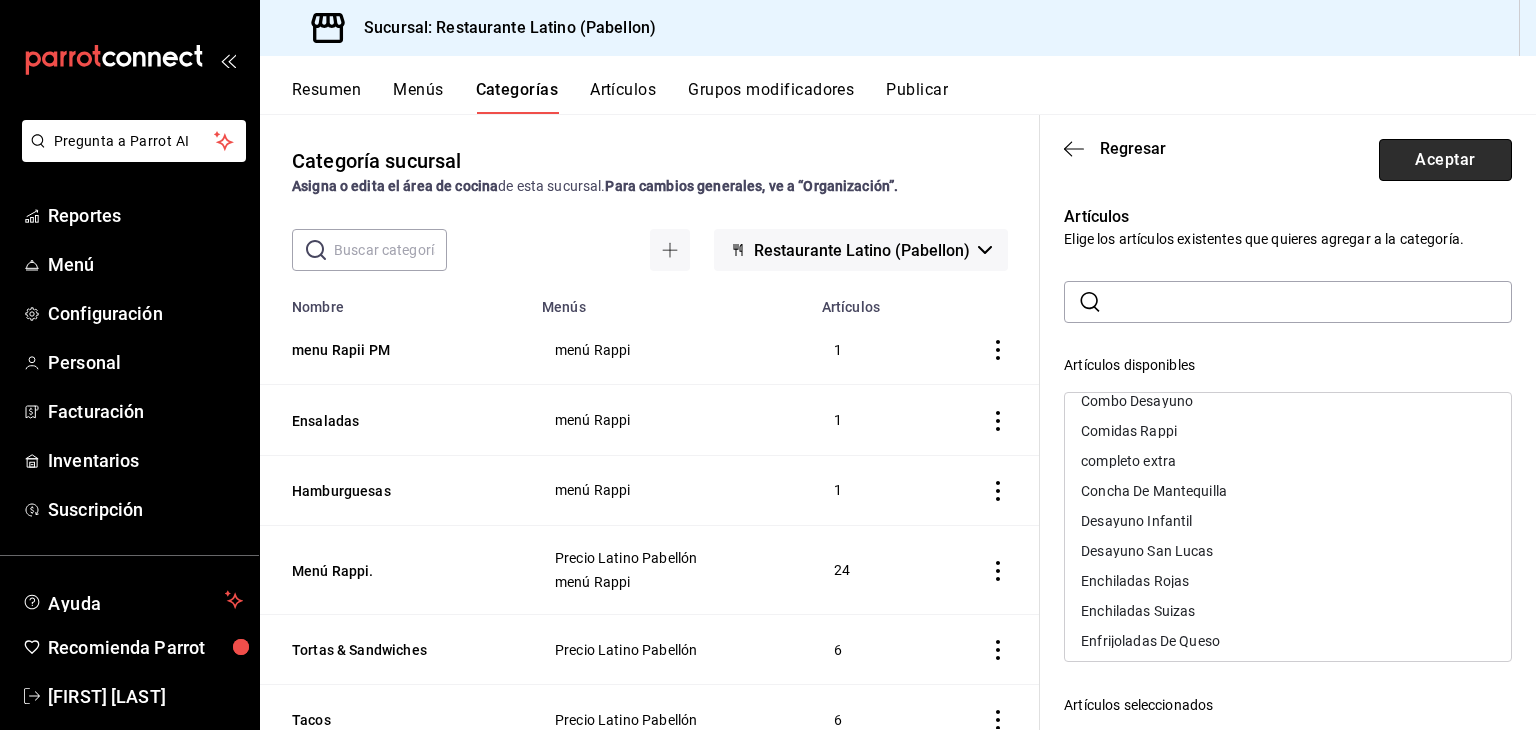 click on "Aceptar" at bounding box center (1445, 160) 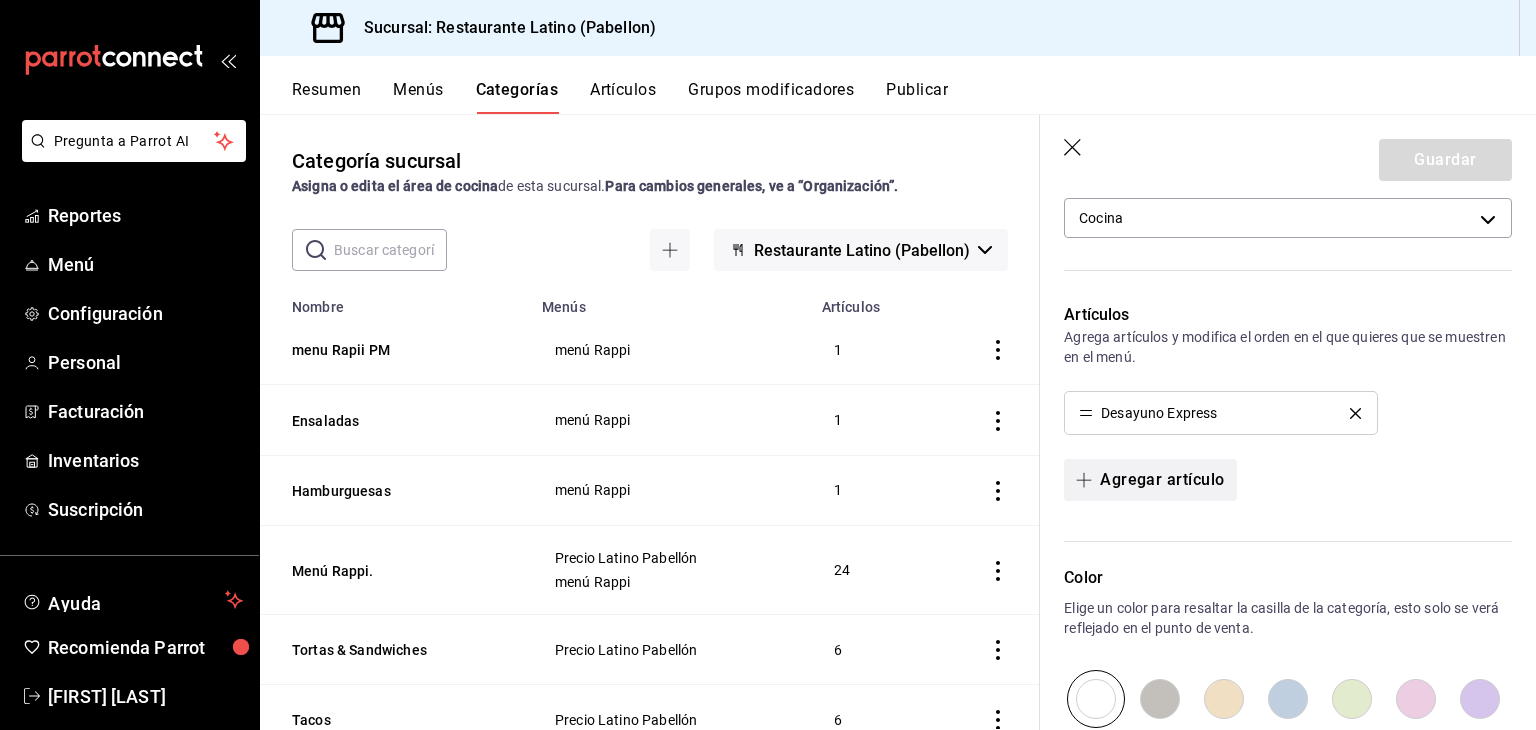 click on "Agregar artículo" at bounding box center (1150, 480) 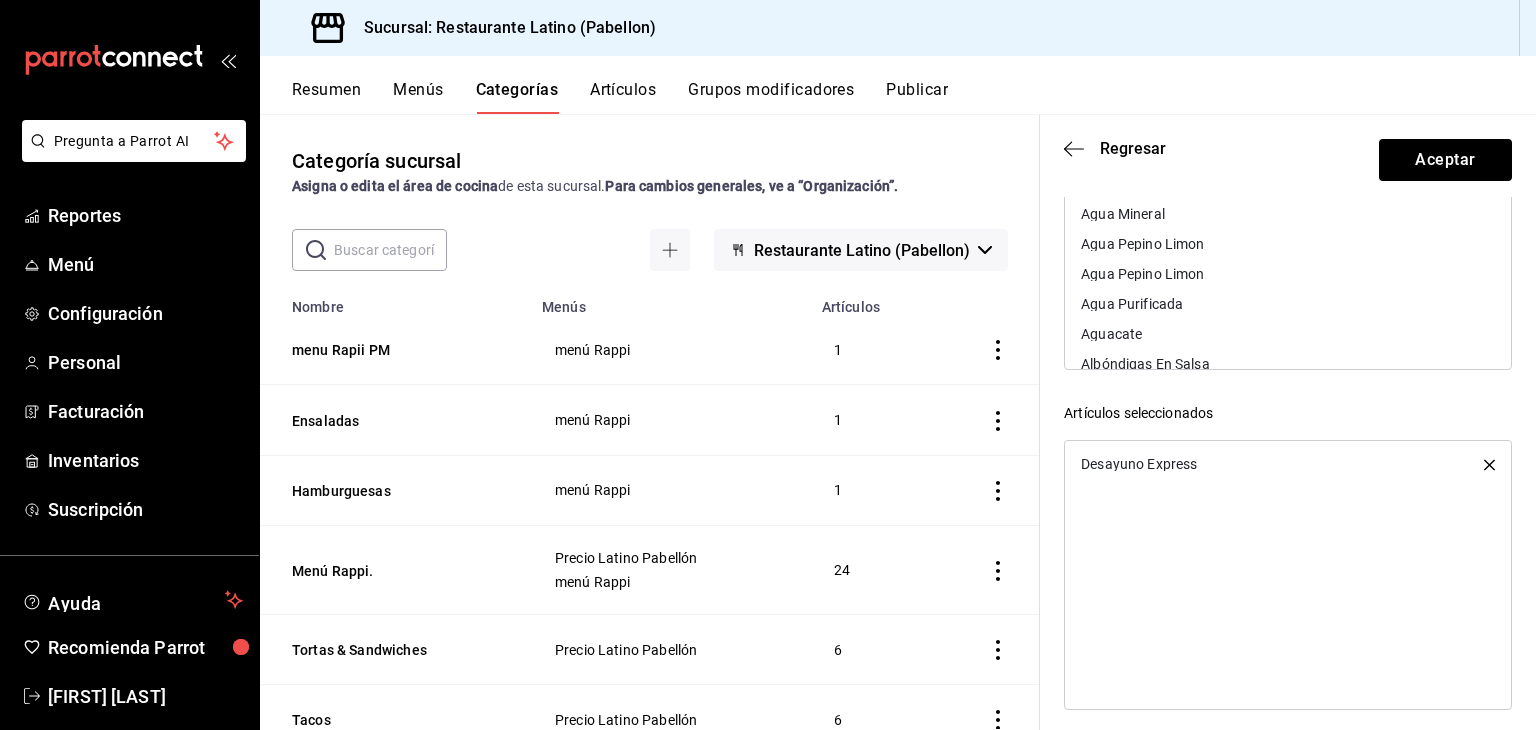 scroll, scrollTop: 305, scrollLeft: 0, axis: vertical 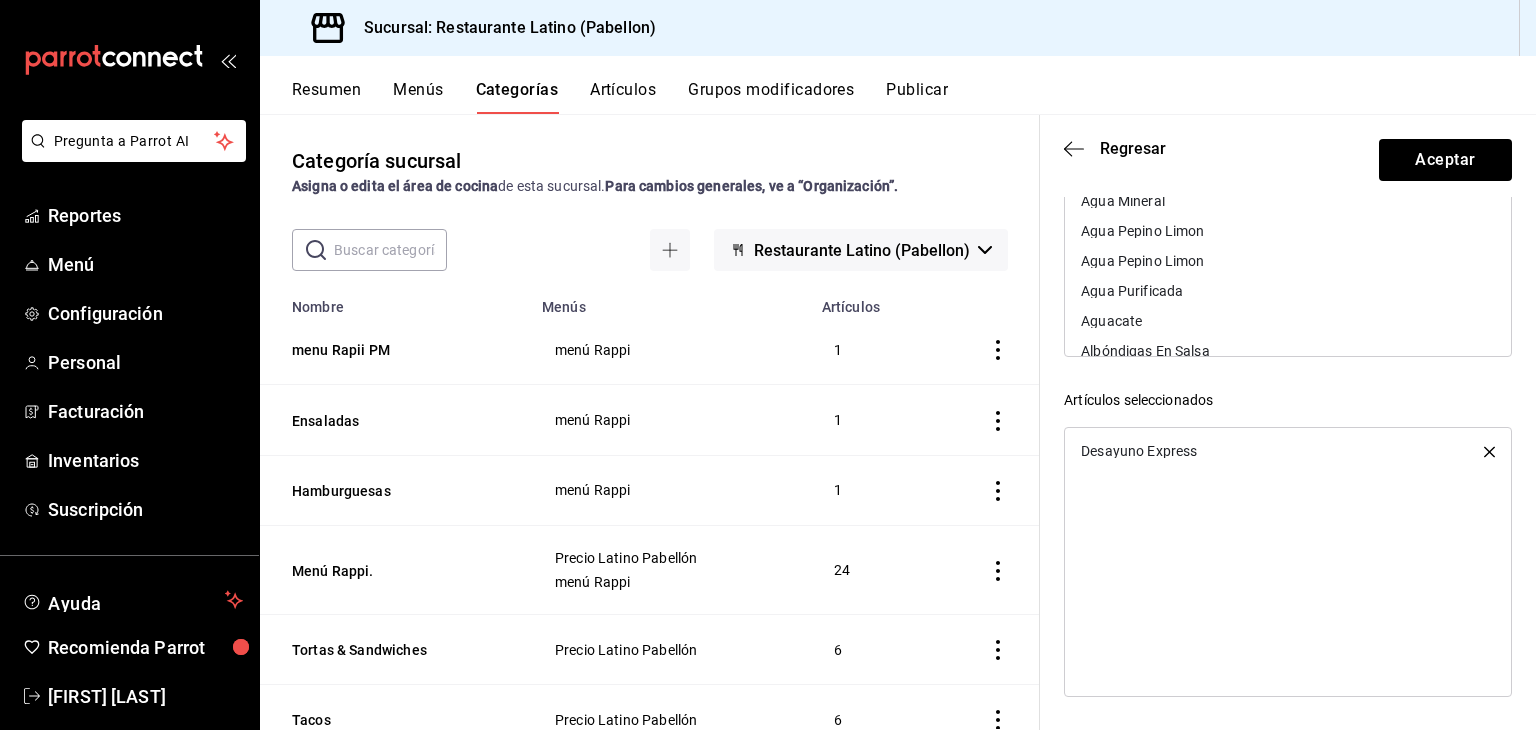 click on "Desayuno Express" at bounding box center [1288, 562] 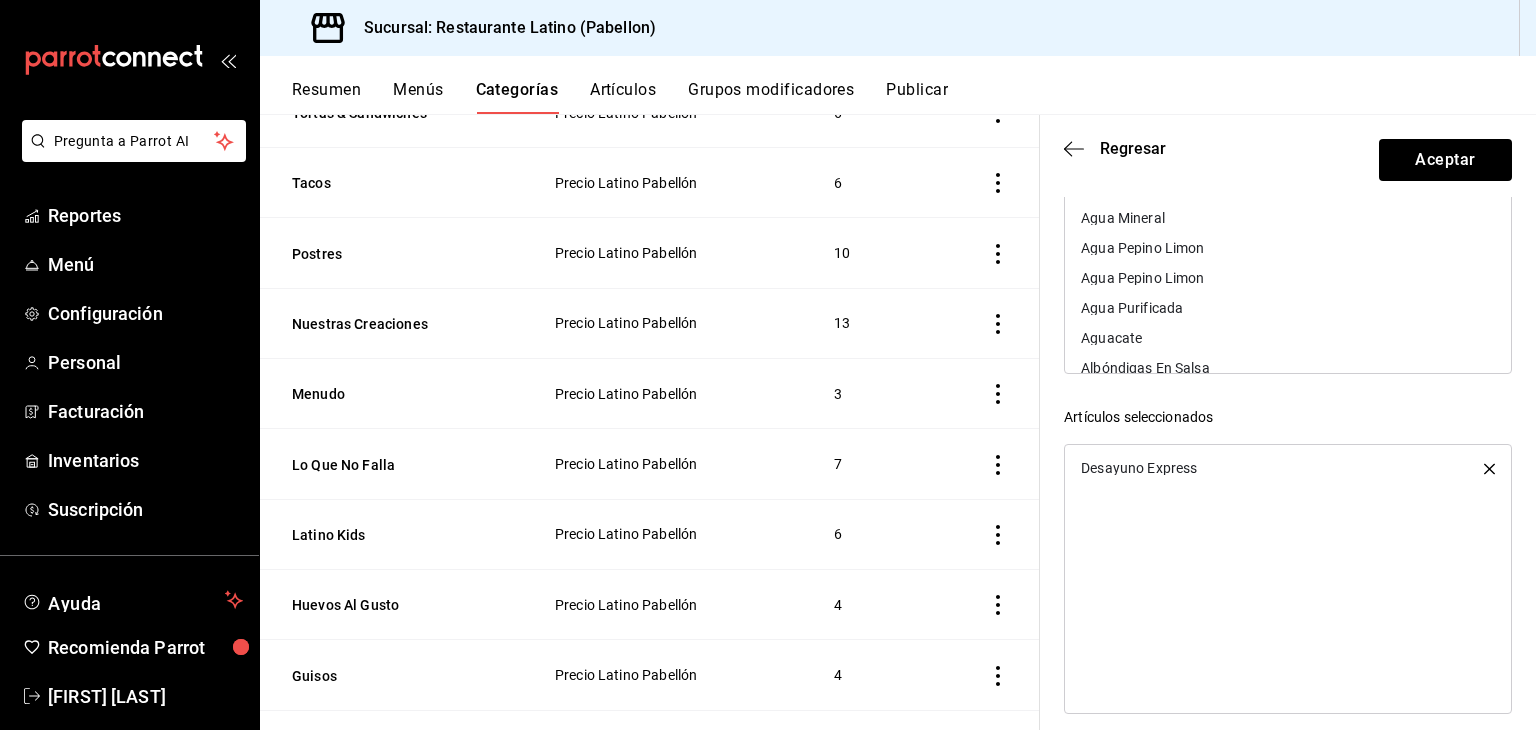 scroll, scrollTop: 305, scrollLeft: 0, axis: vertical 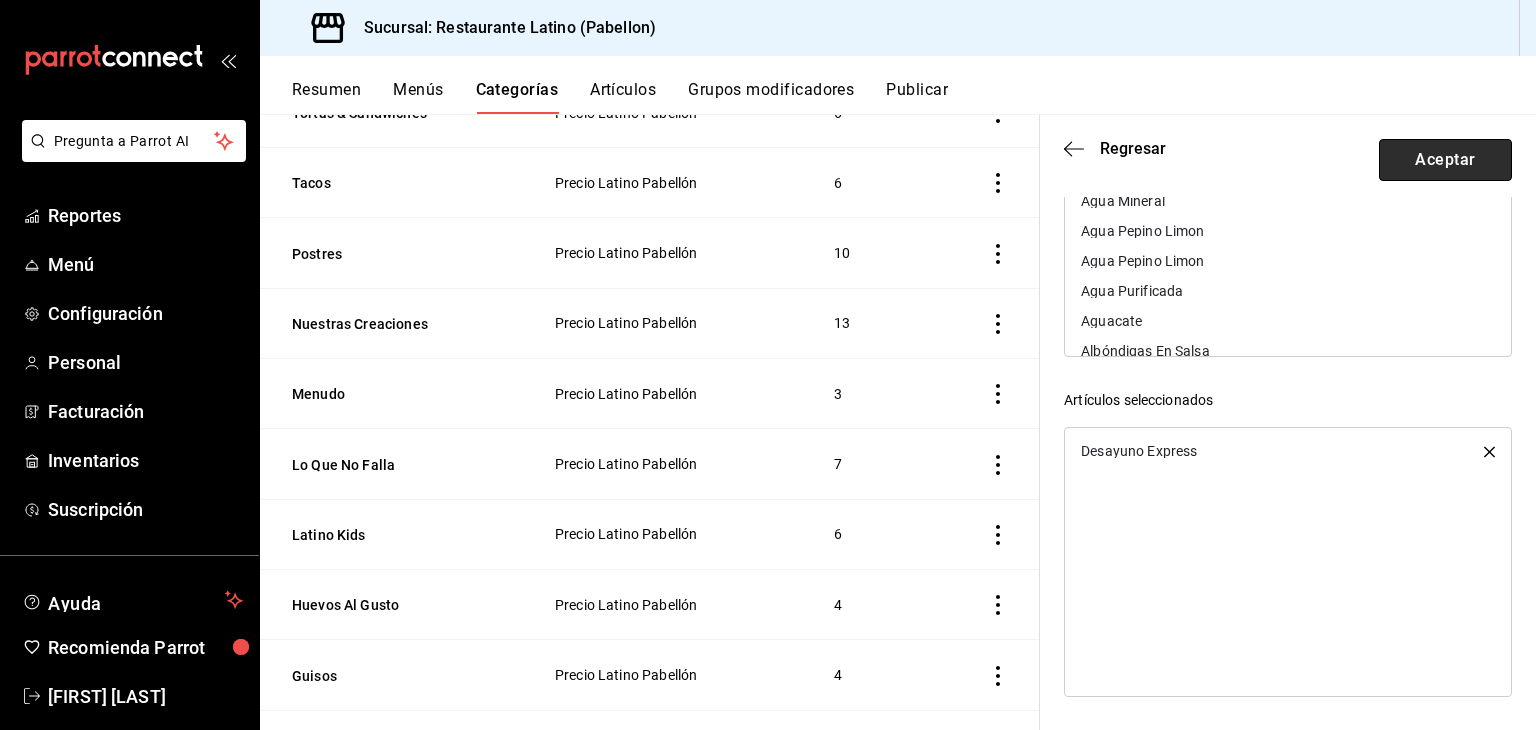 click on "Aceptar" at bounding box center [1445, 160] 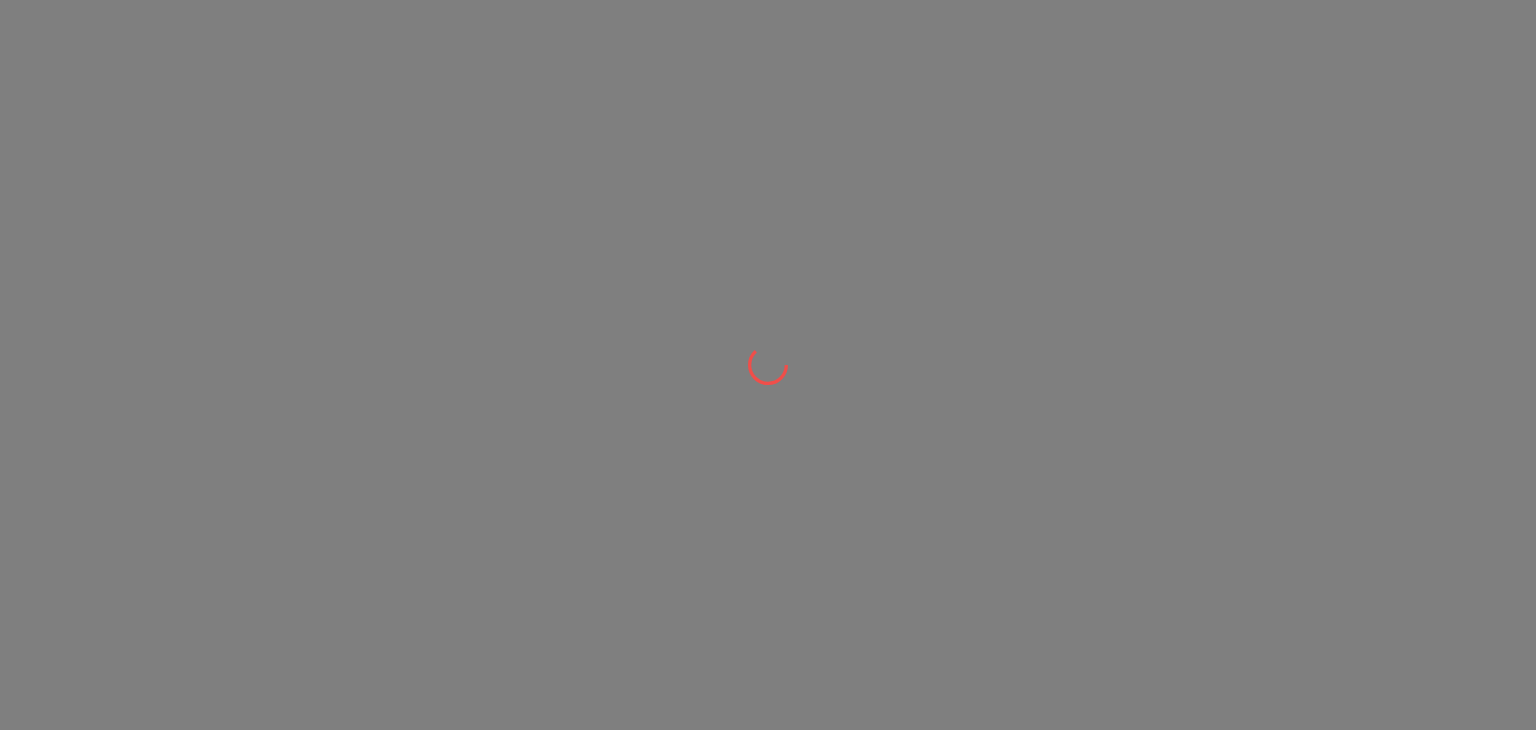 scroll, scrollTop: 0, scrollLeft: 0, axis: both 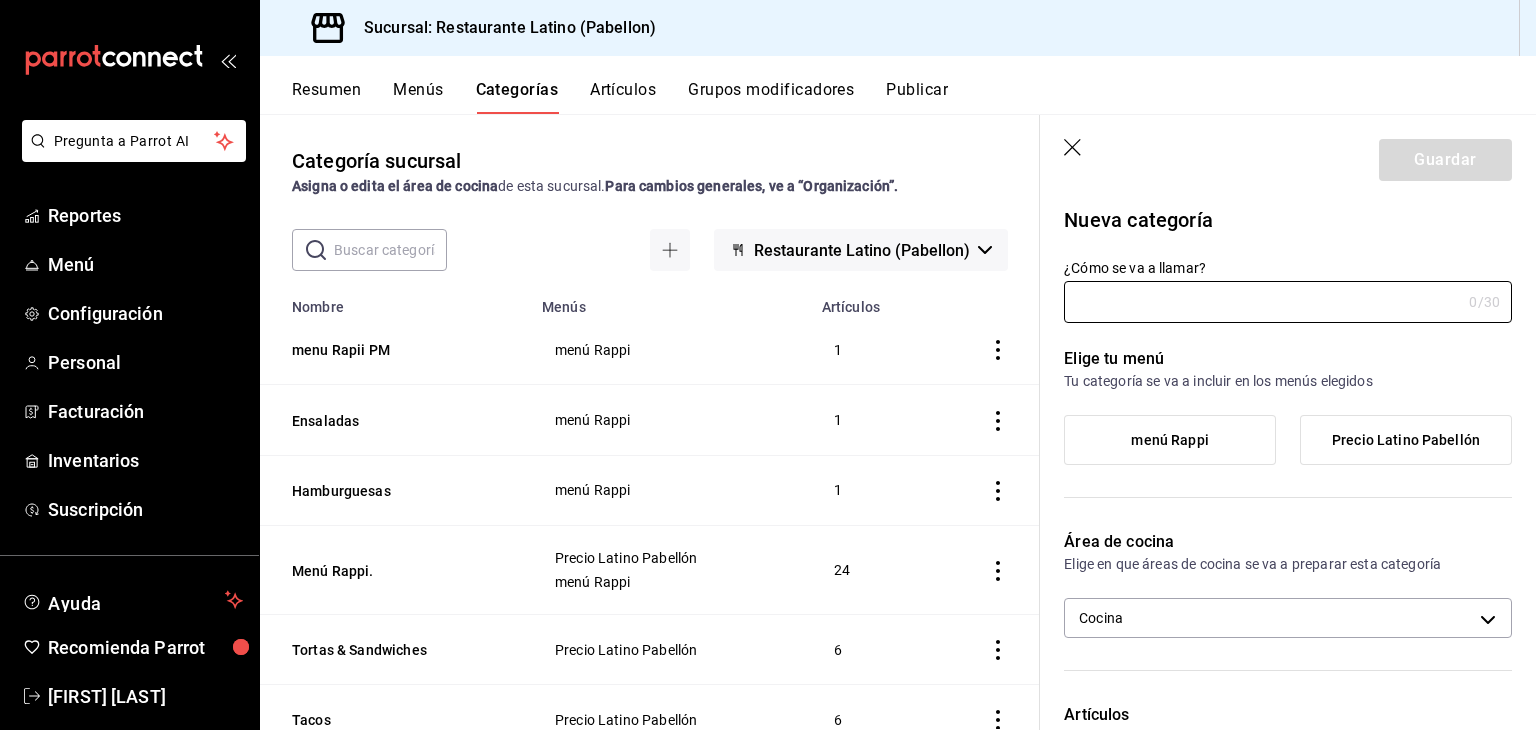 click on "Artículos" at bounding box center (623, 97) 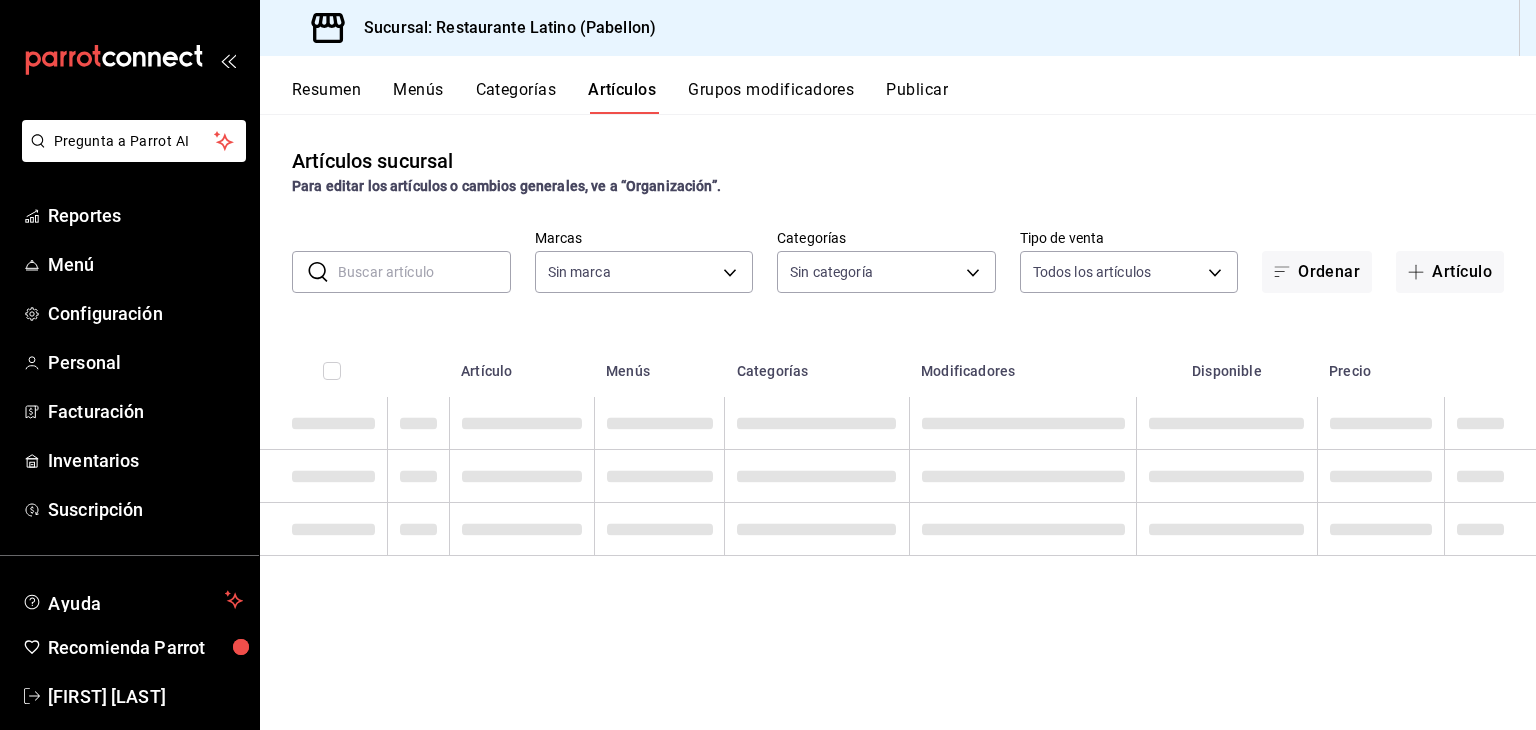 type on "d9c469dc-f08c-46b7-a74b-538dd27fde2f" 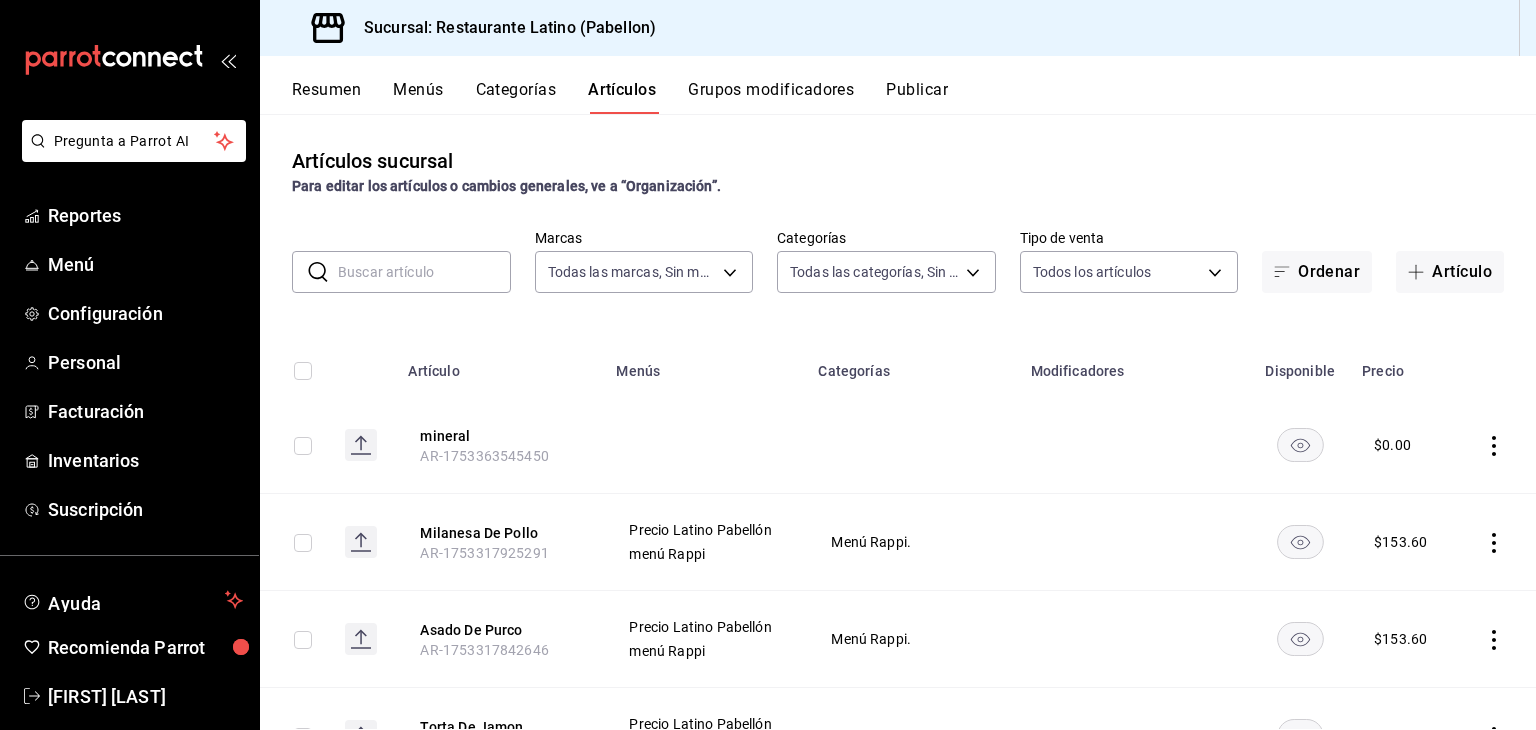 type on "[UUID],[UUID],[UUID],[UUID],[UUID],[UUID],[UUID],[UUID],[UUID],[UUID],[UUID],[UUID],[UUID],[UUID],[UUID],[UUID],[UUID],[UUID],[UUID]" 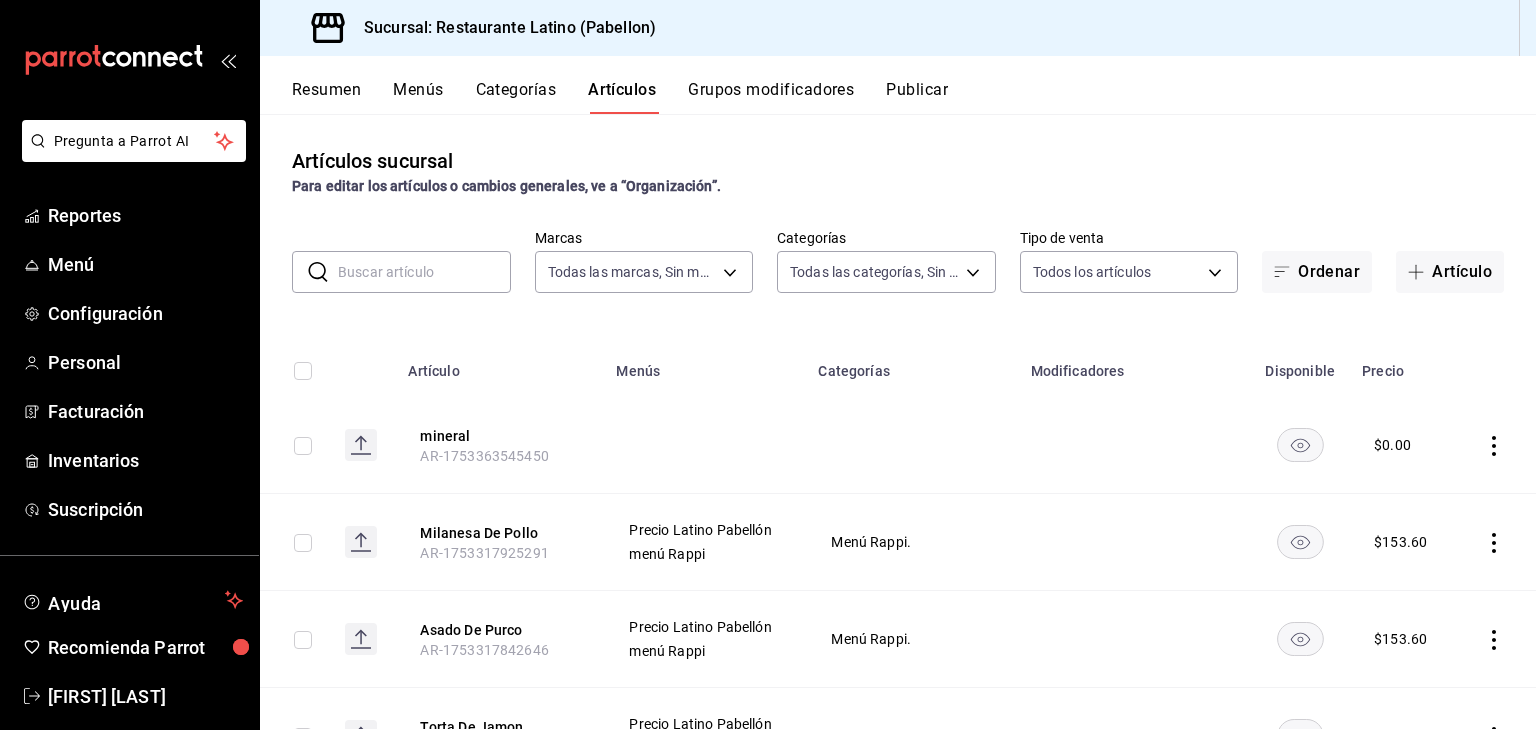 click at bounding box center [424, 272] 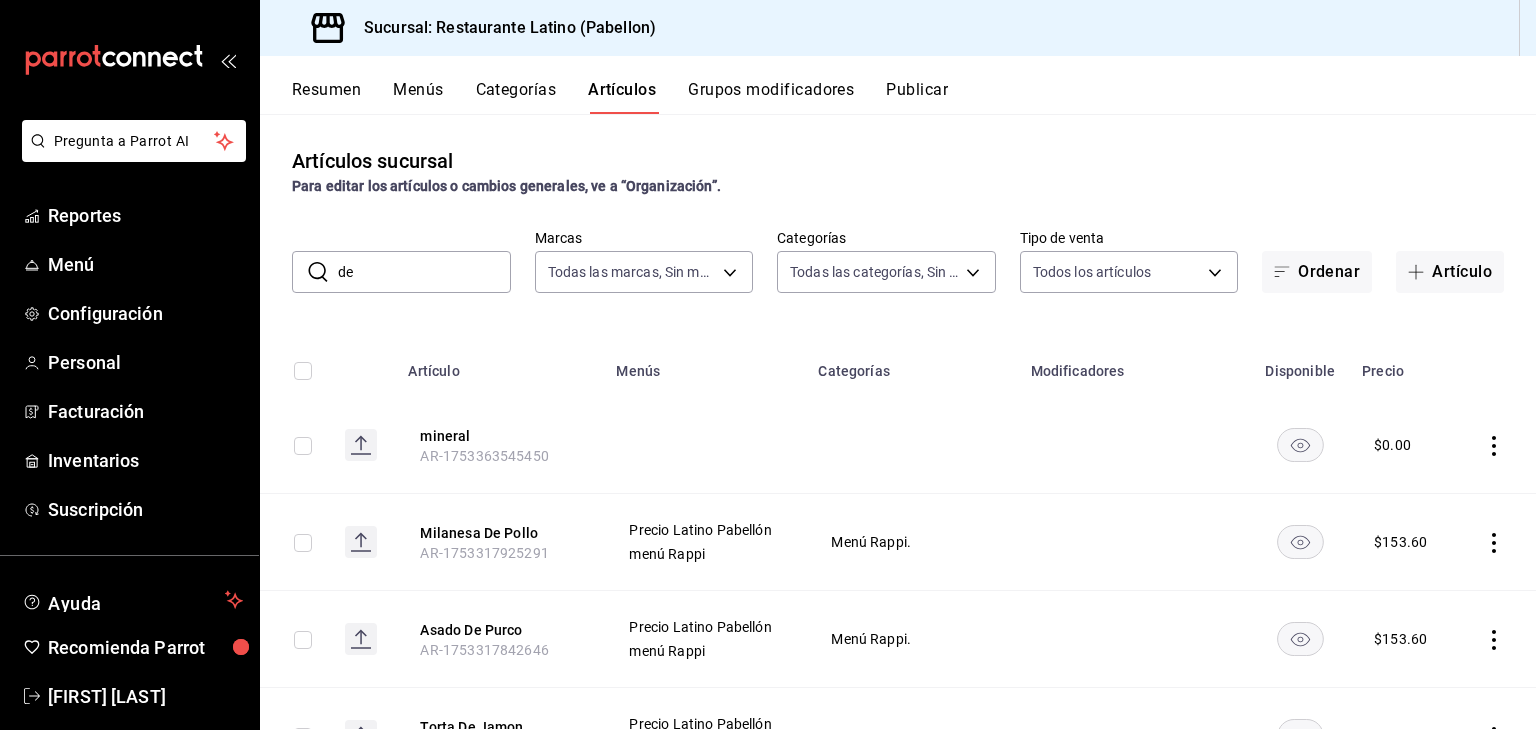 type on "d" 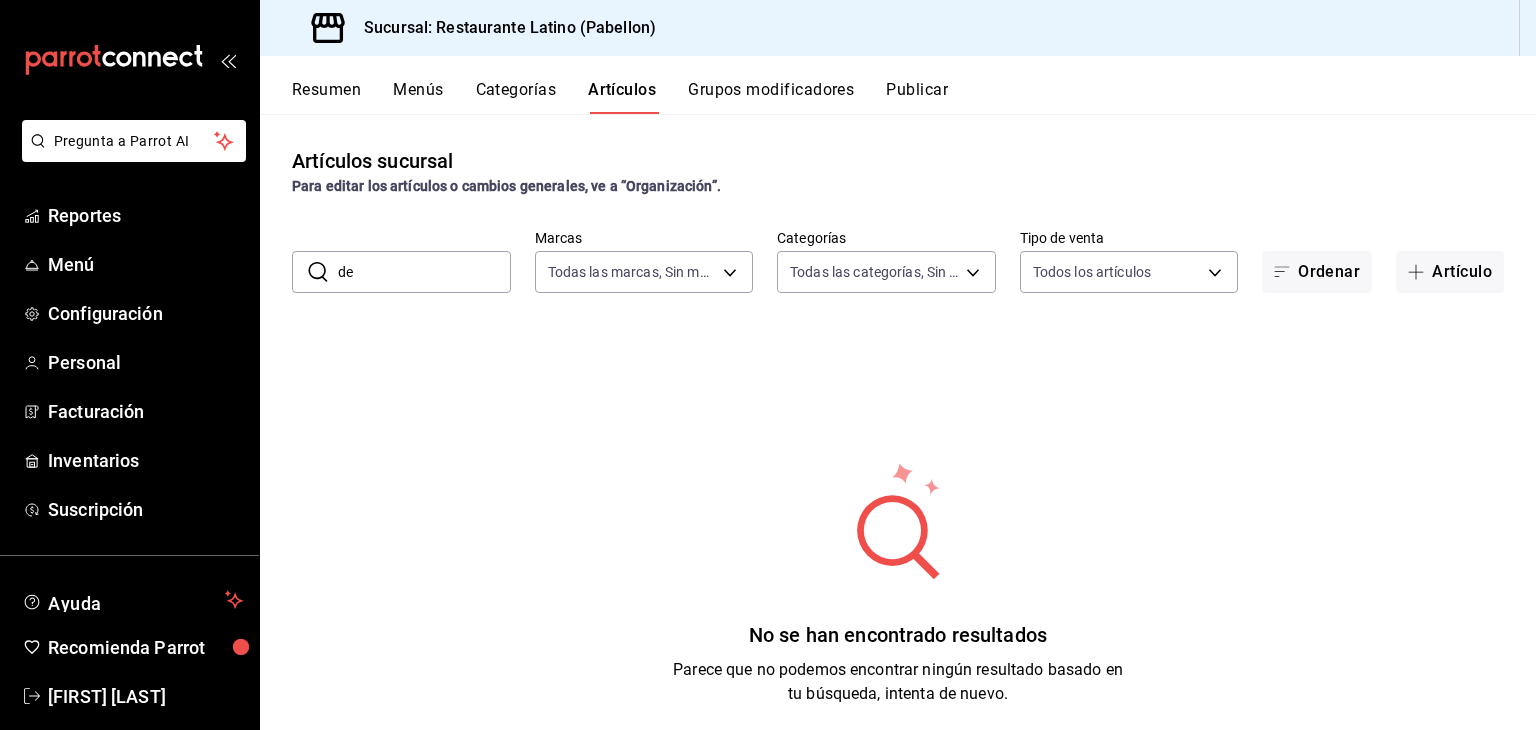 type on "d" 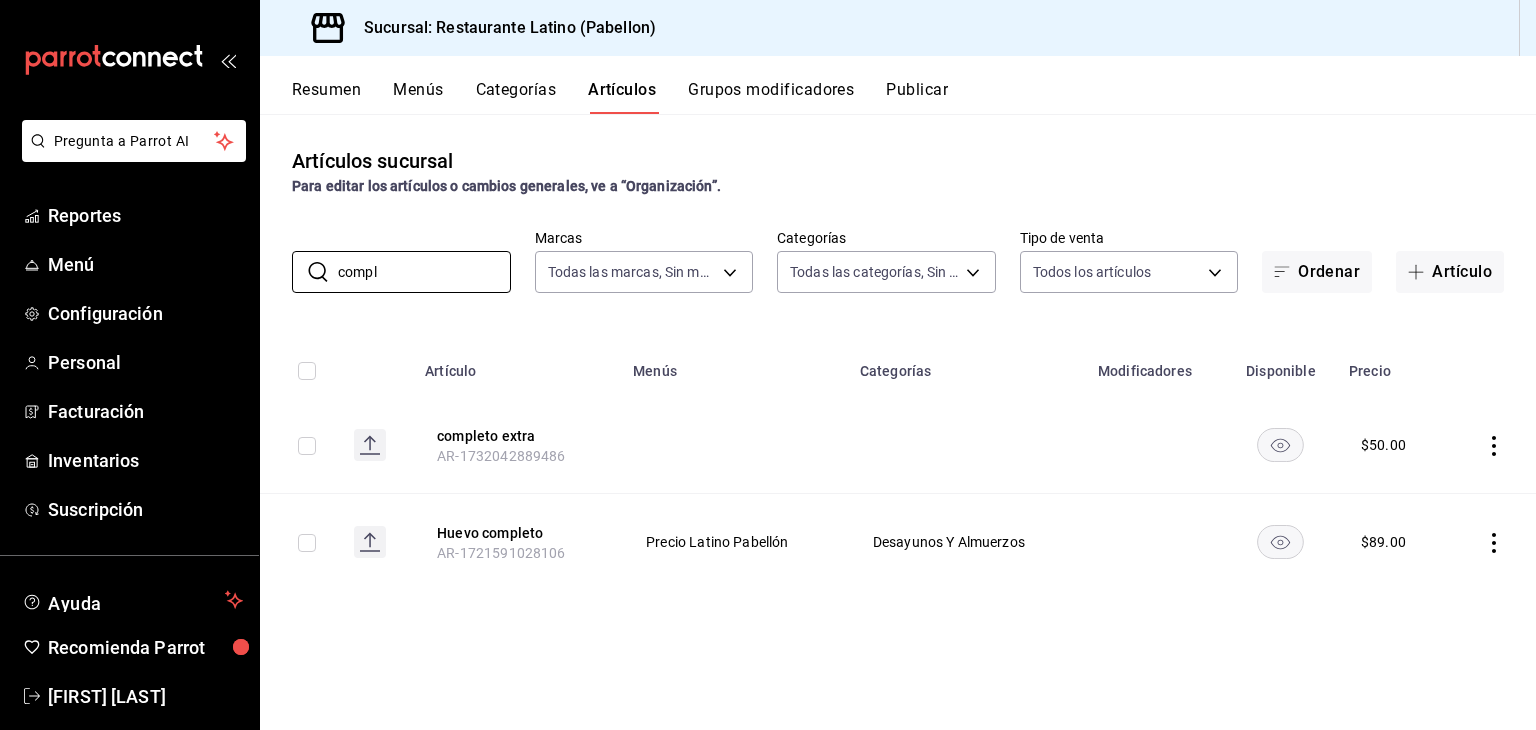type on "compl" 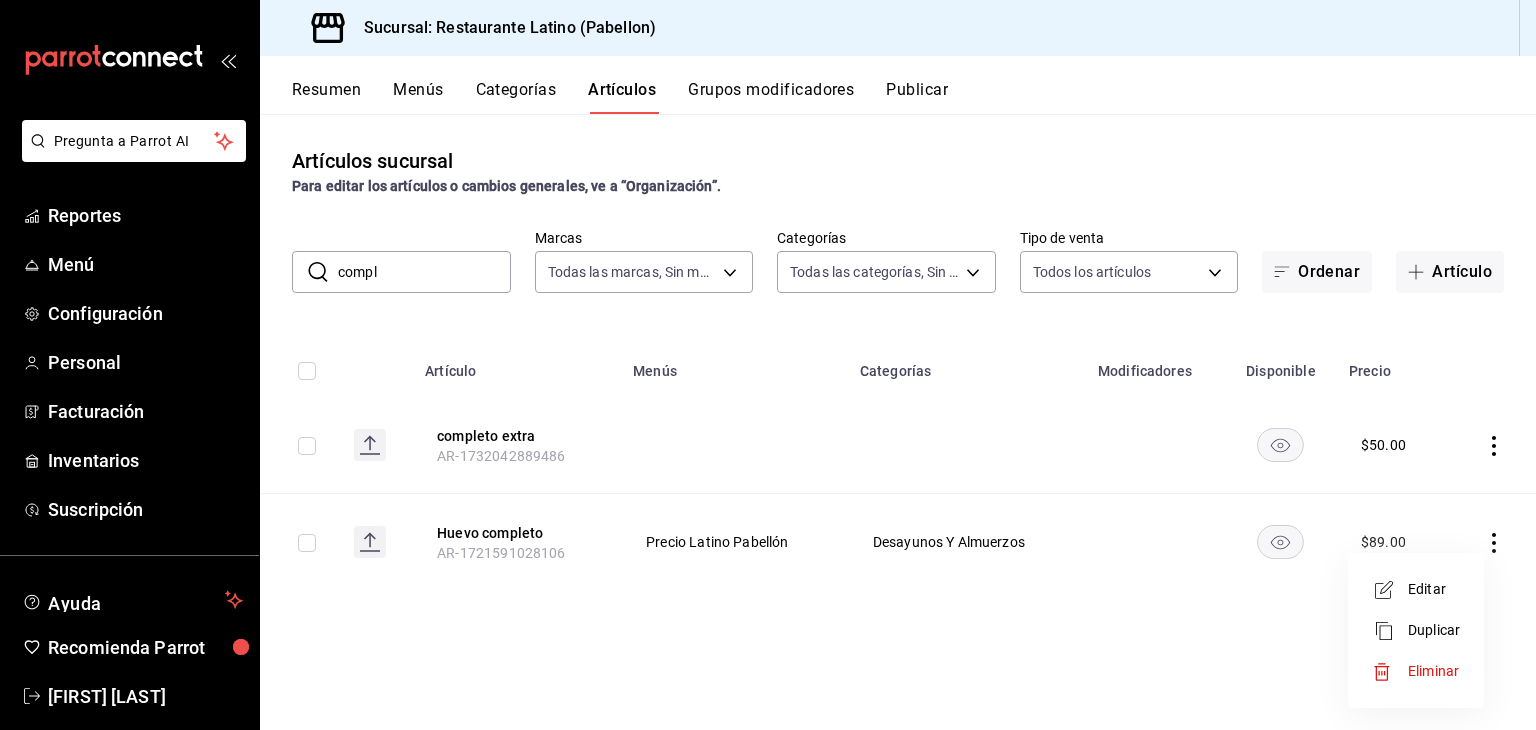 click on "Editar" at bounding box center (1434, 589) 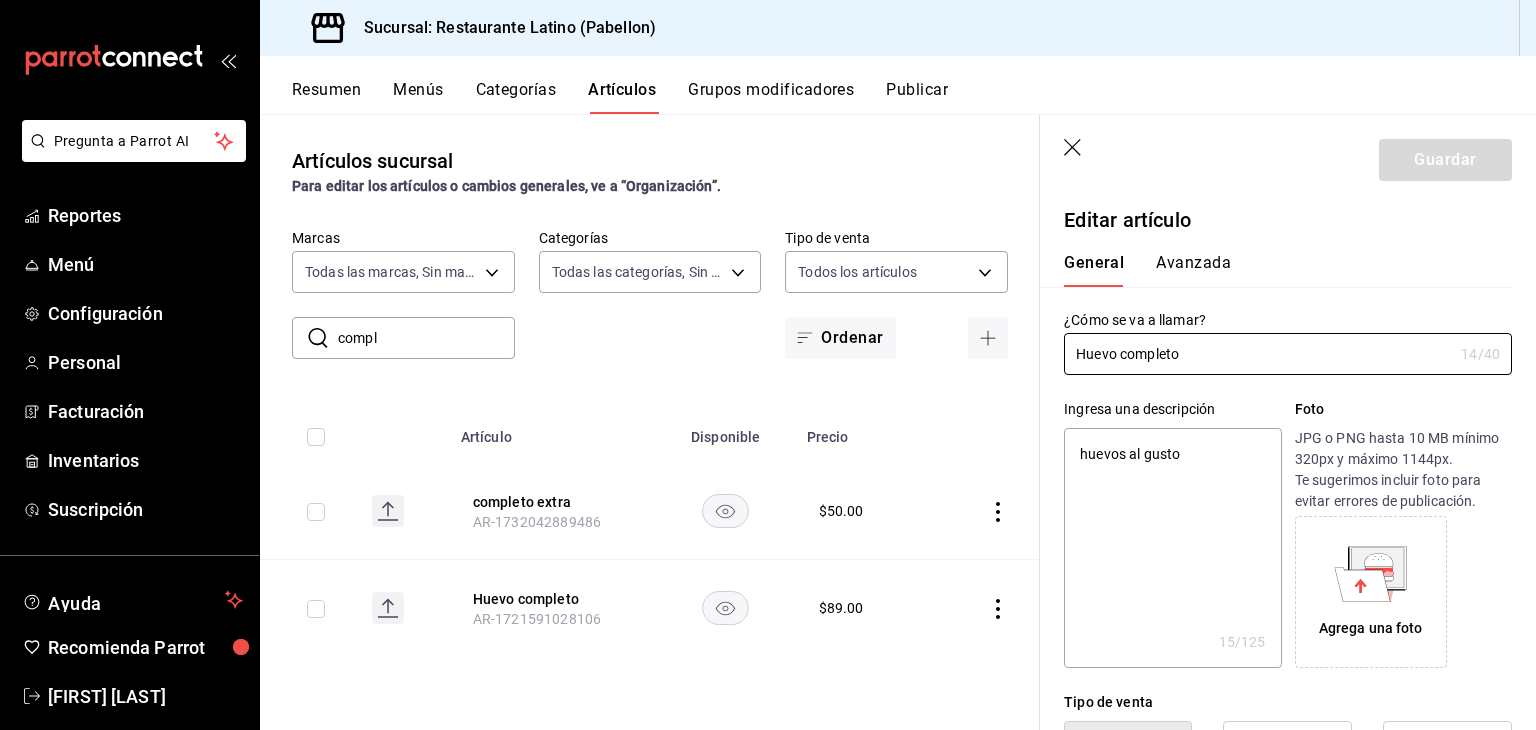 type on "x" 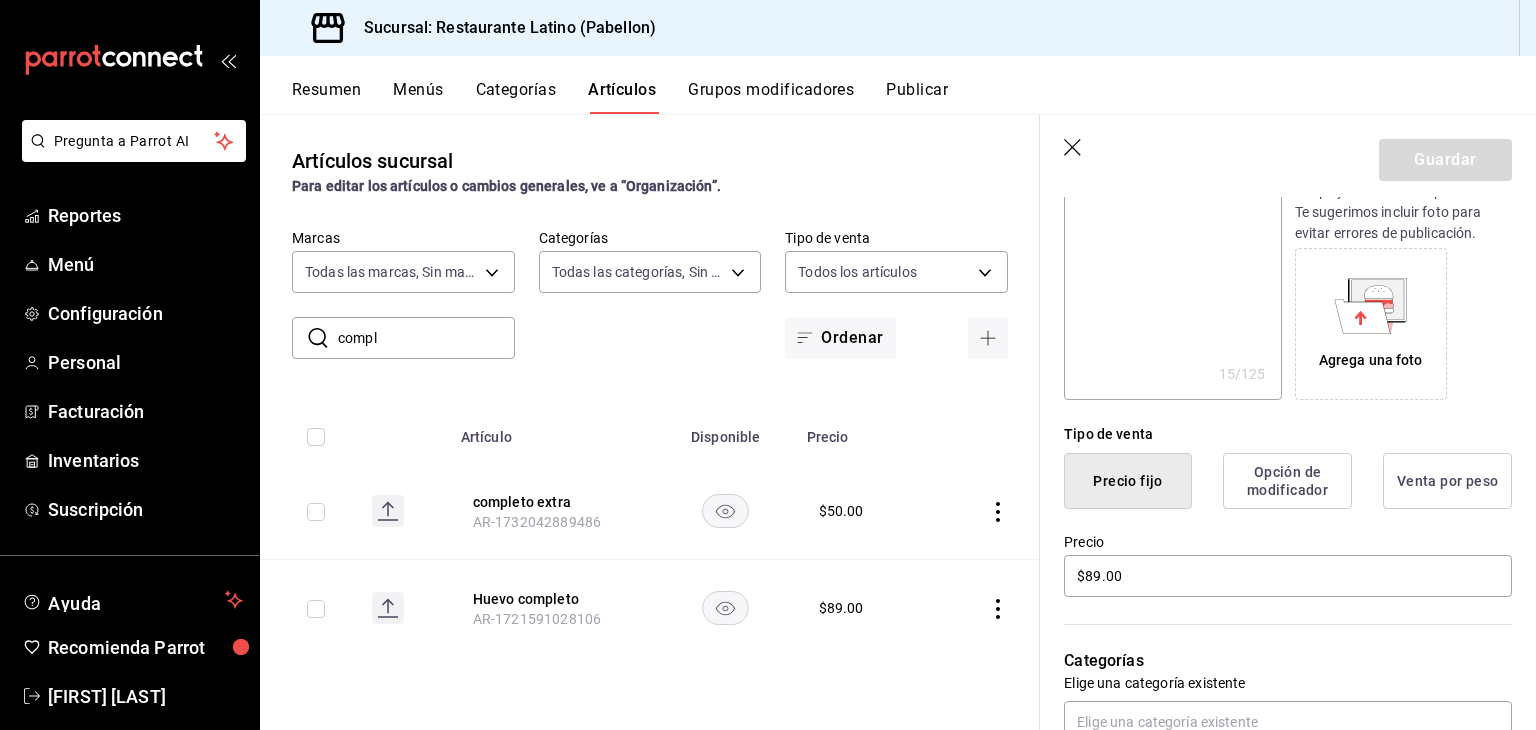 scroll, scrollTop: 280, scrollLeft: 0, axis: vertical 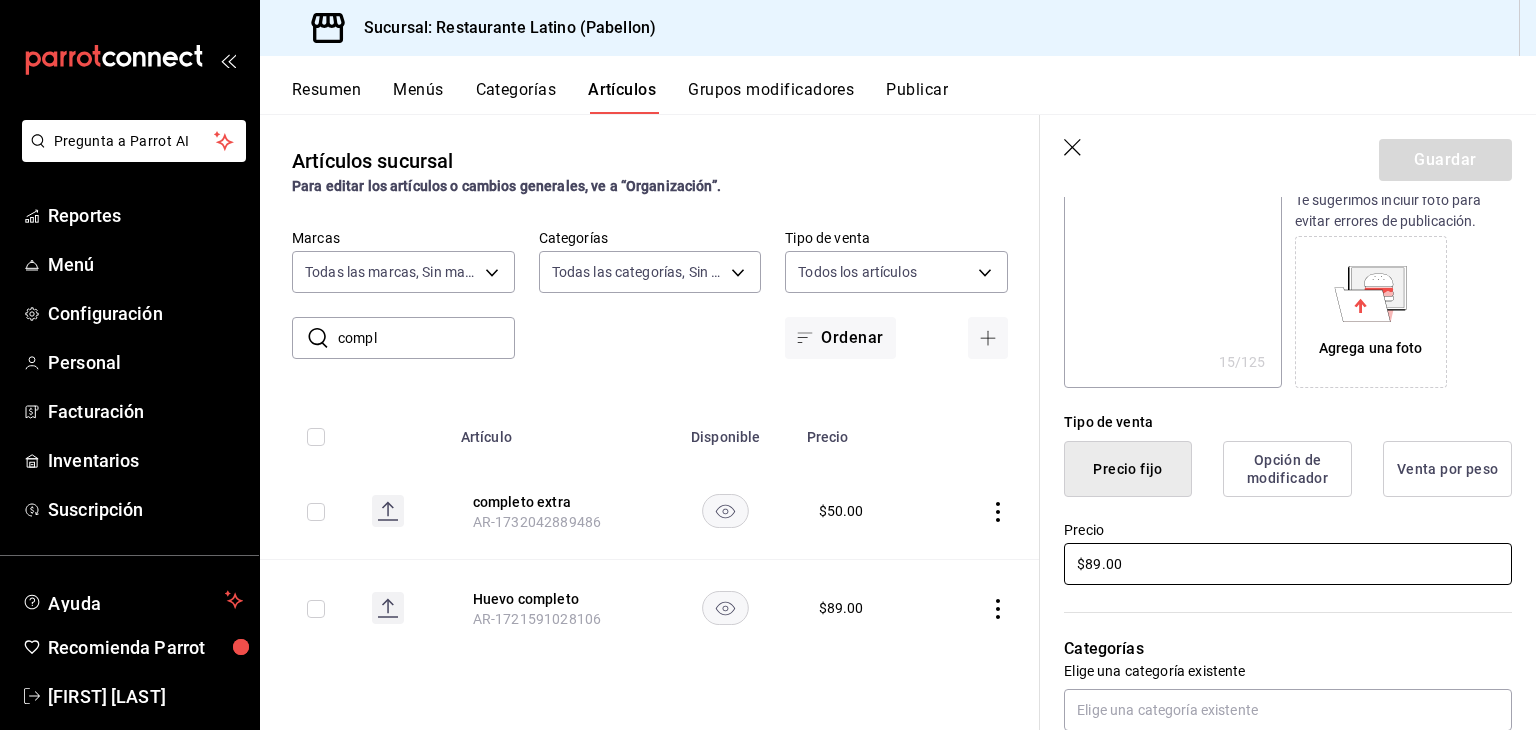 click on "$89.00" at bounding box center [1288, 564] 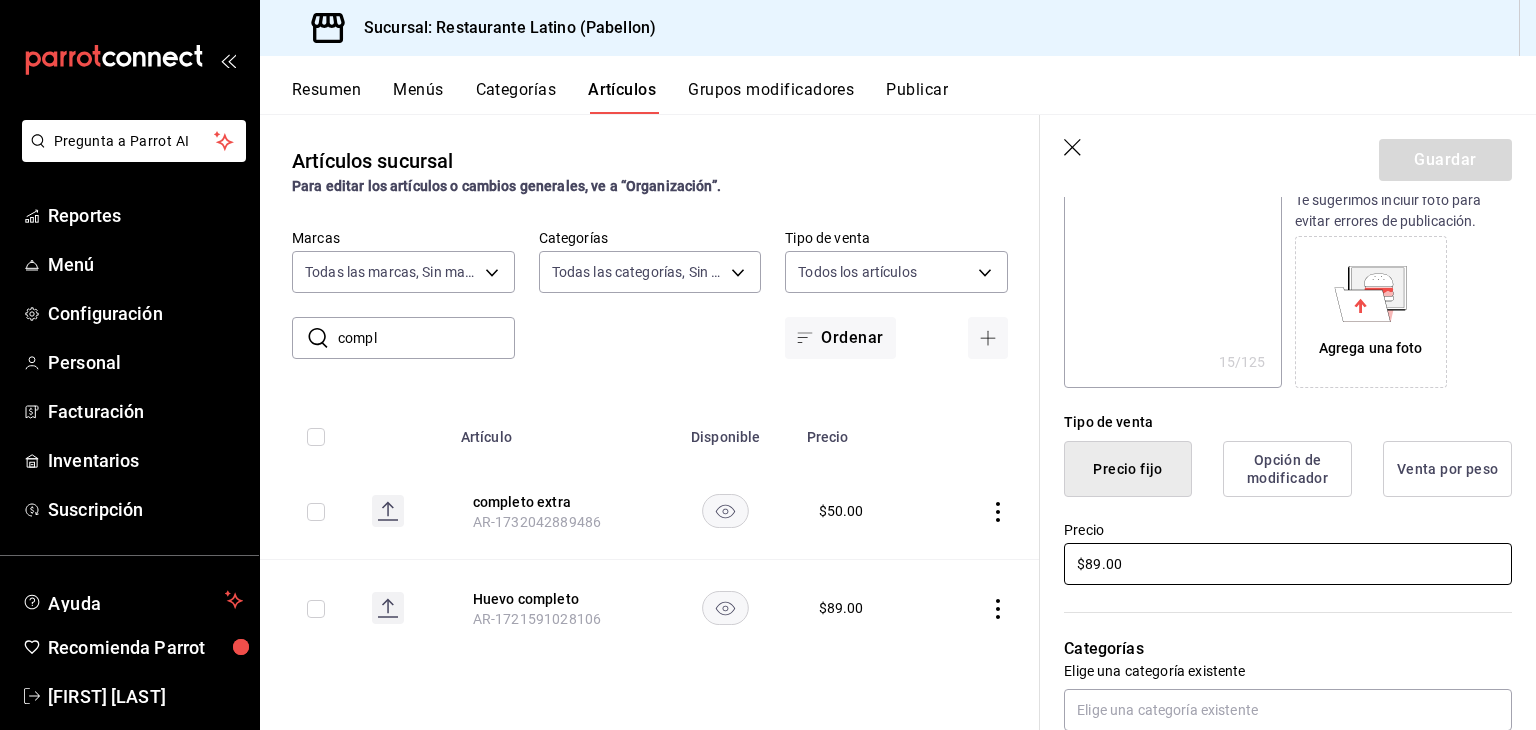 type on "x" 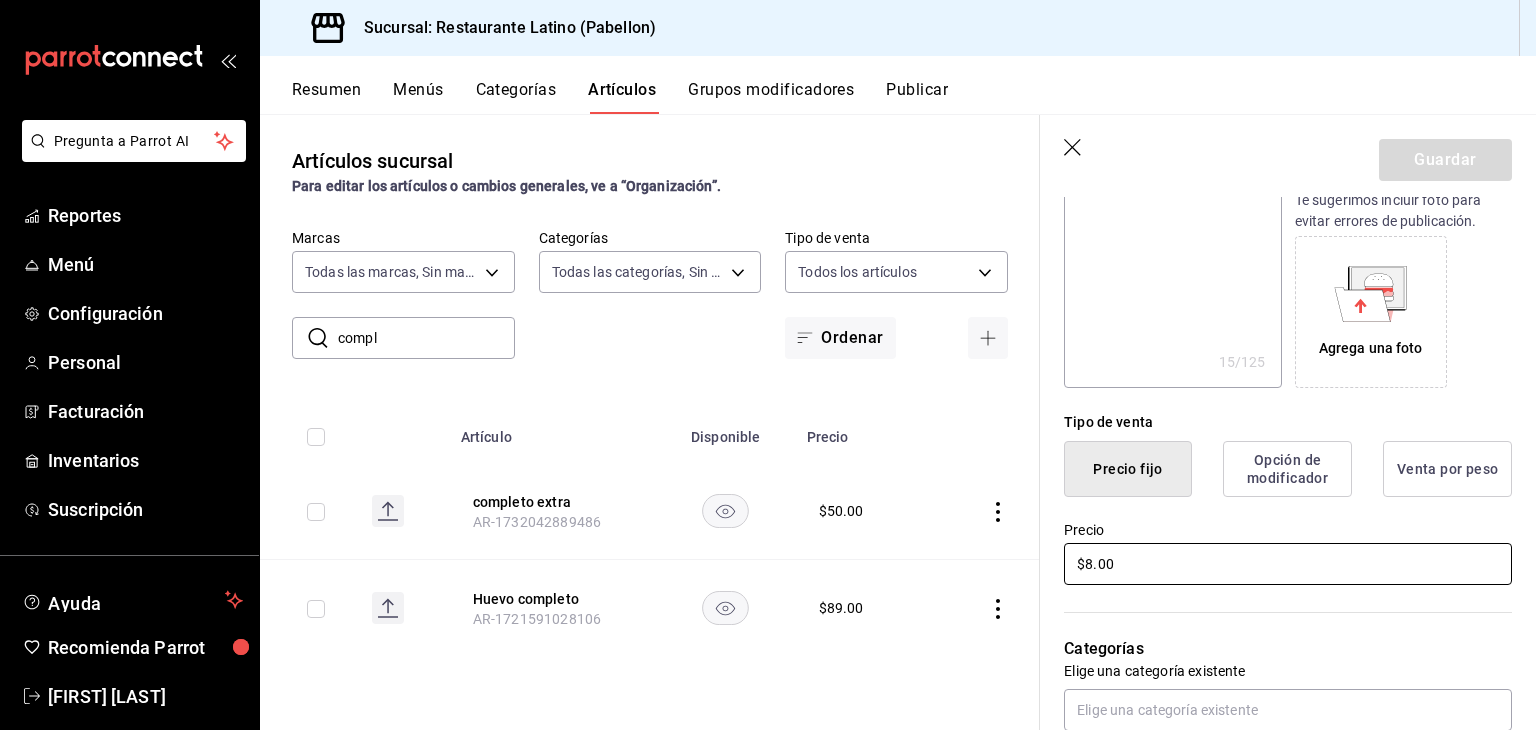 type on "x" 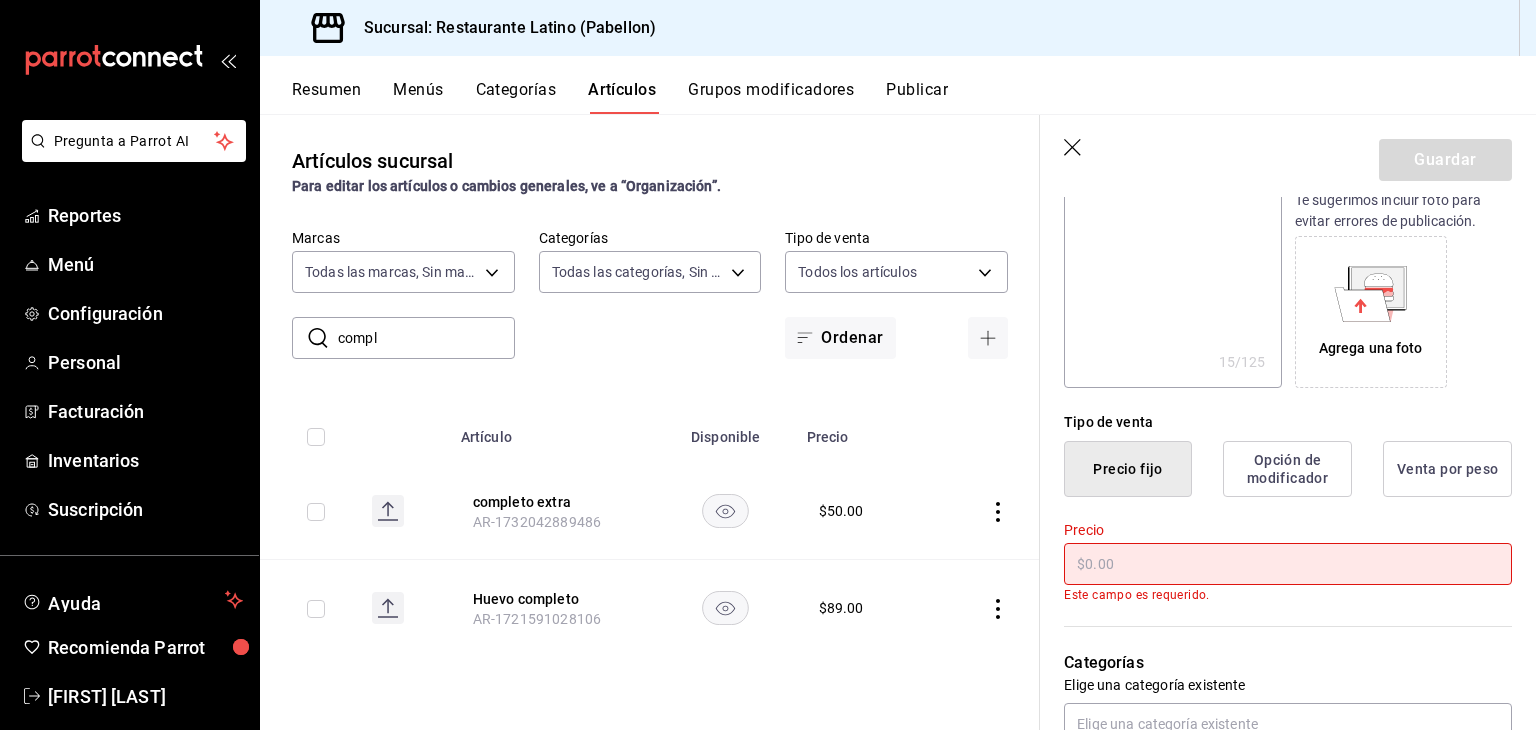 type on "$9.00" 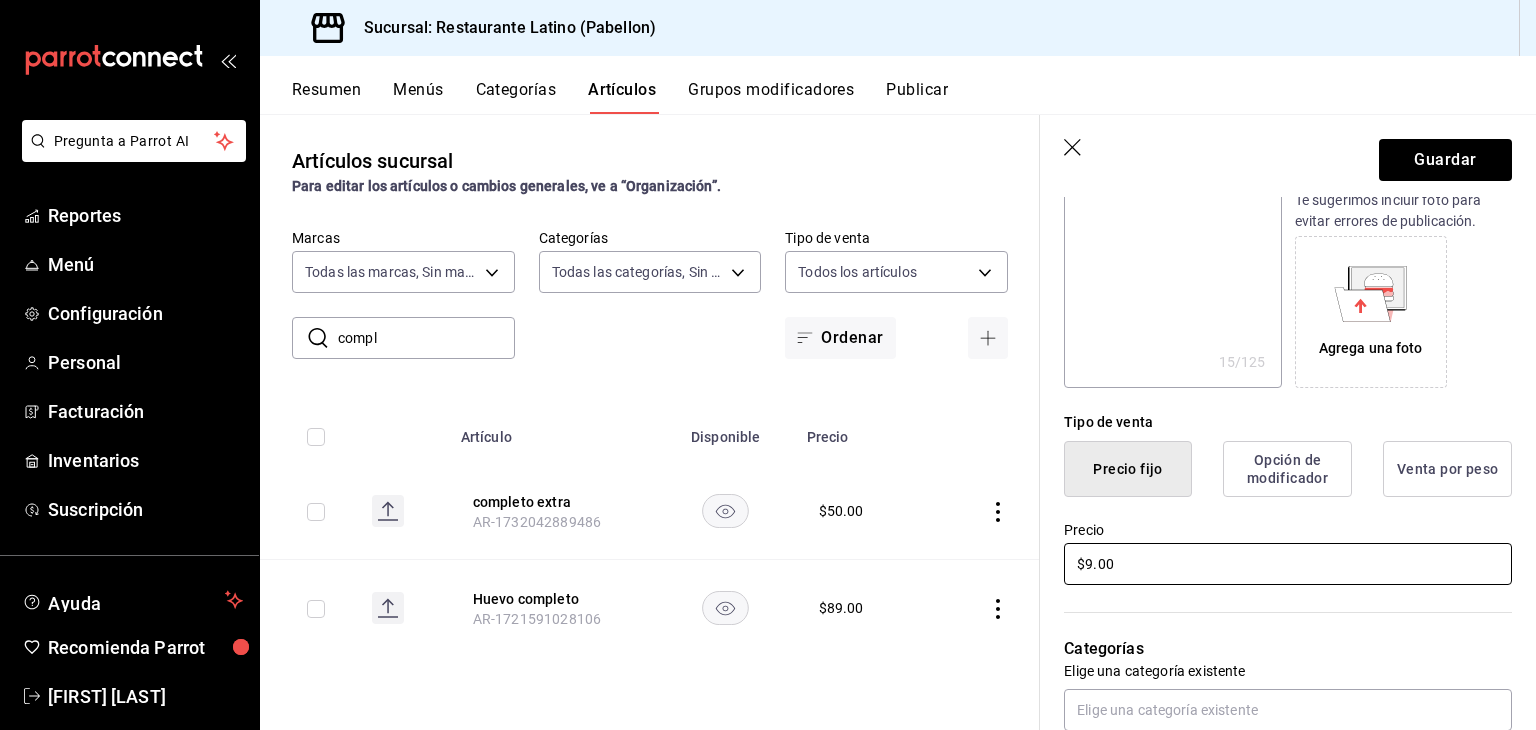 type on "x" 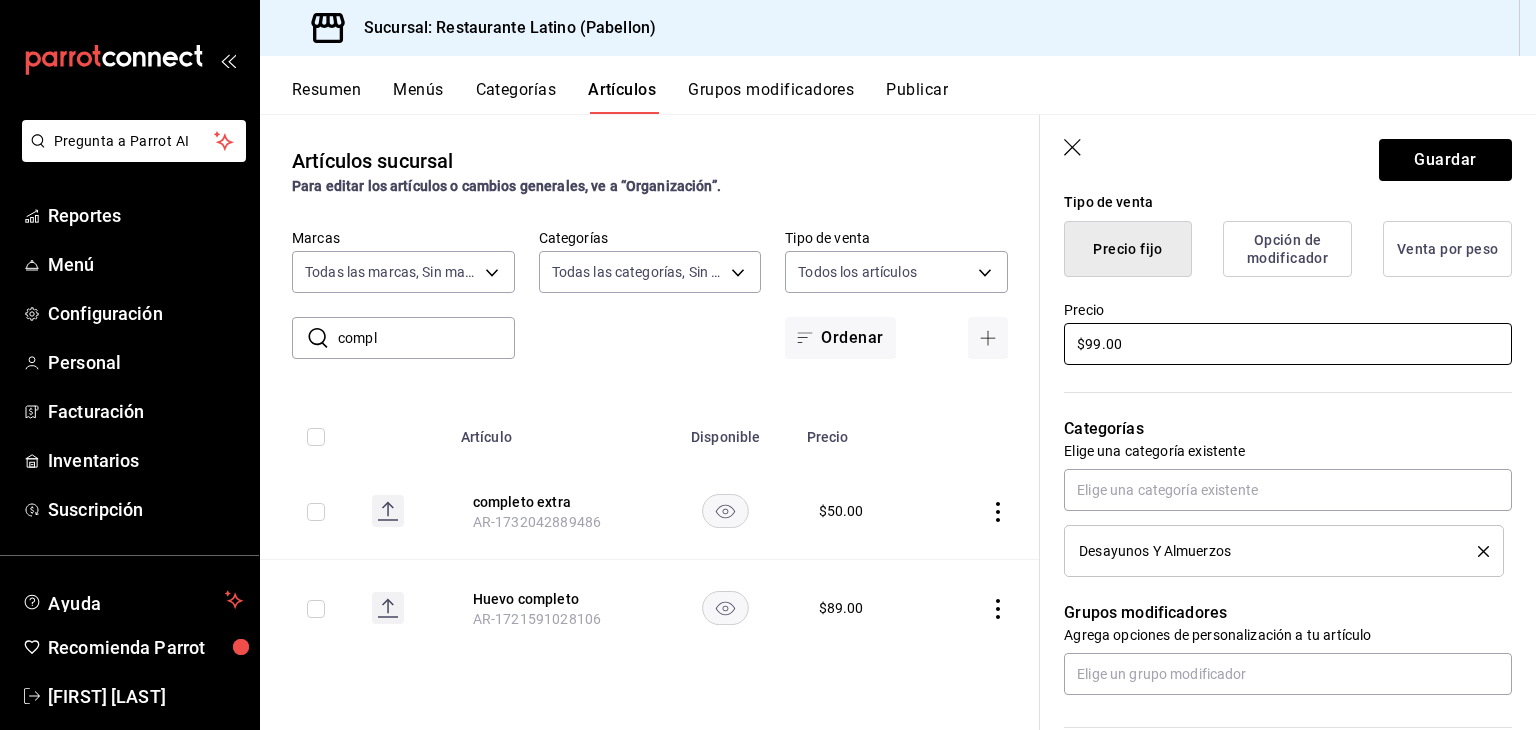 scroll, scrollTop: 520, scrollLeft: 0, axis: vertical 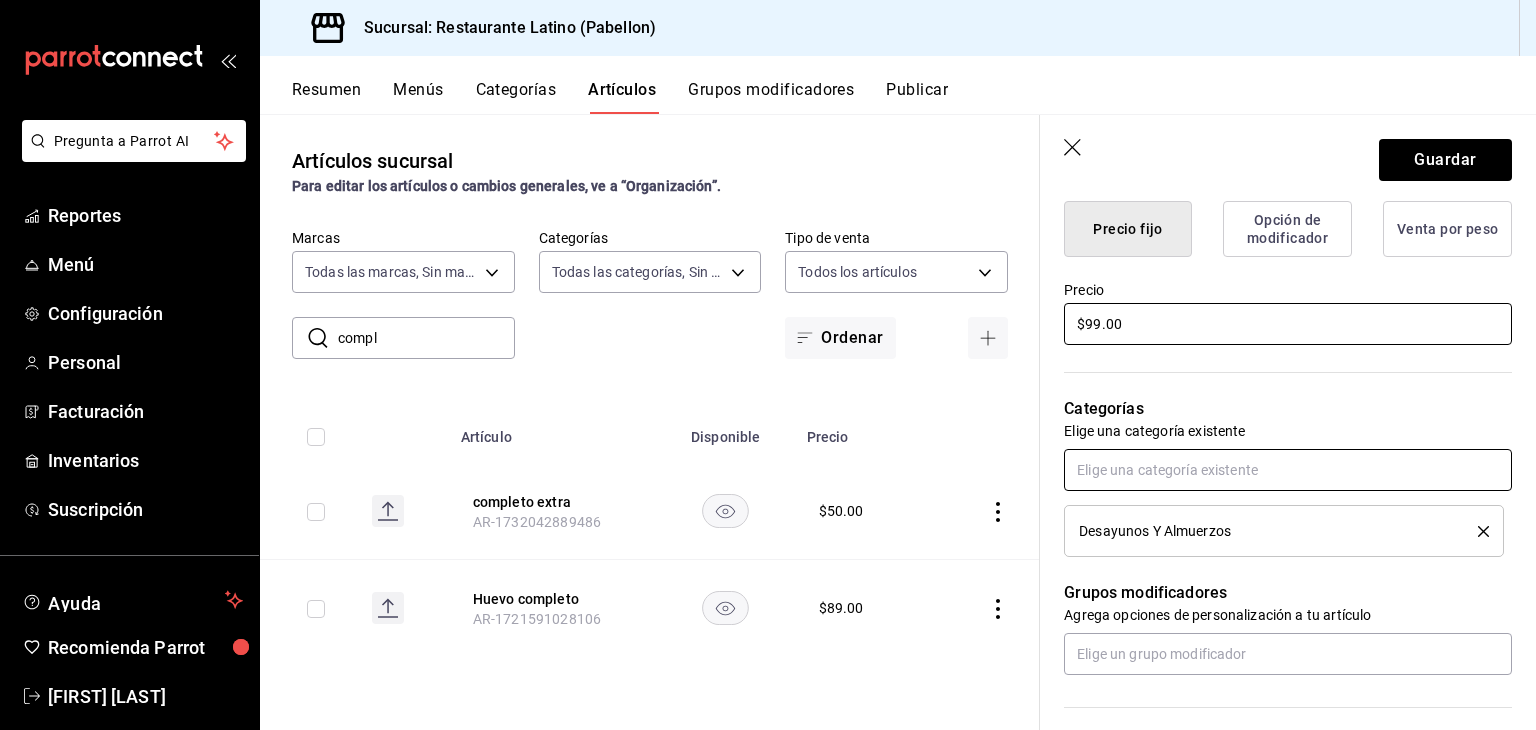 type on "$99.00" 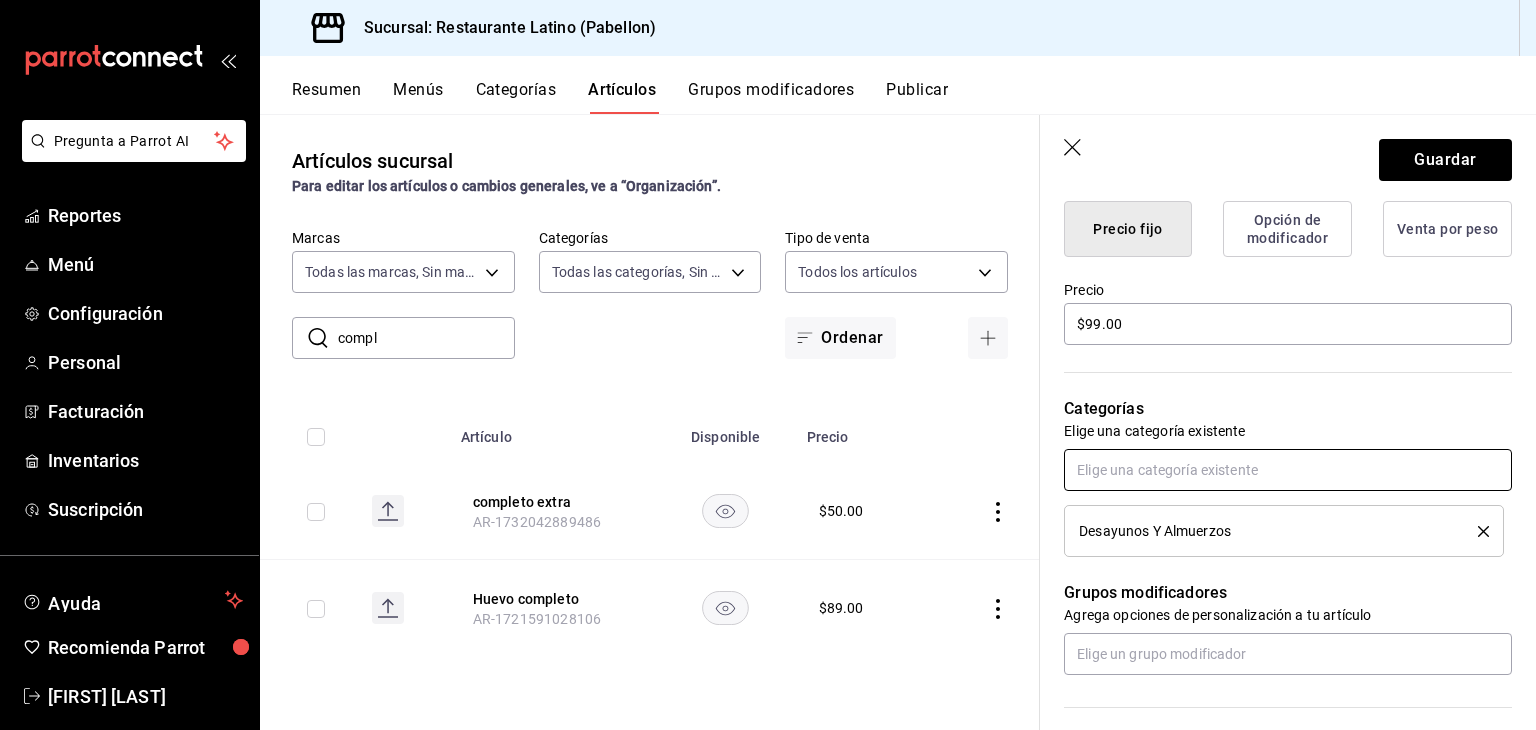 click at bounding box center [1288, 470] 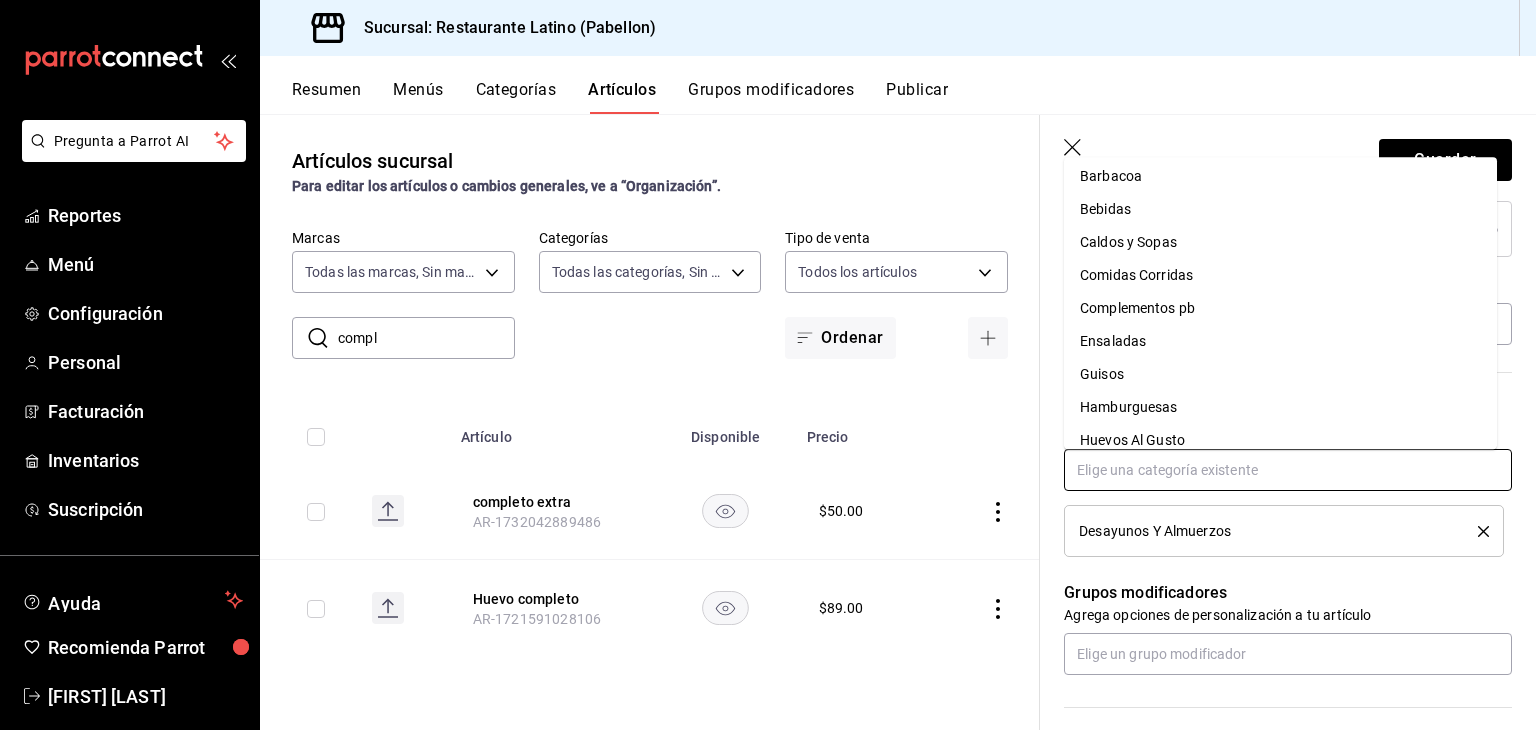scroll, scrollTop: 0, scrollLeft: 0, axis: both 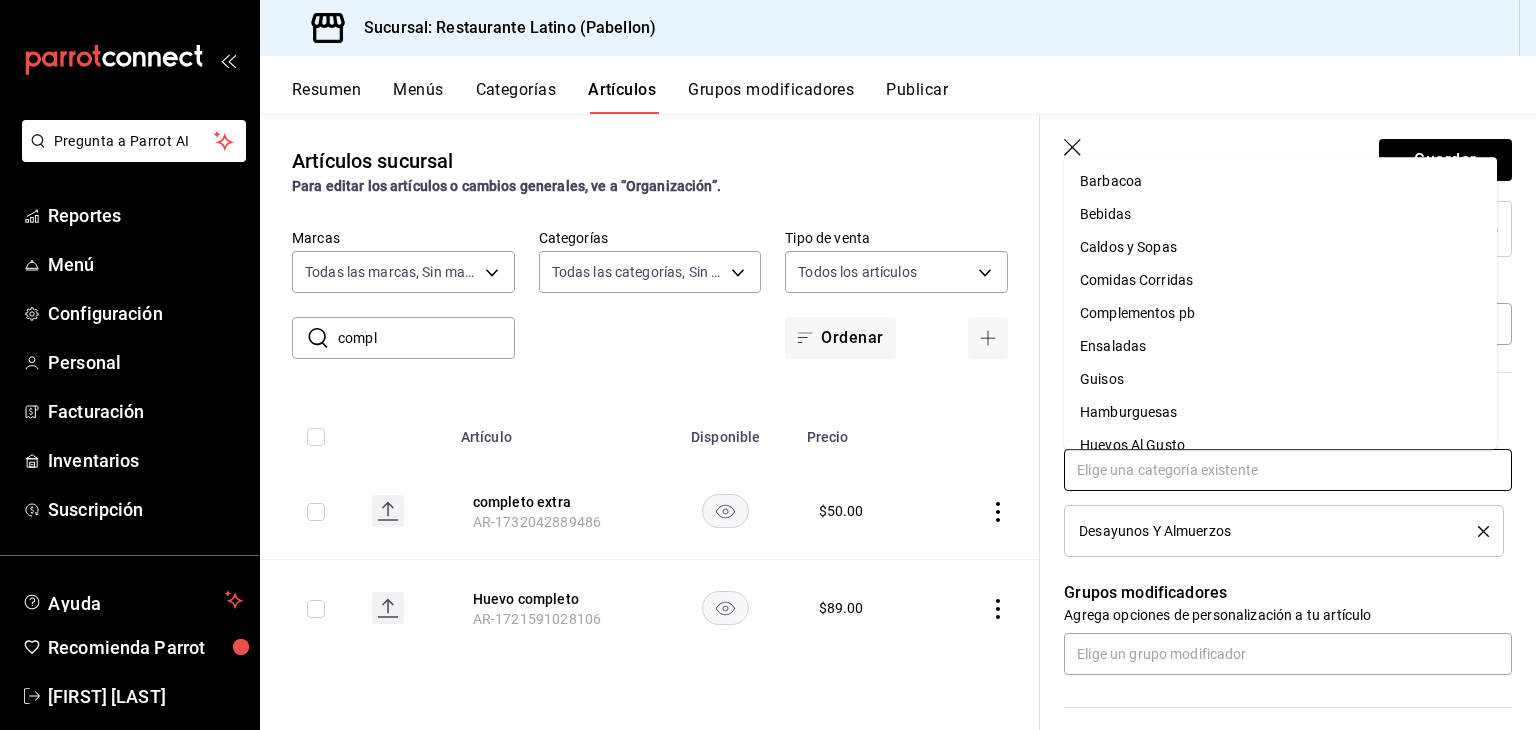 click at bounding box center (1288, 470) 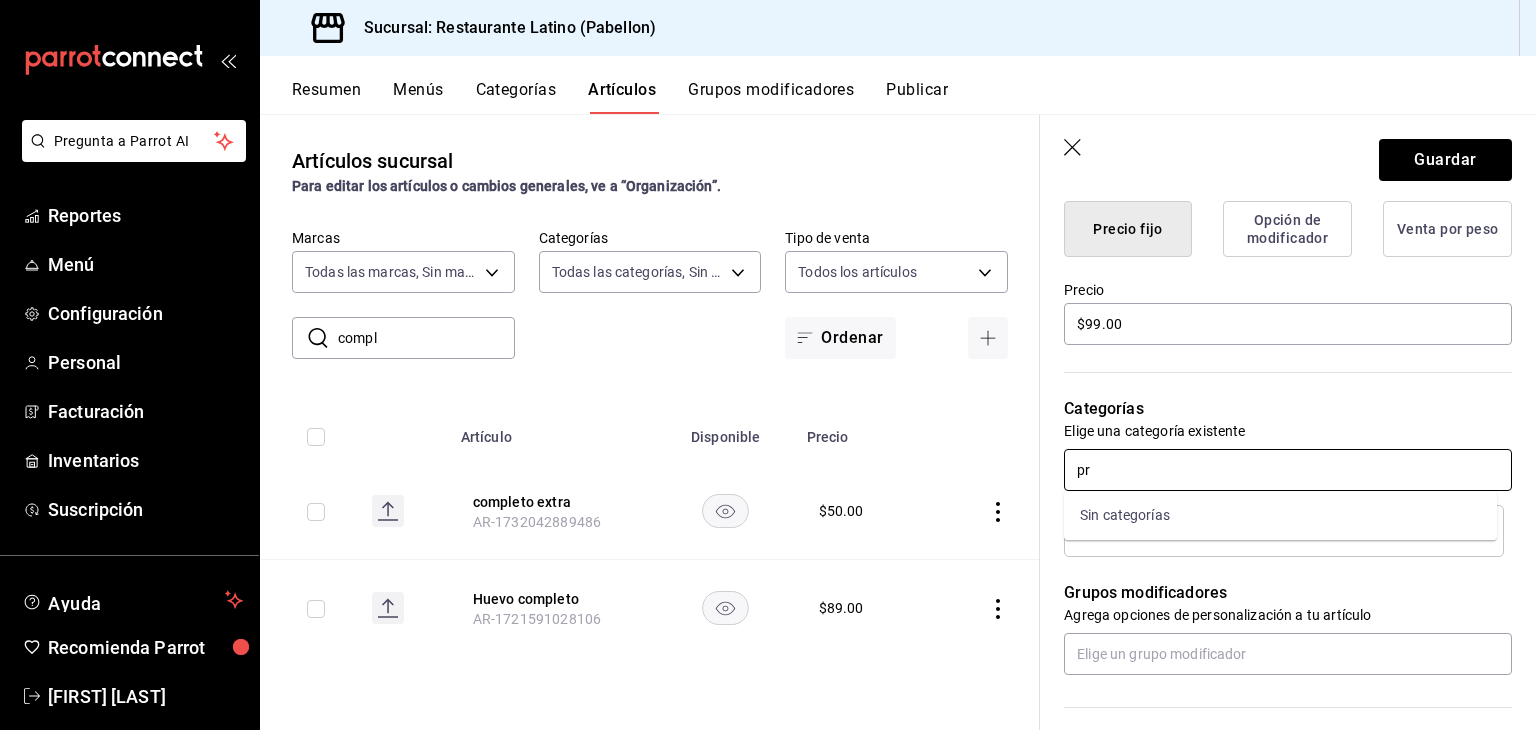 type on "p" 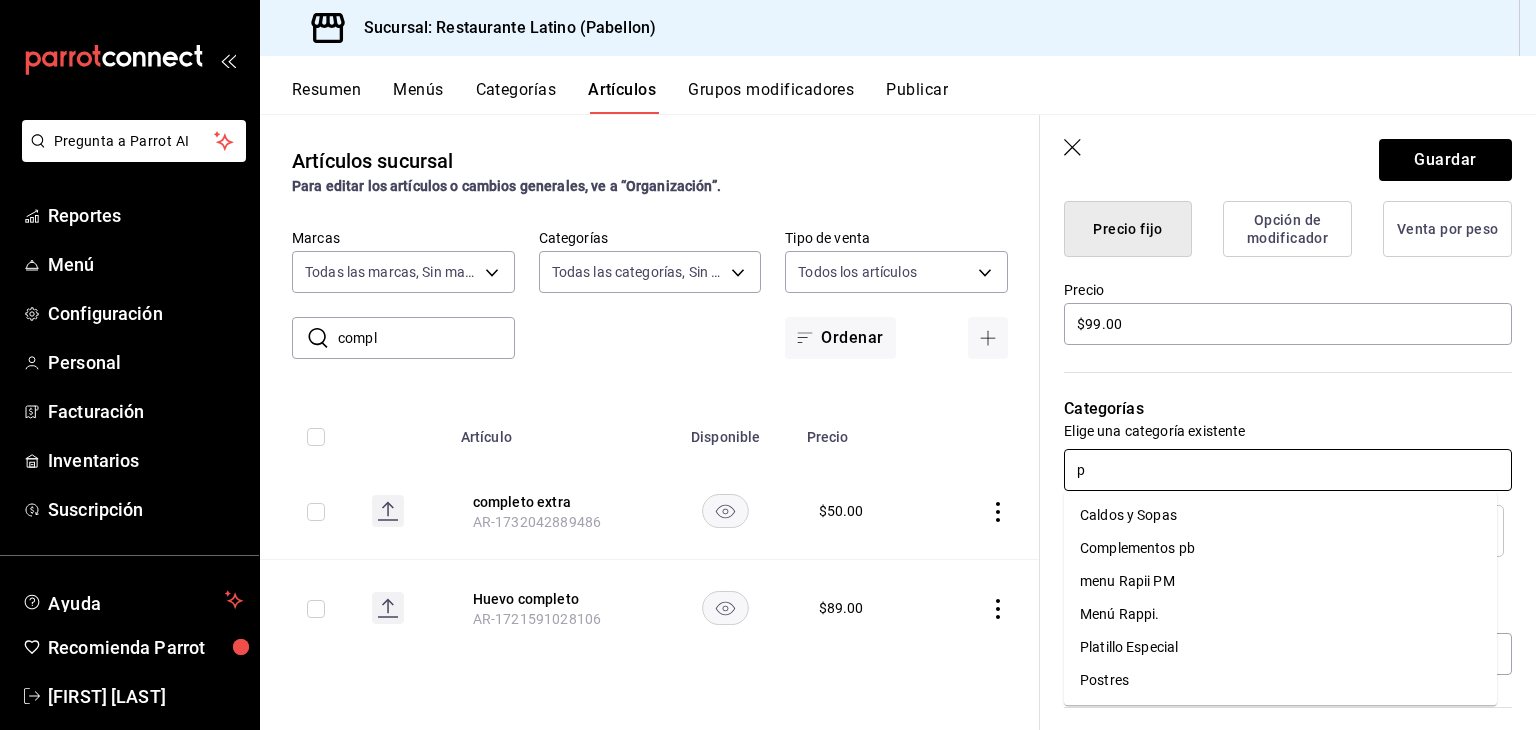 type 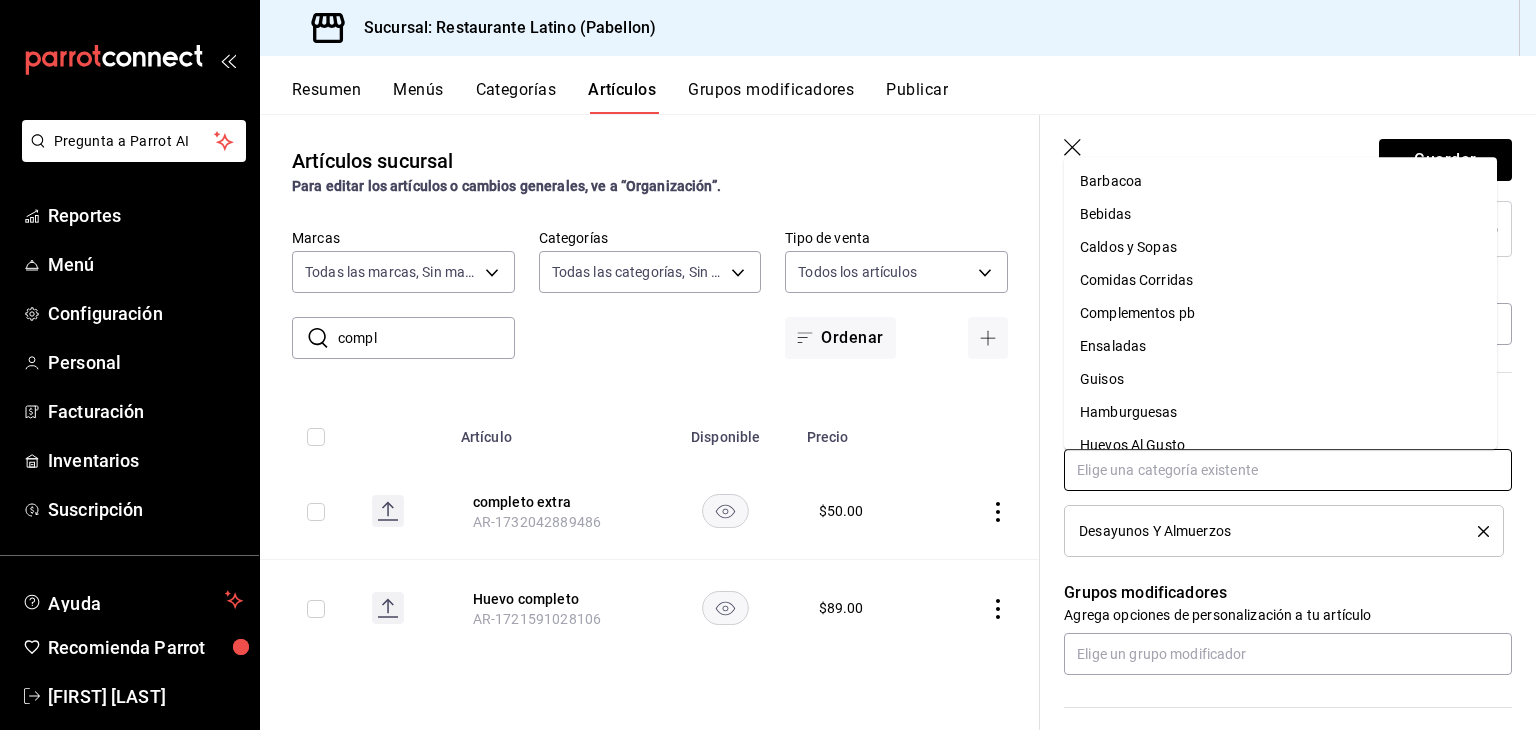 click on "Huevos Al Gusto" at bounding box center [1280, 445] 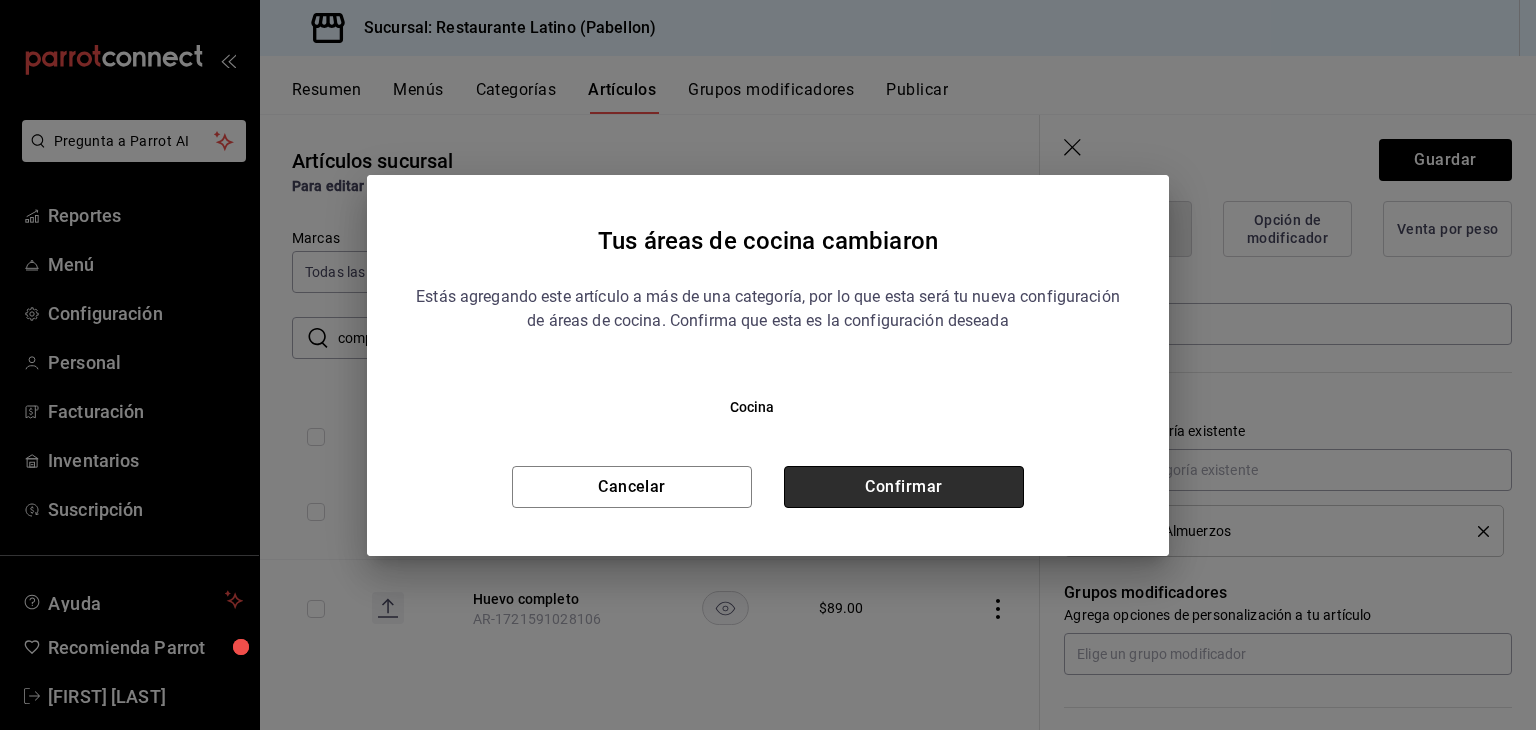 click on "Confirmar" at bounding box center (904, 487) 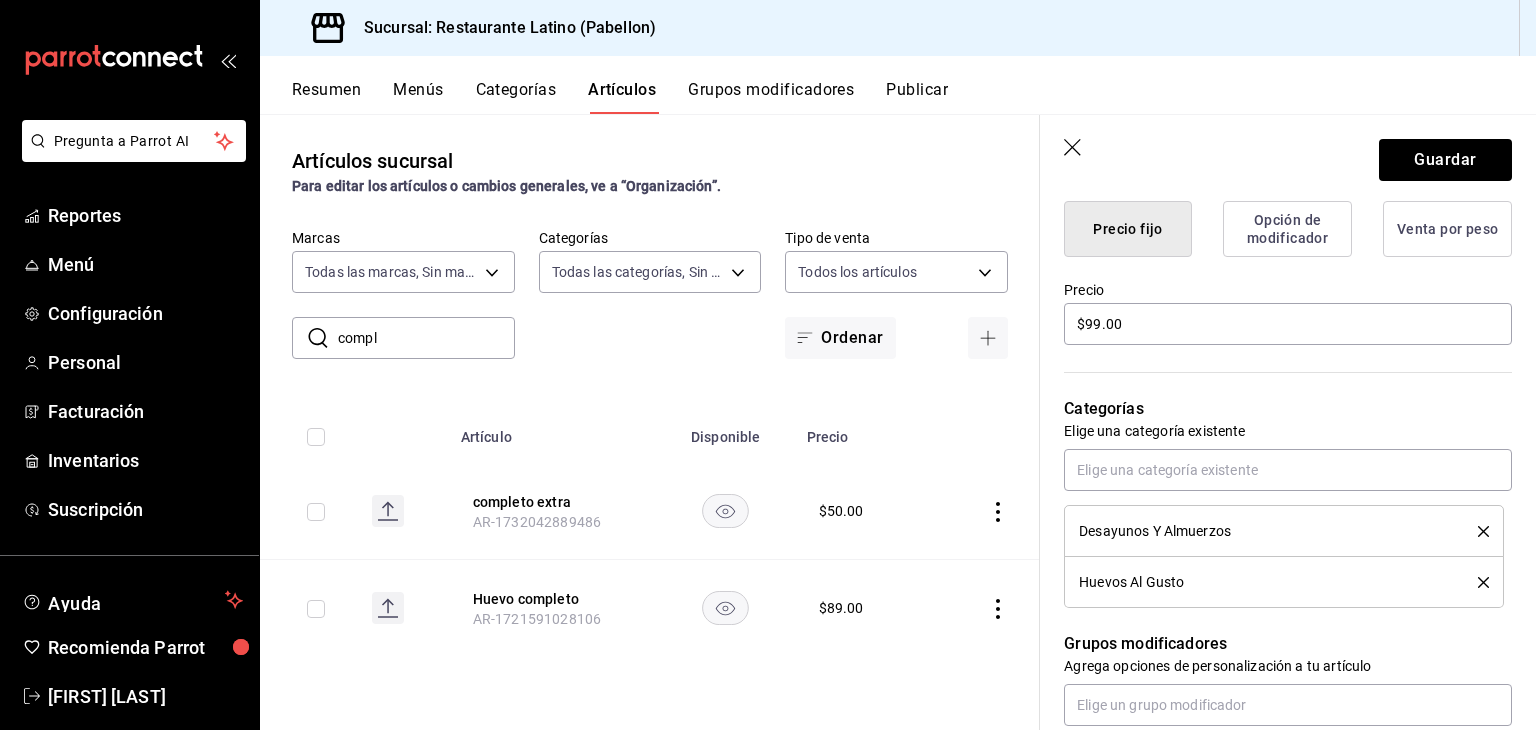 click on "Categorías" at bounding box center (516, 97) 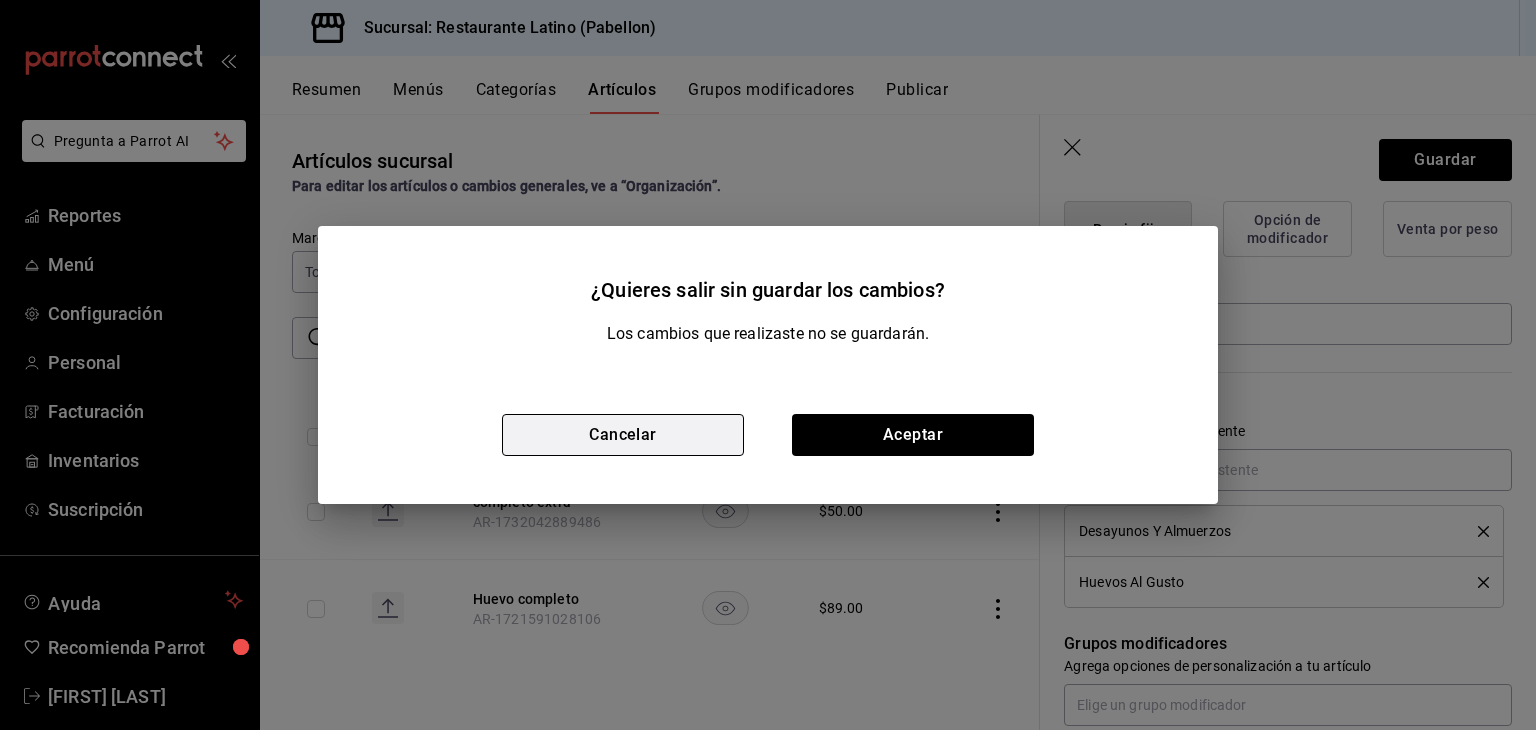 click on "Cancelar" at bounding box center (623, 435) 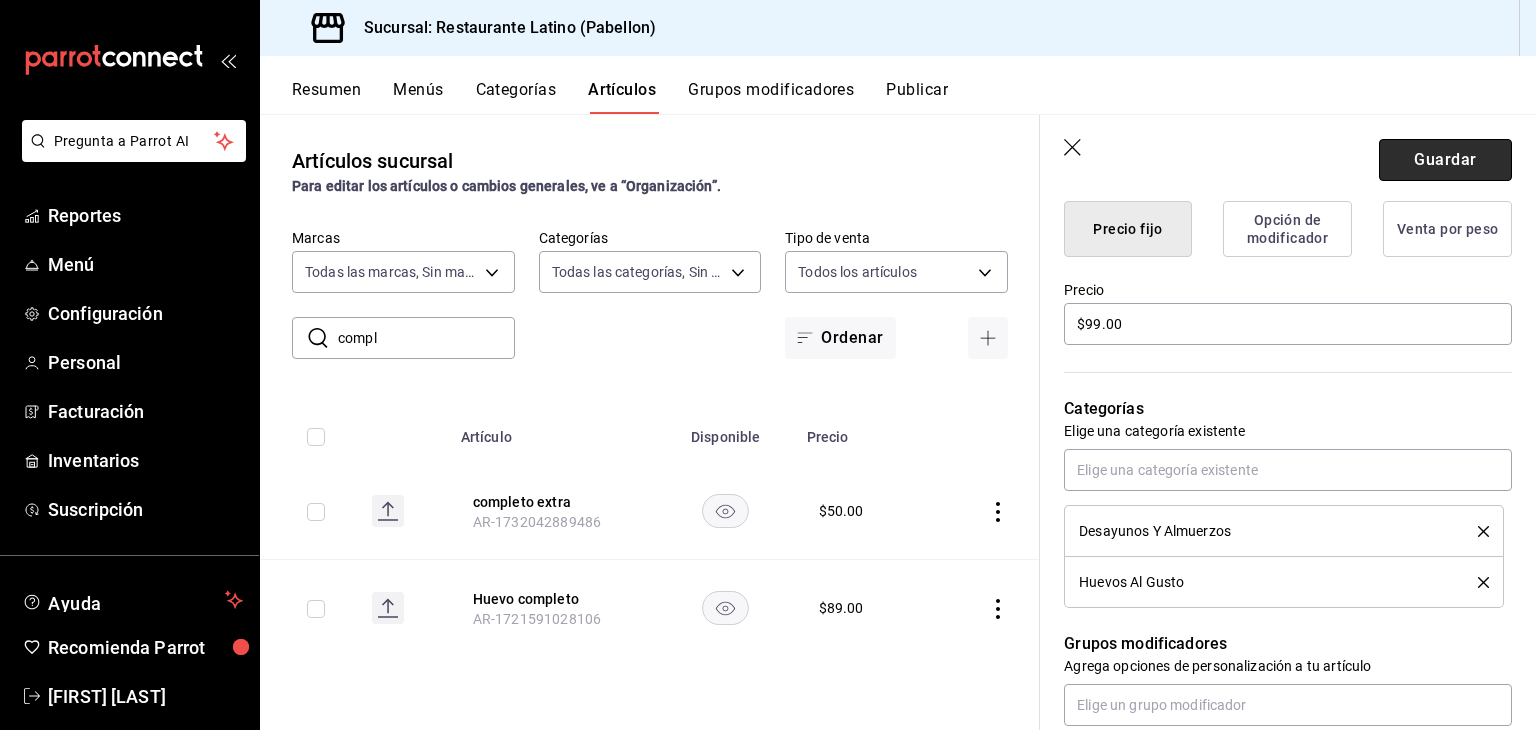 click on "Guardar" at bounding box center [1445, 160] 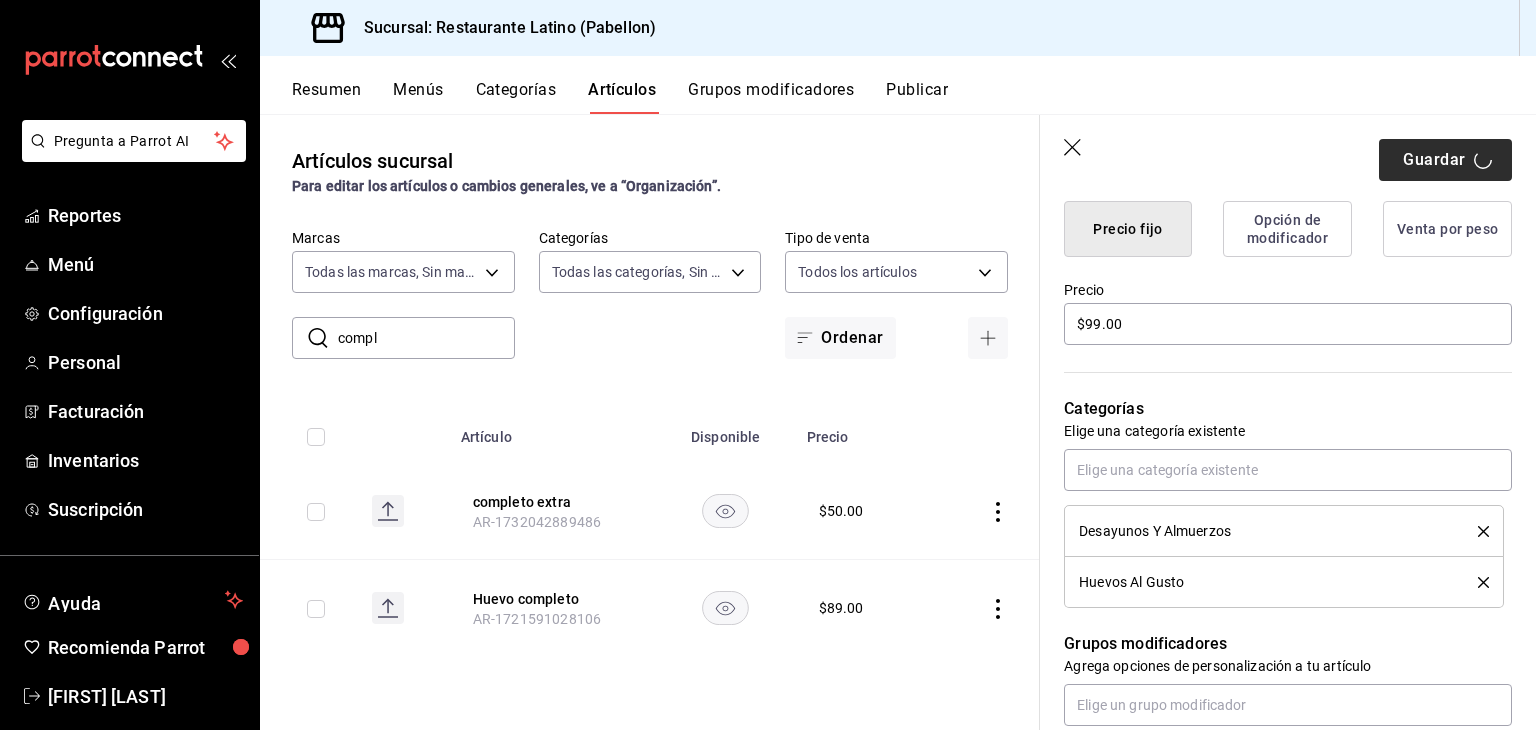 type on "x" 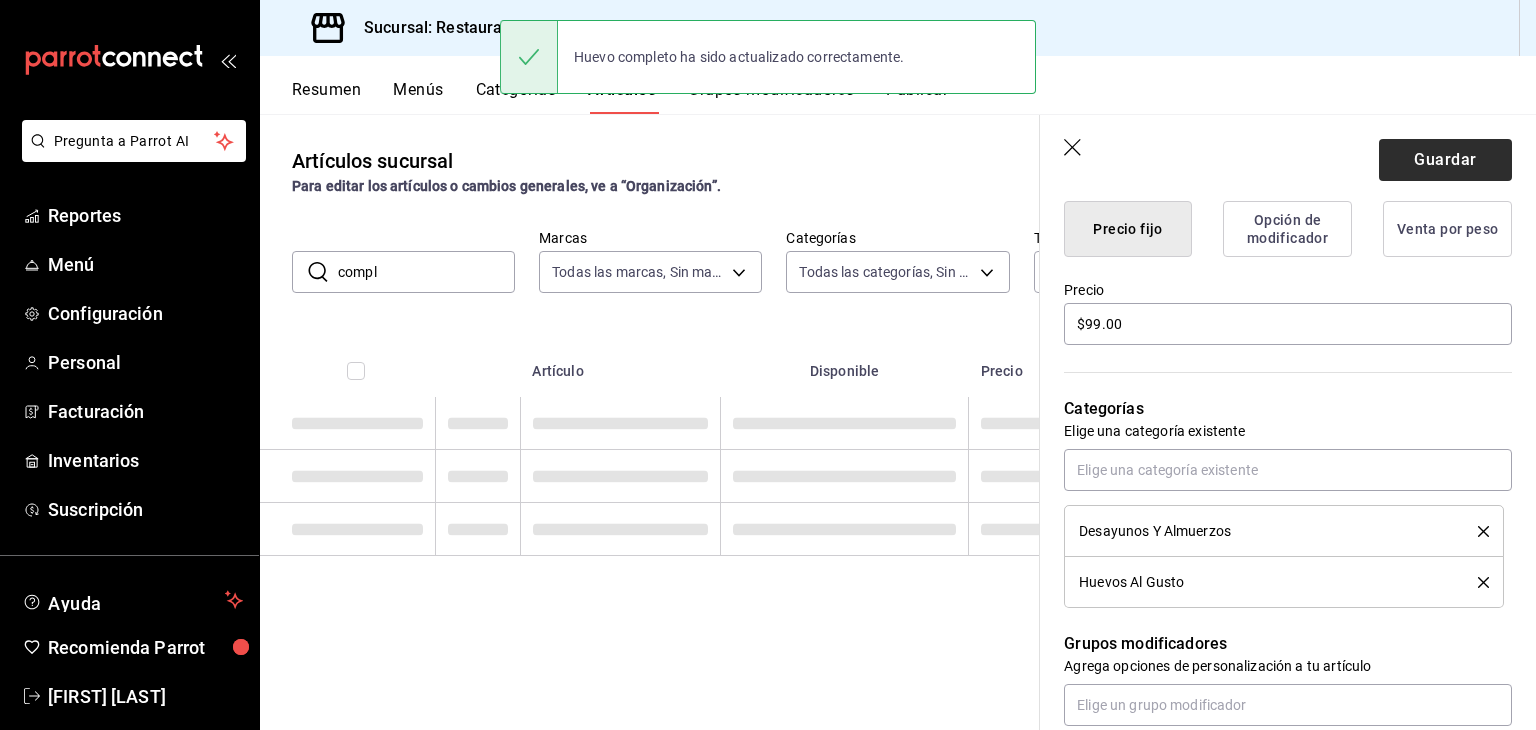 scroll, scrollTop: 0, scrollLeft: 0, axis: both 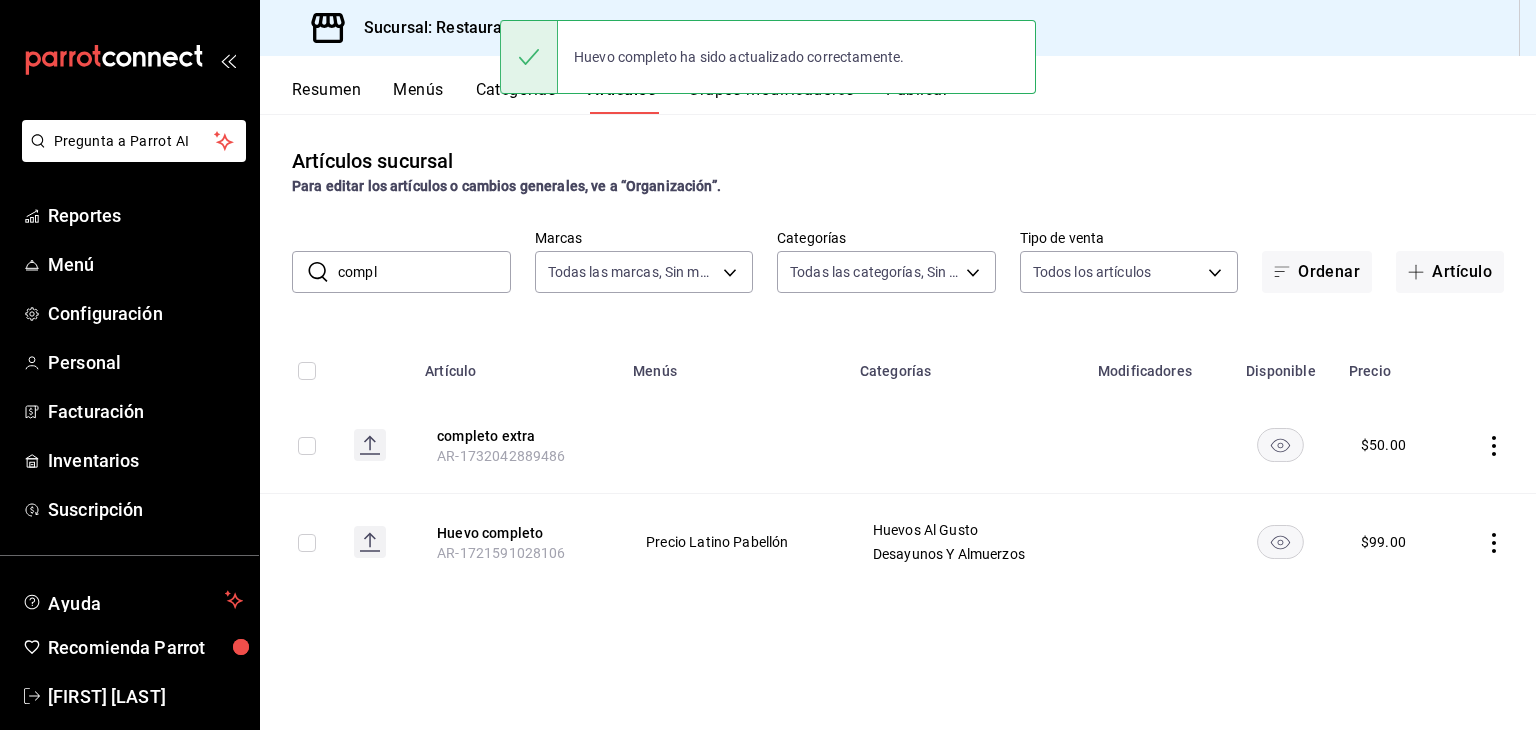 click on "Artículos sucursal Para editar los artículos o cambios generales, ve a “Organización”." at bounding box center (898, 171) 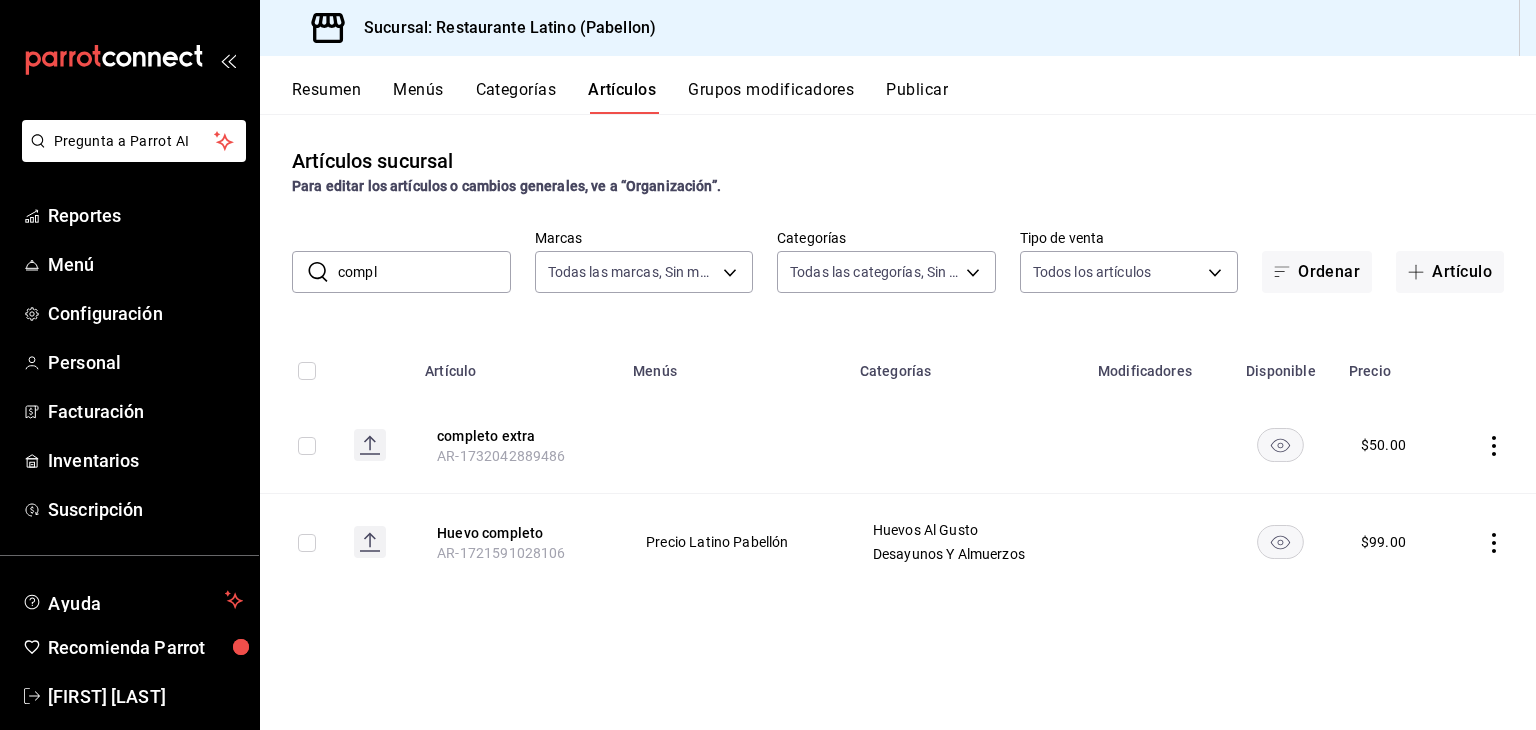 click on "Categorías" at bounding box center [516, 97] 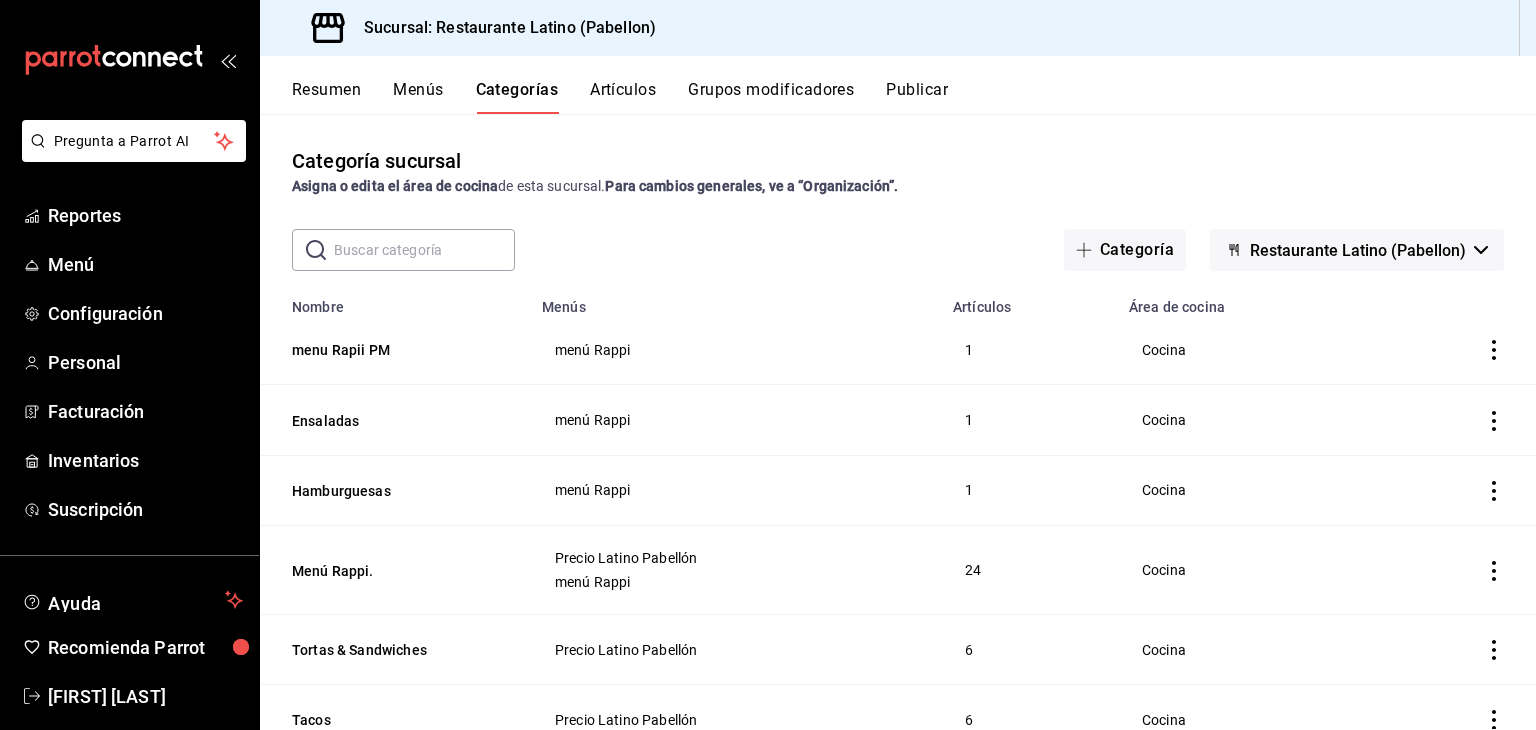 click at bounding box center [424, 250] 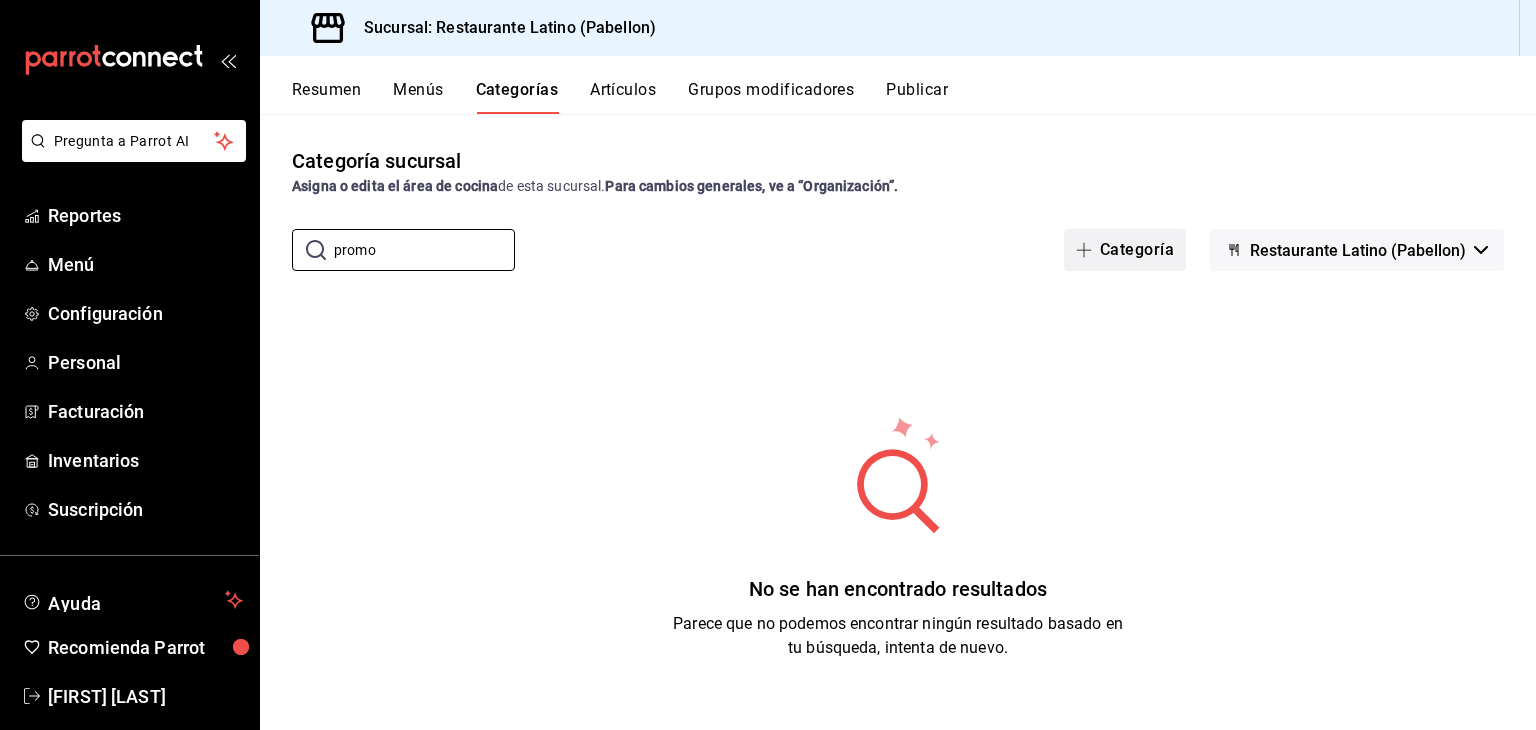type on "promo" 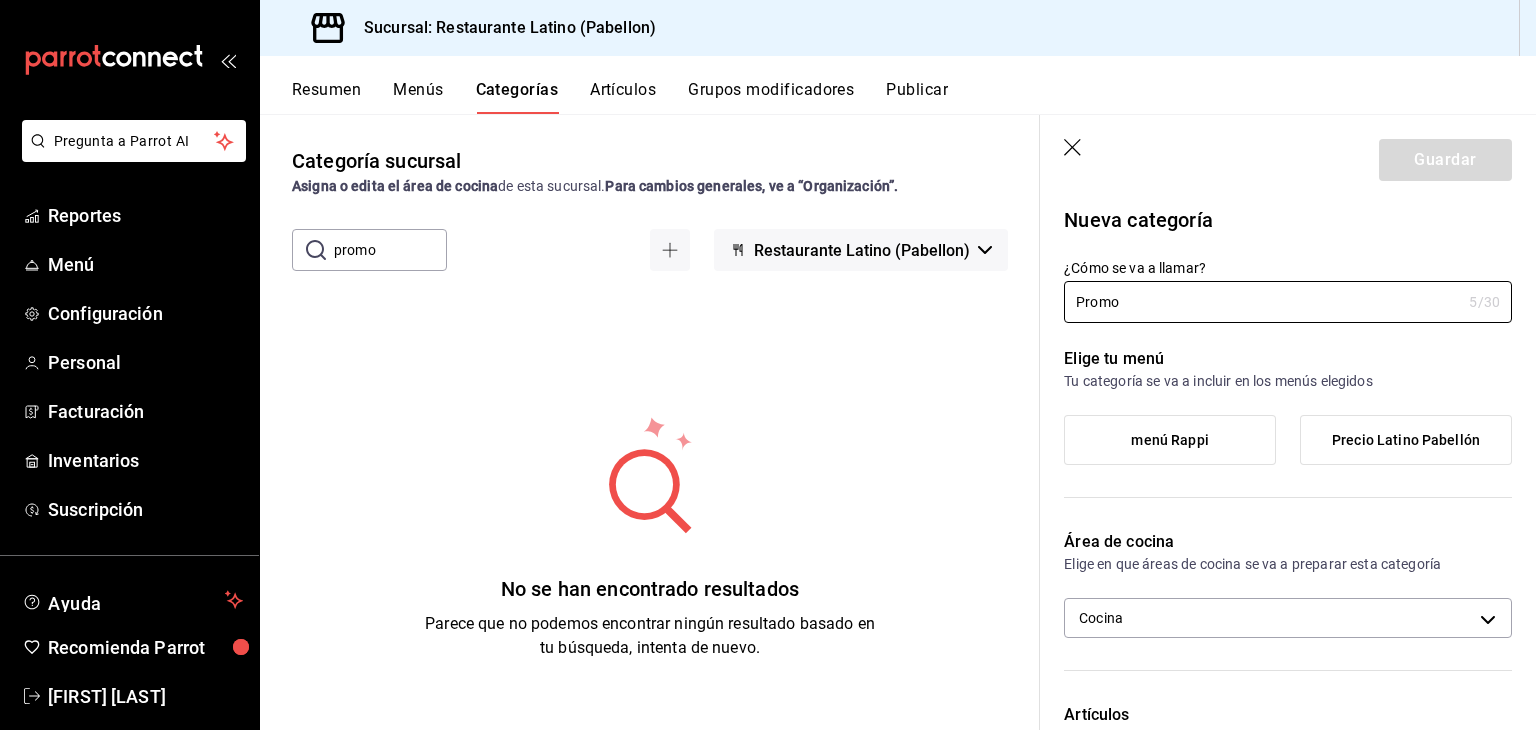 type on "Promo" 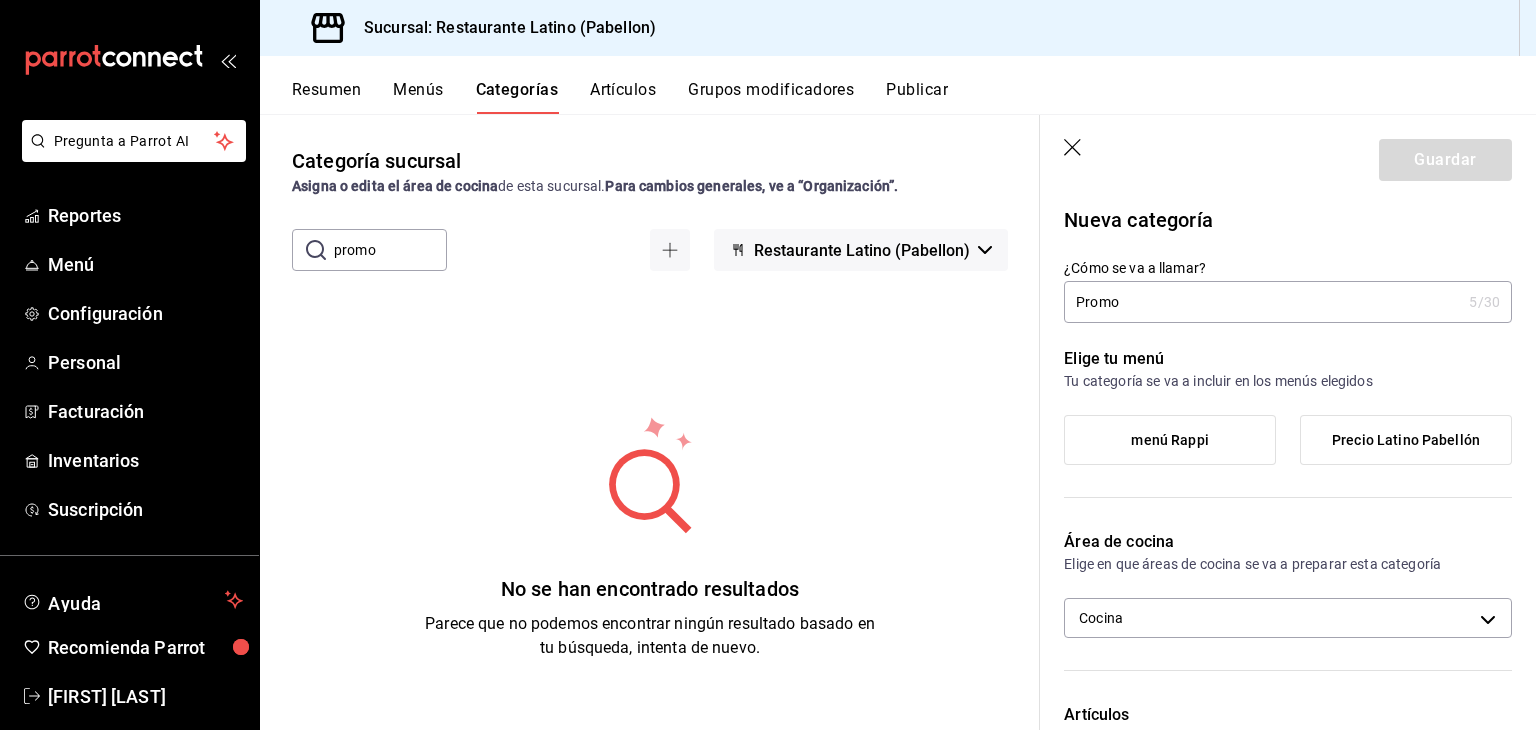 click on "Precio Latino Pabellón" at bounding box center [1406, 440] 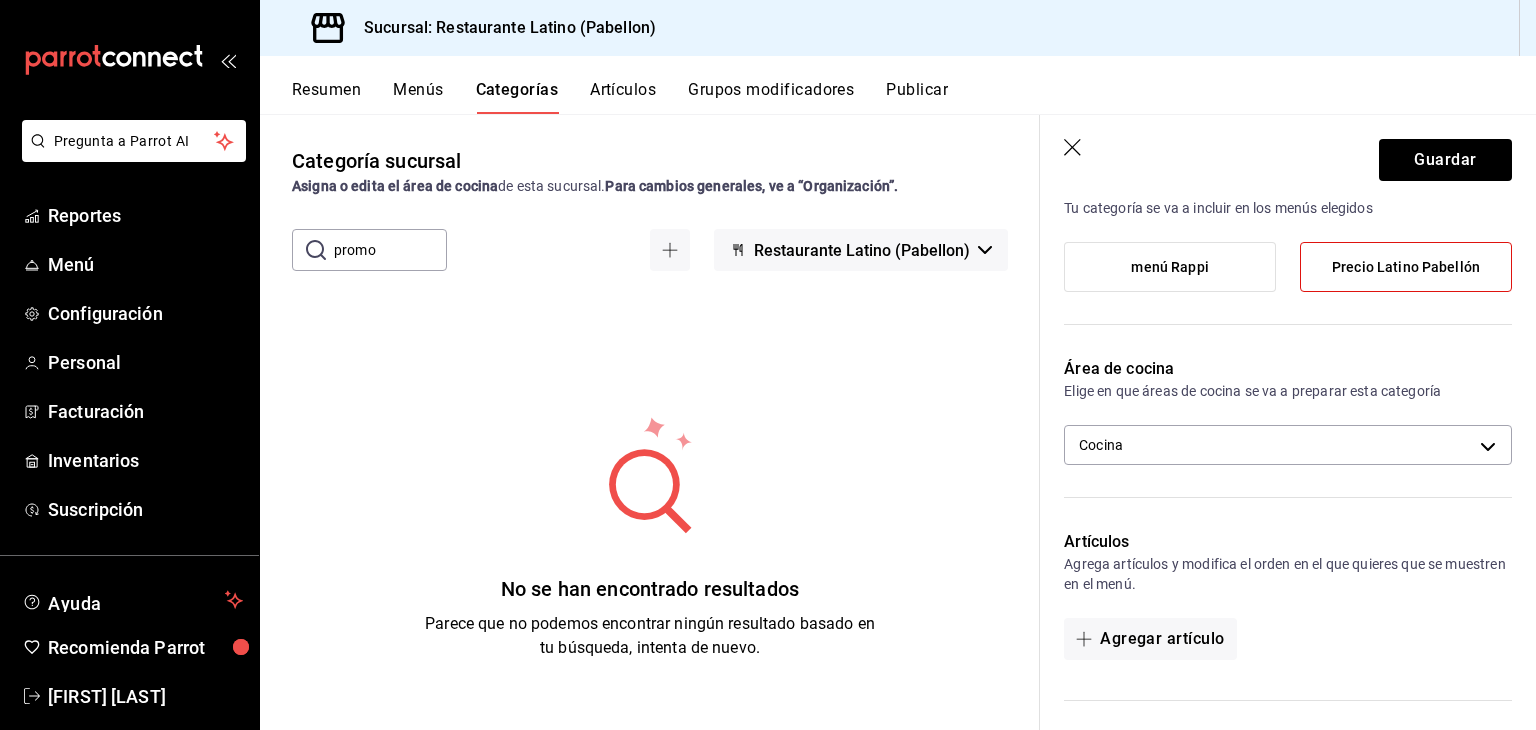 scroll, scrollTop: 200, scrollLeft: 0, axis: vertical 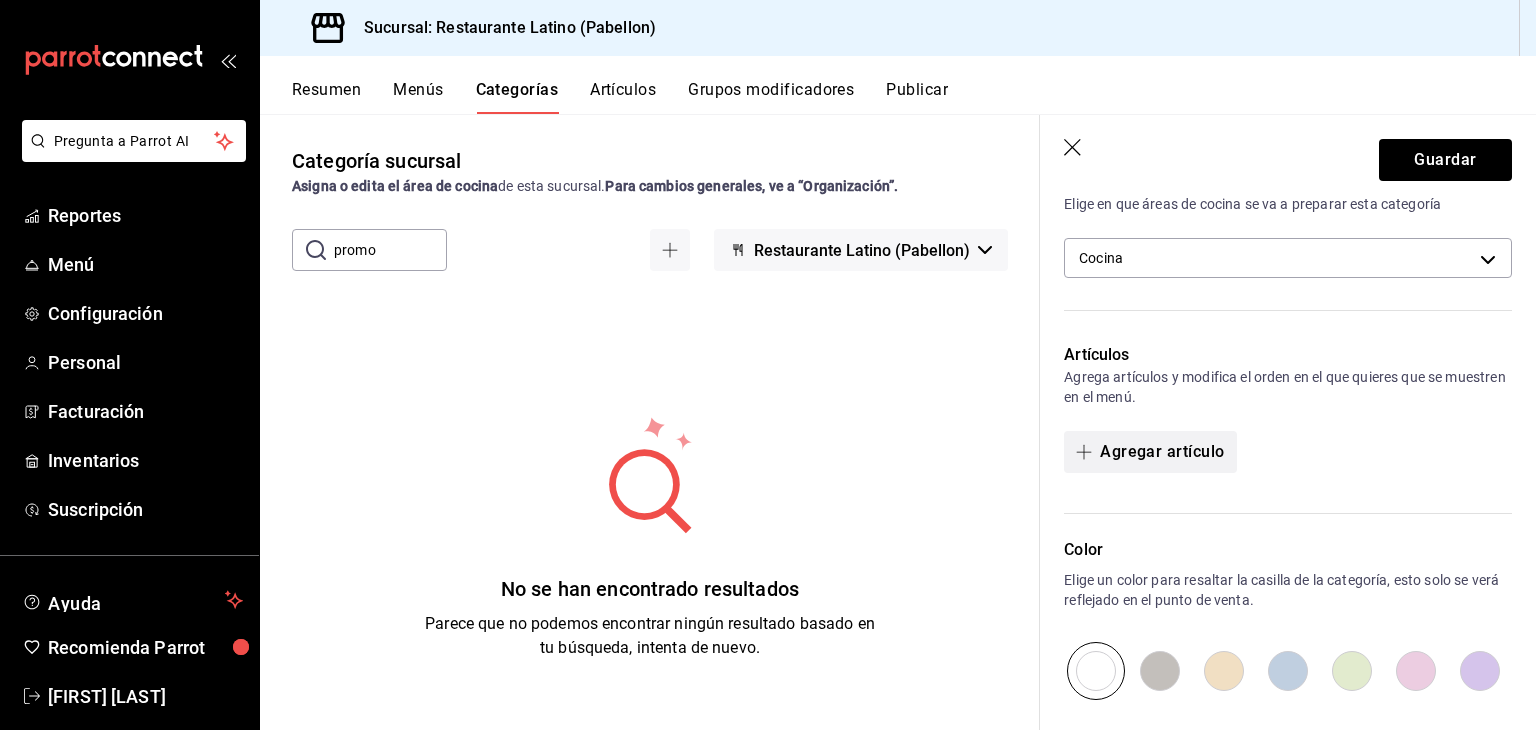 click on "Agregar artículo" at bounding box center (1150, 452) 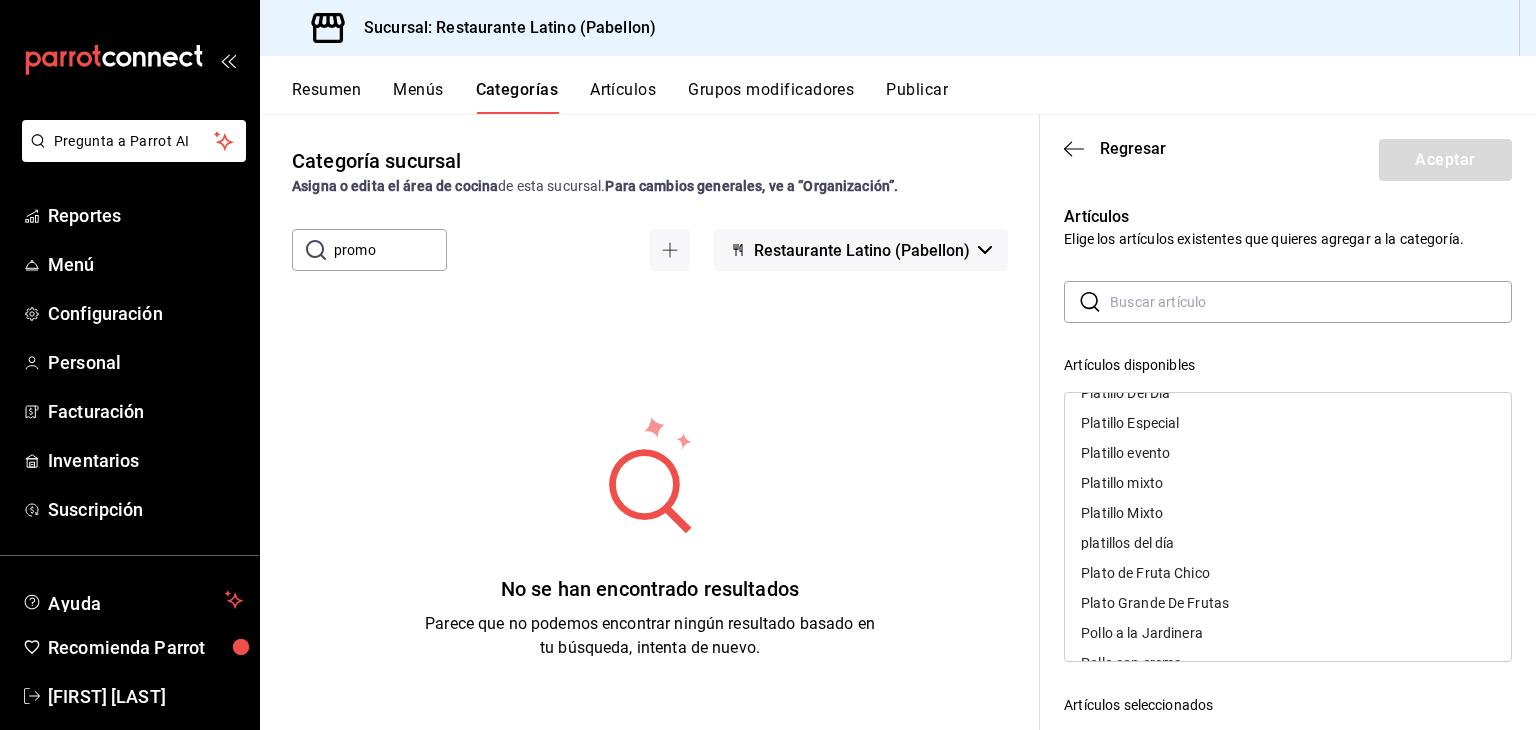 scroll, scrollTop: 4740, scrollLeft: 0, axis: vertical 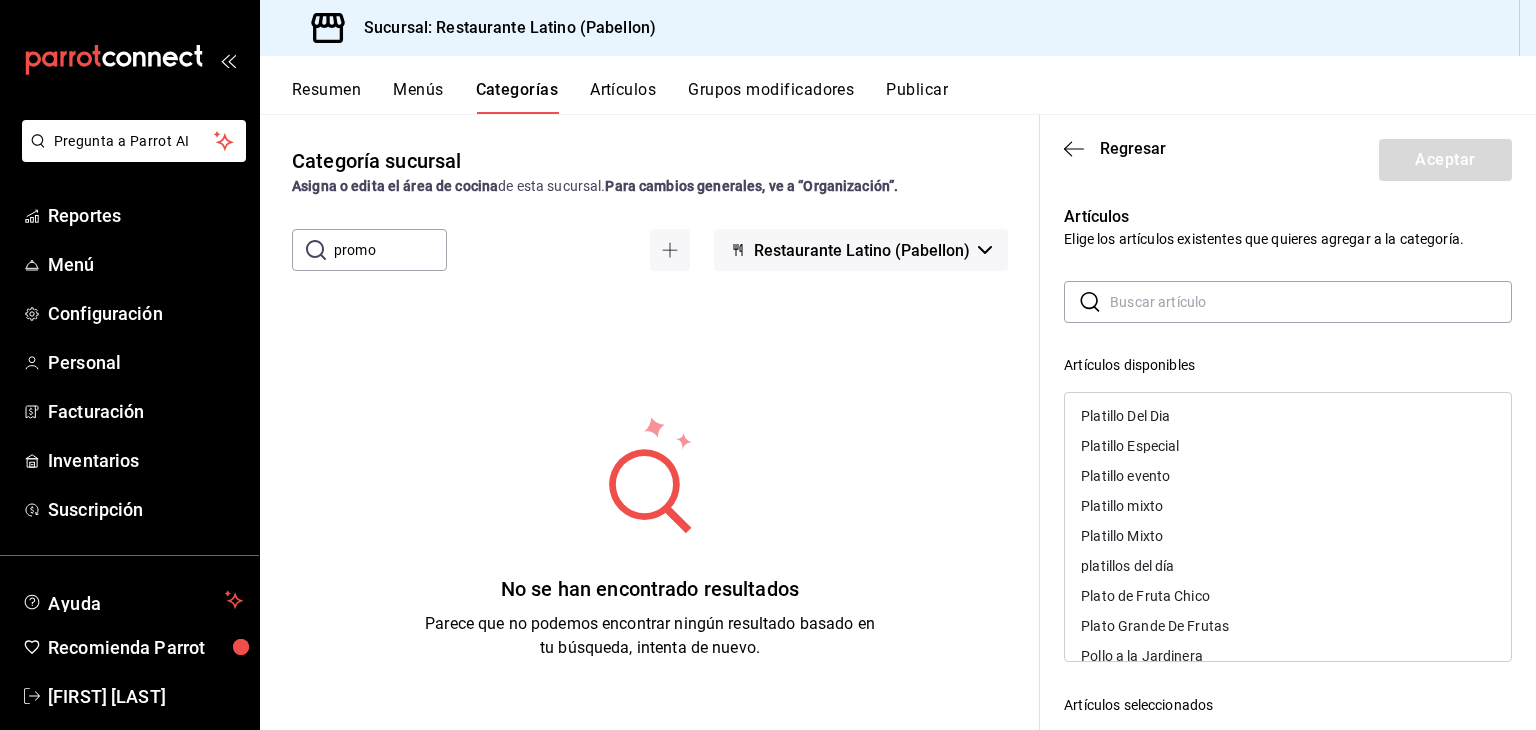 click on "Platillo evento" at bounding box center [1288, 476] 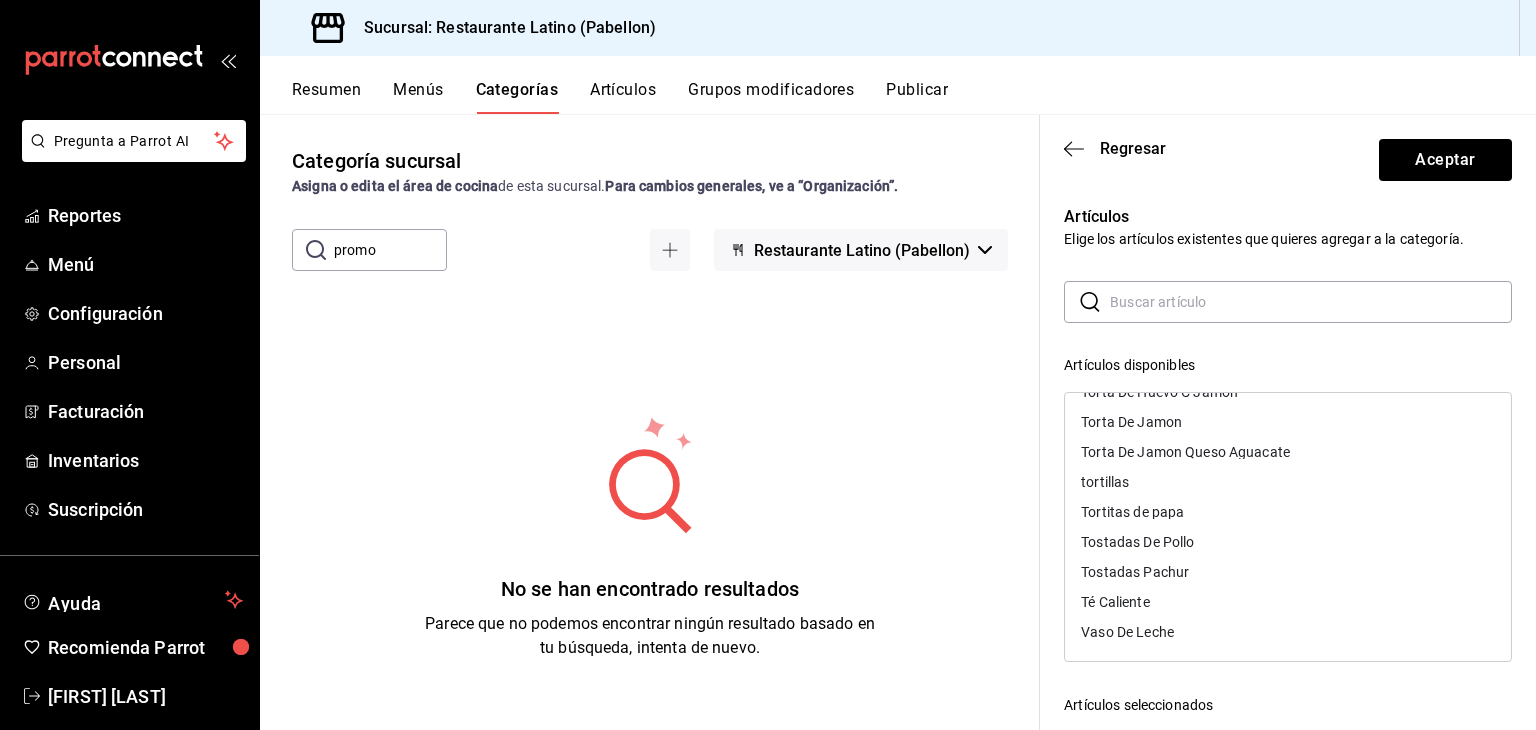 scroll, scrollTop: 6115, scrollLeft: 0, axis: vertical 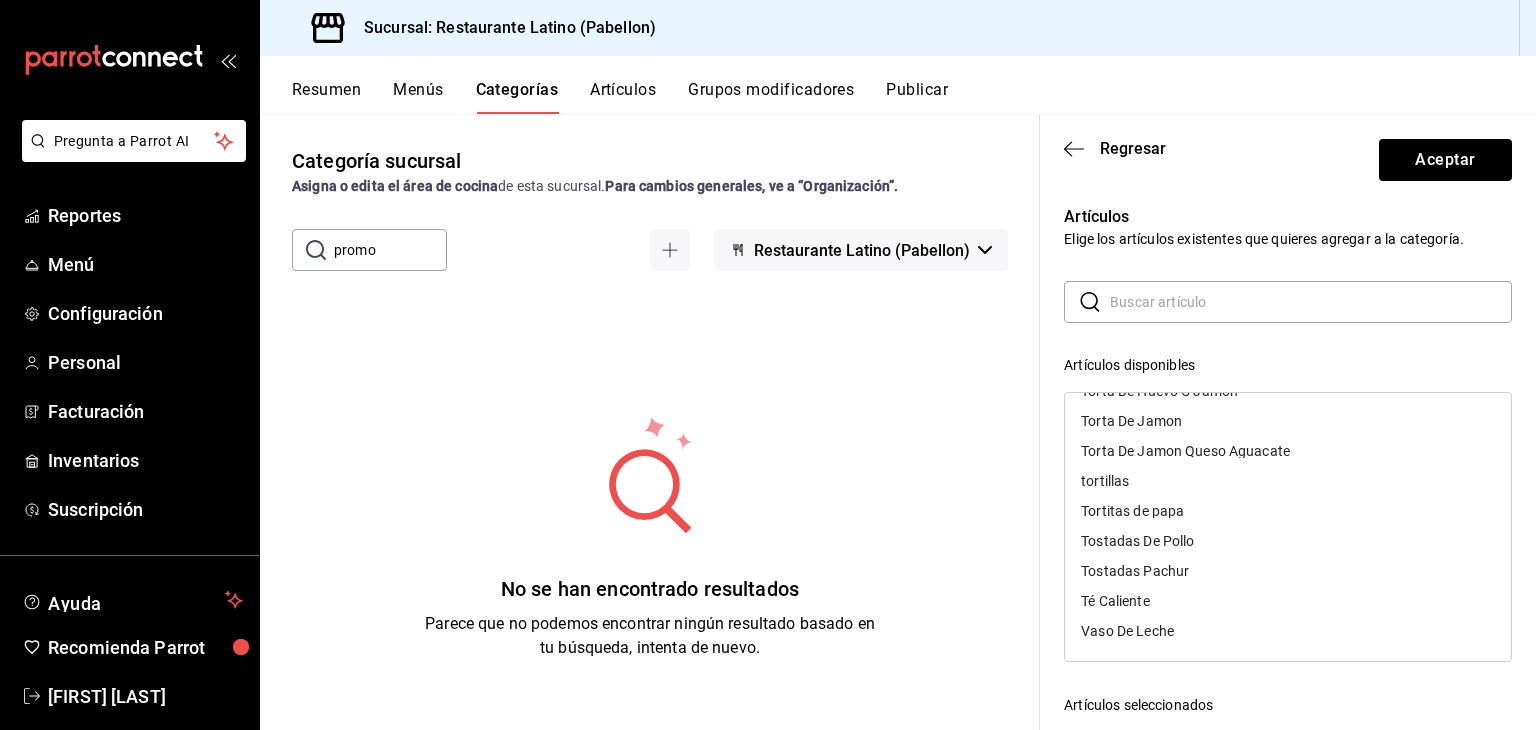 click at bounding box center [1311, 302] 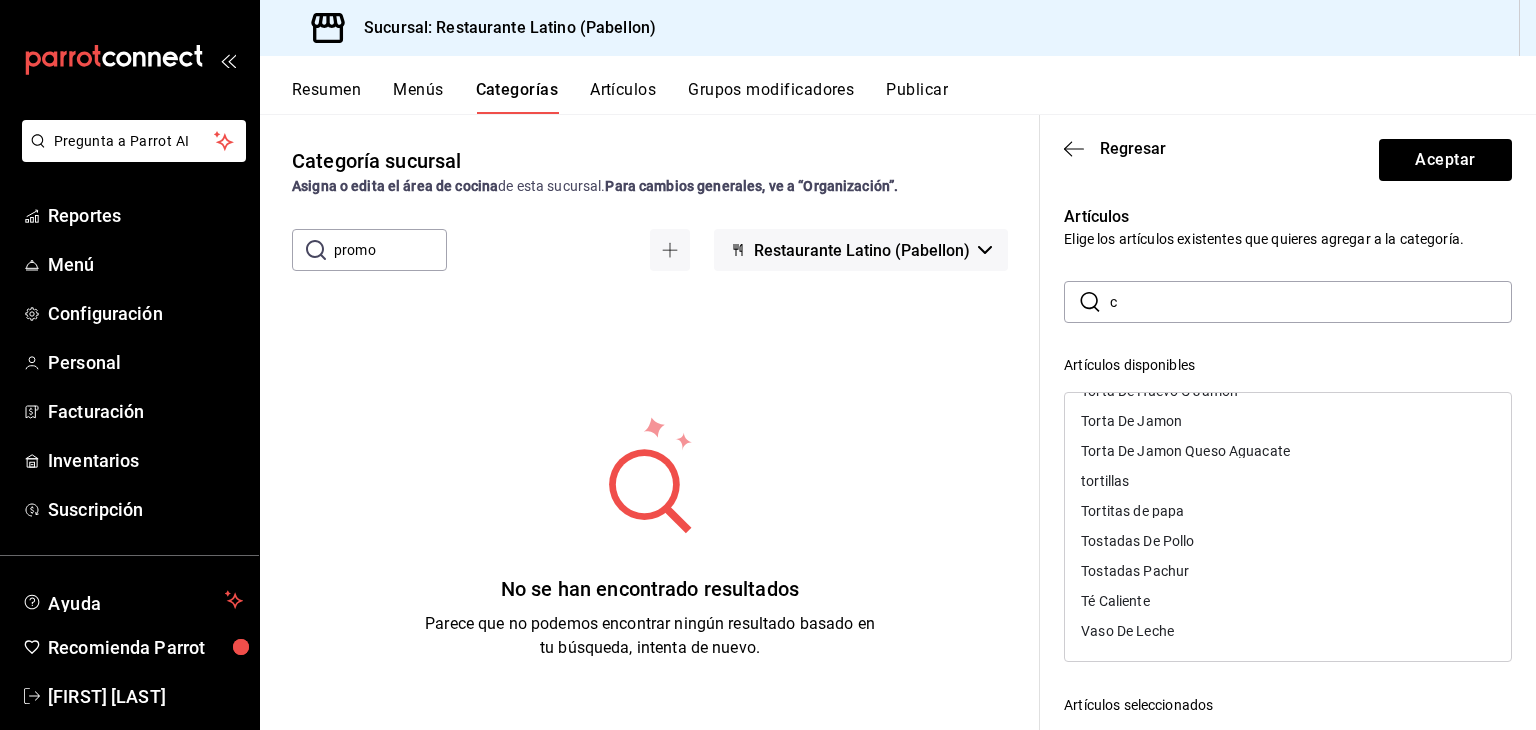 scroll, scrollTop: 0, scrollLeft: 0, axis: both 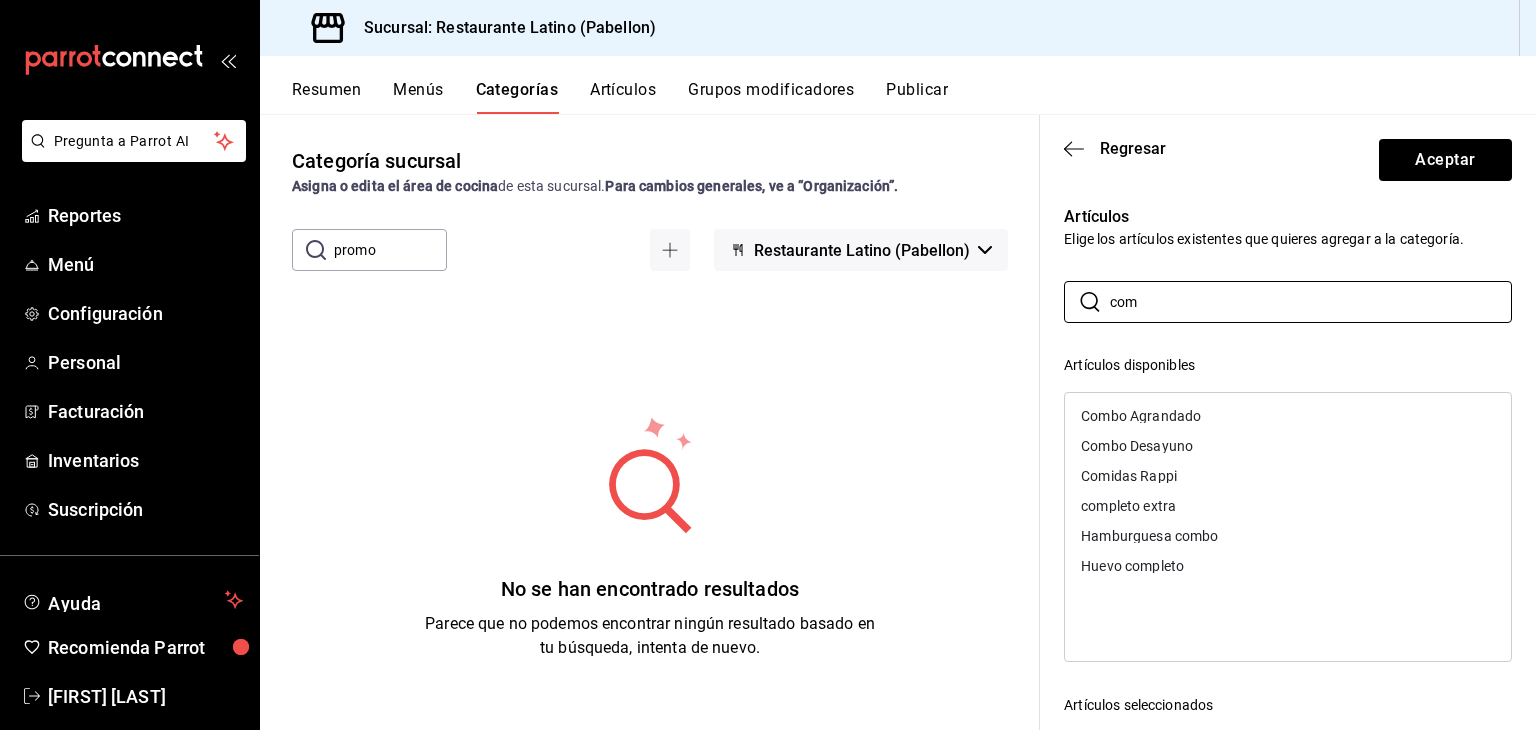 type on "com" 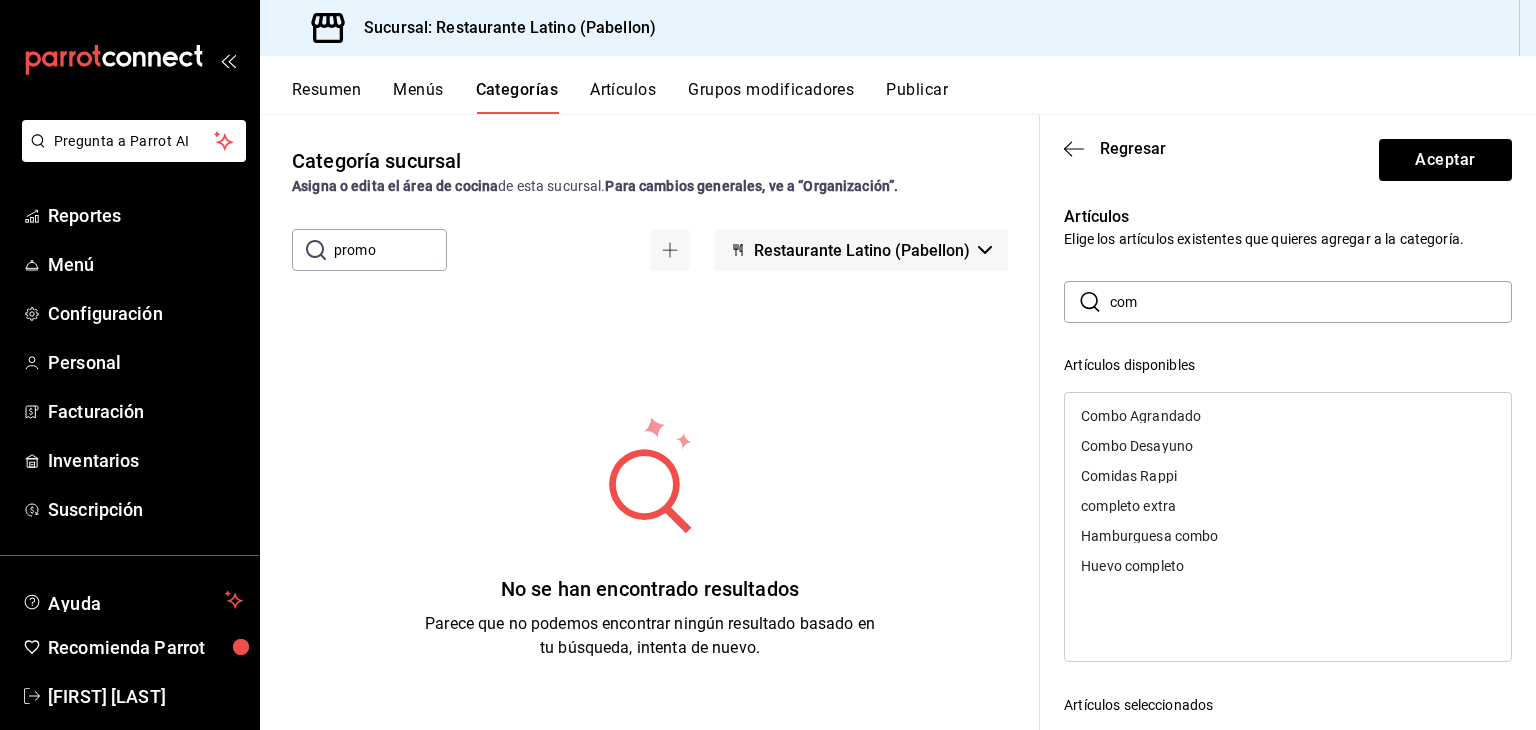 click on "Huevo completo" at bounding box center (1132, 566) 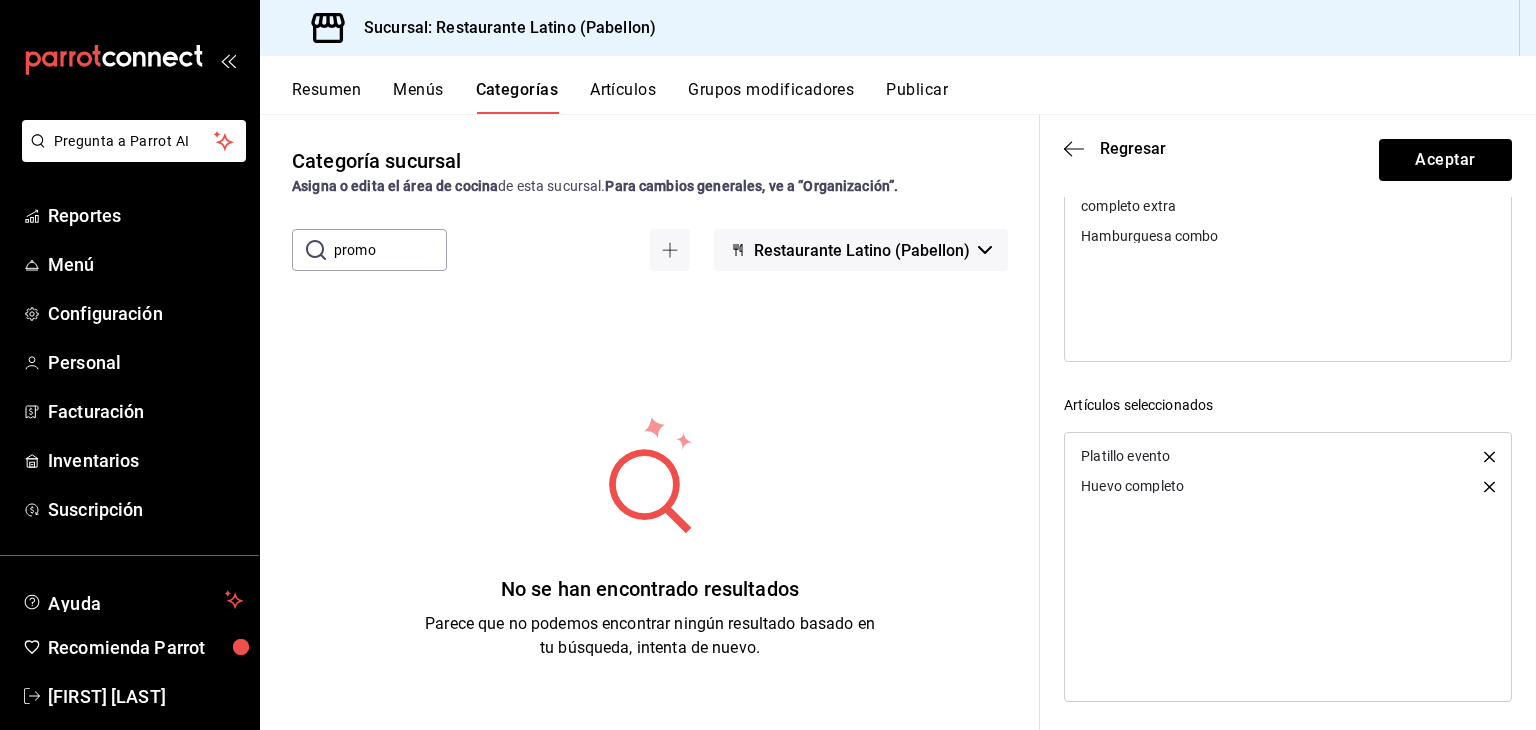 scroll, scrollTop: 305, scrollLeft: 0, axis: vertical 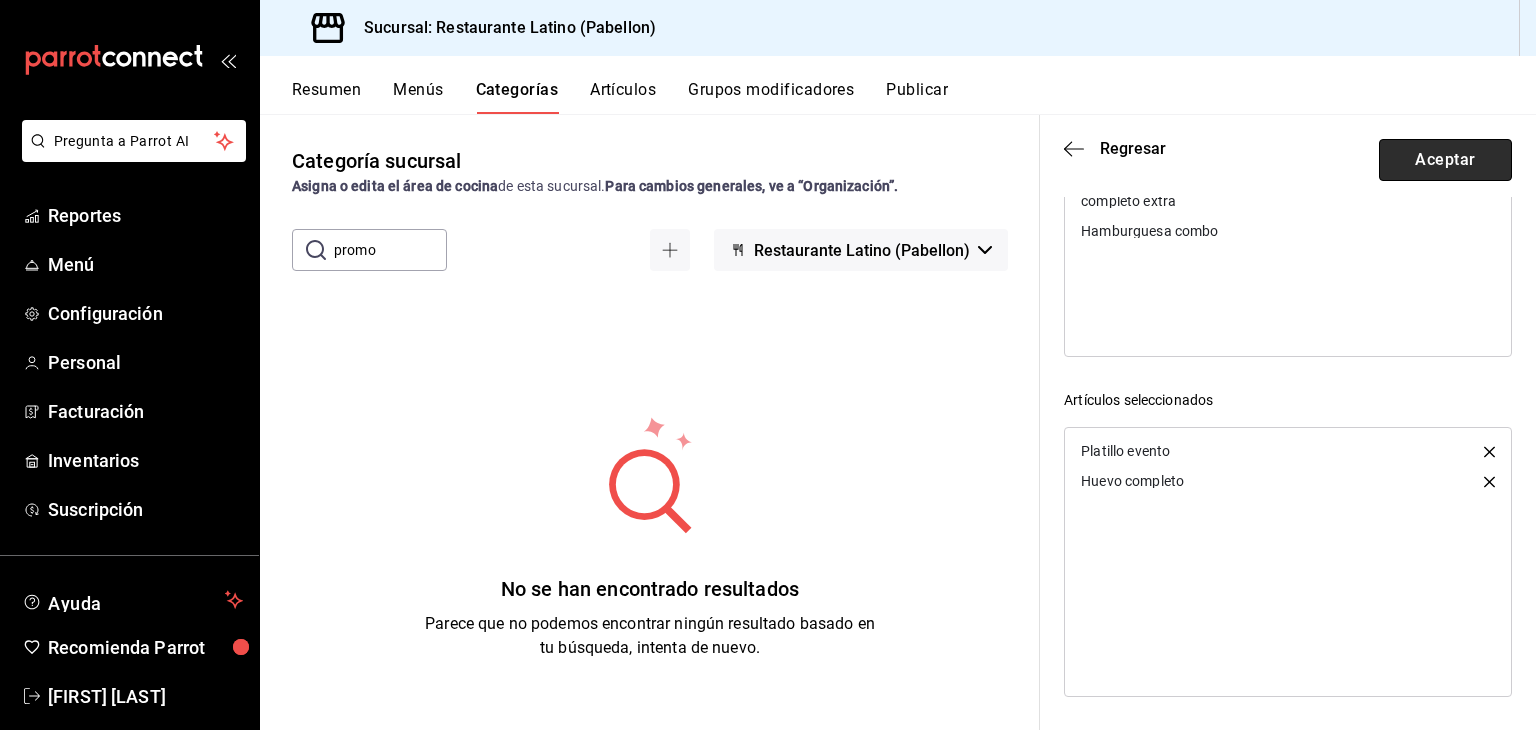 click on "Aceptar" at bounding box center [1445, 160] 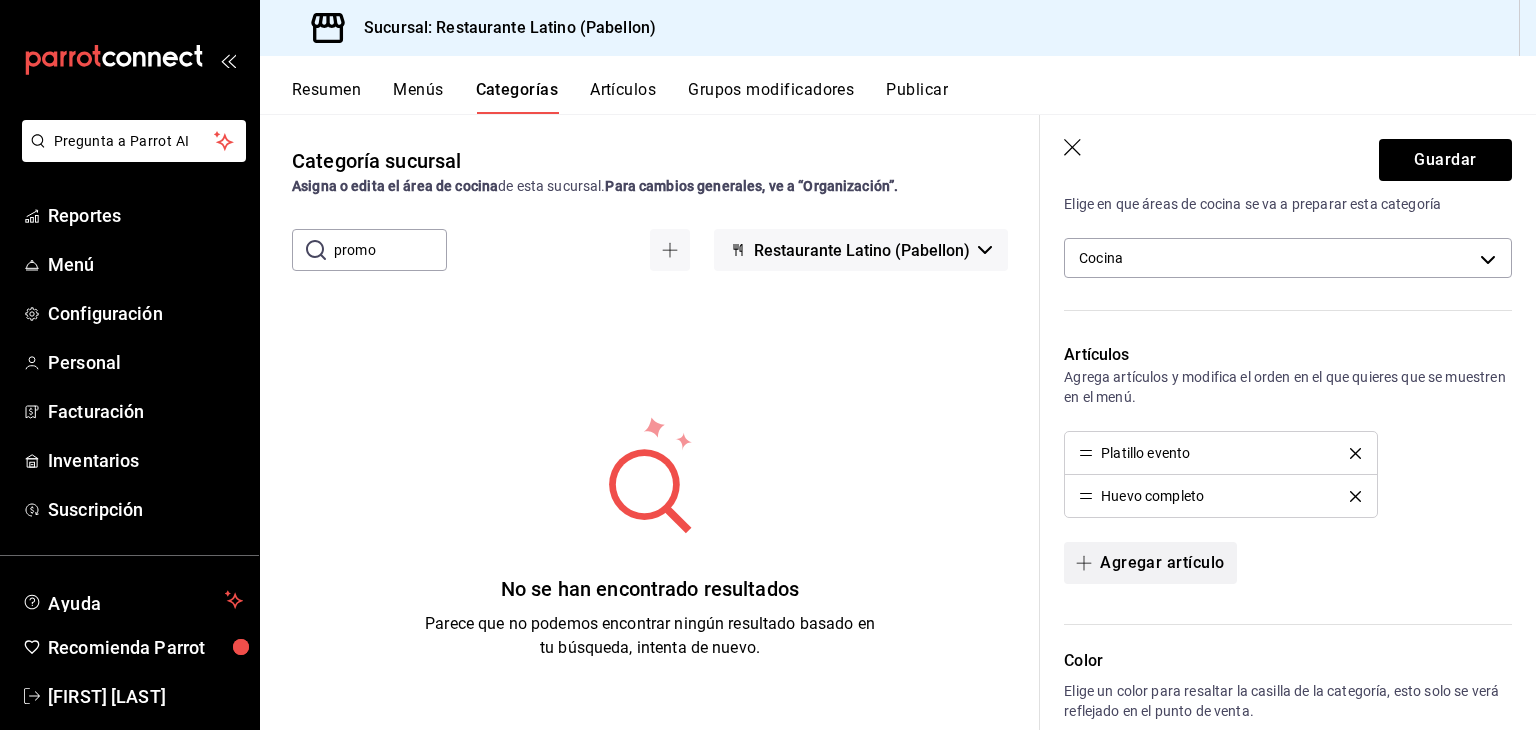 click on "Agregar artículo" at bounding box center (1150, 563) 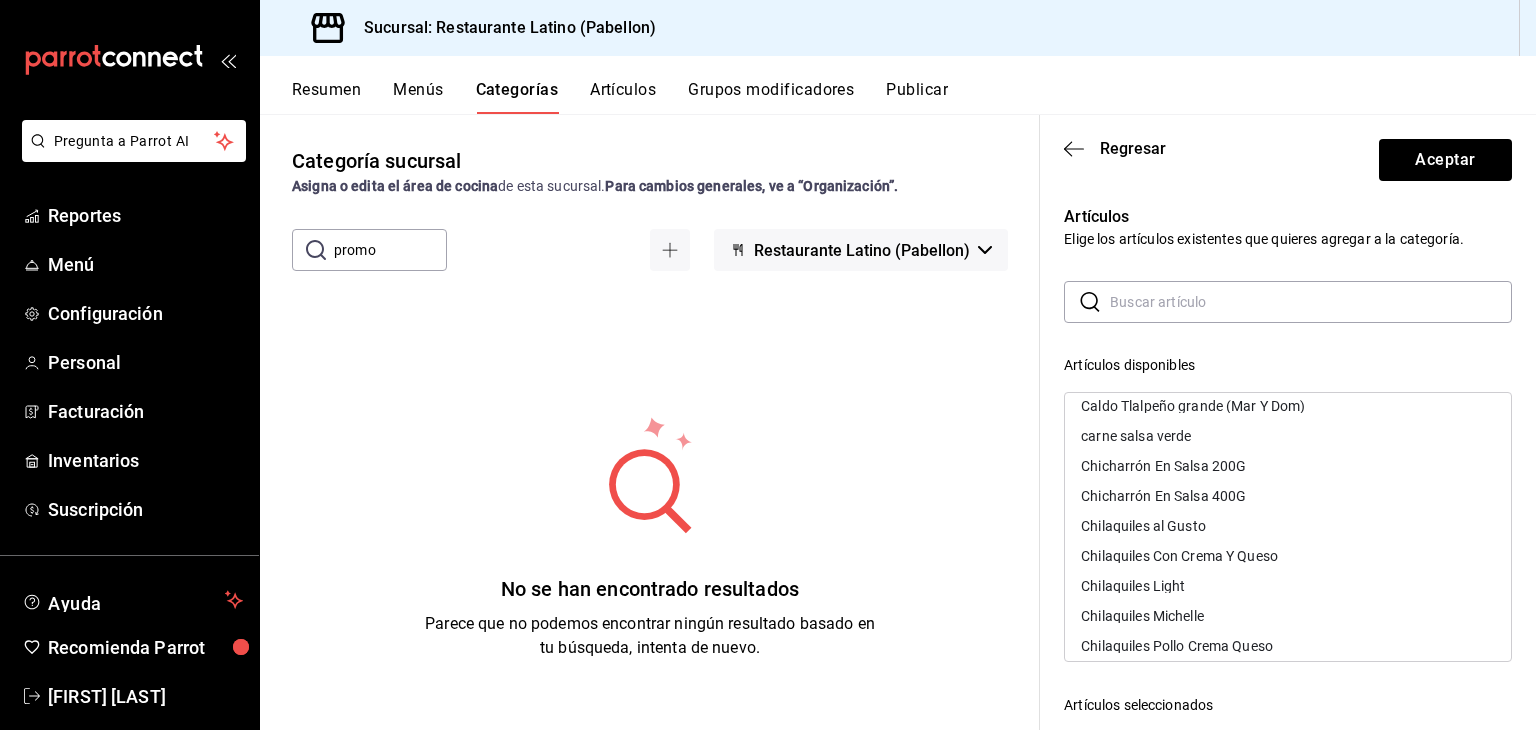 scroll, scrollTop: 800, scrollLeft: 0, axis: vertical 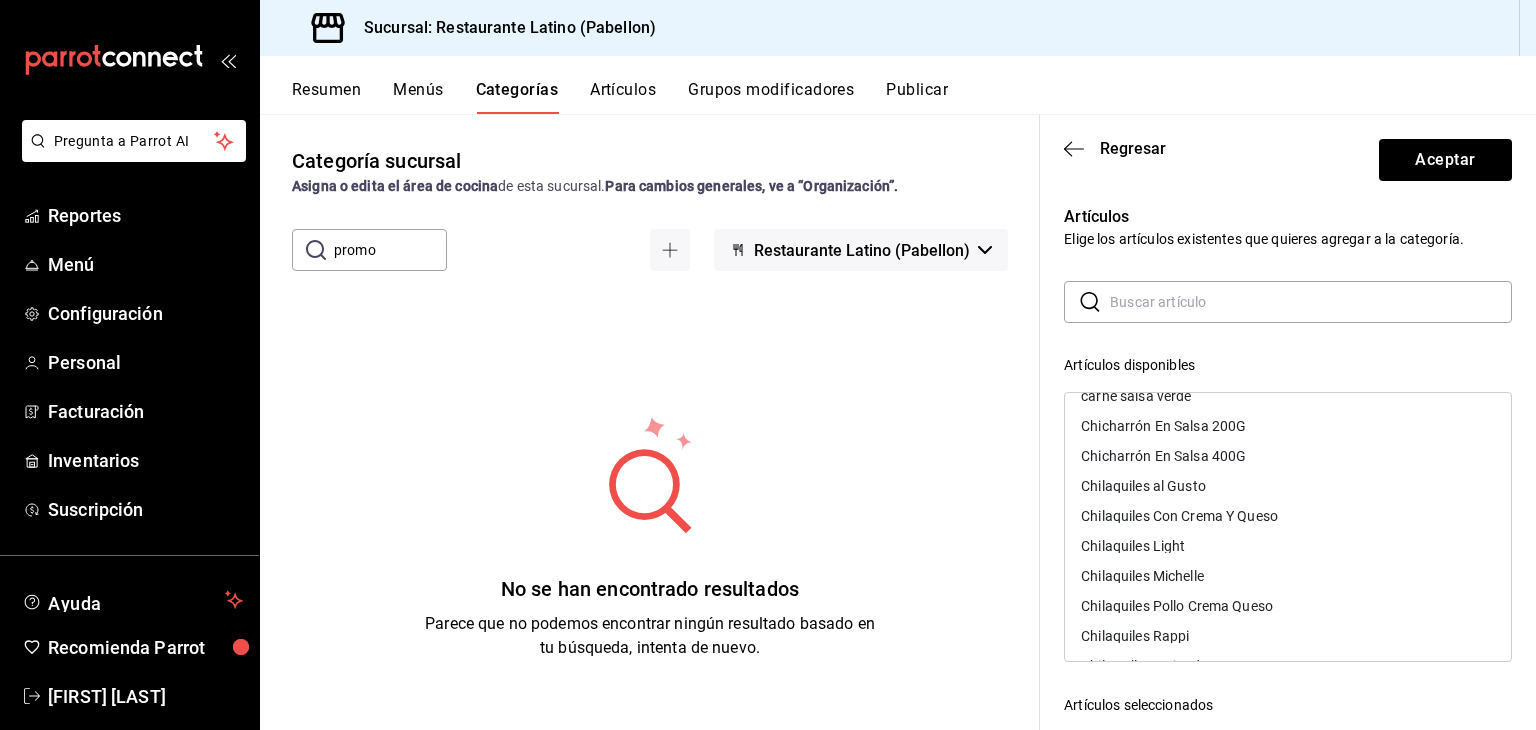click on "Chilaquiles Con Crema Y Queso" at bounding box center [1179, 516] 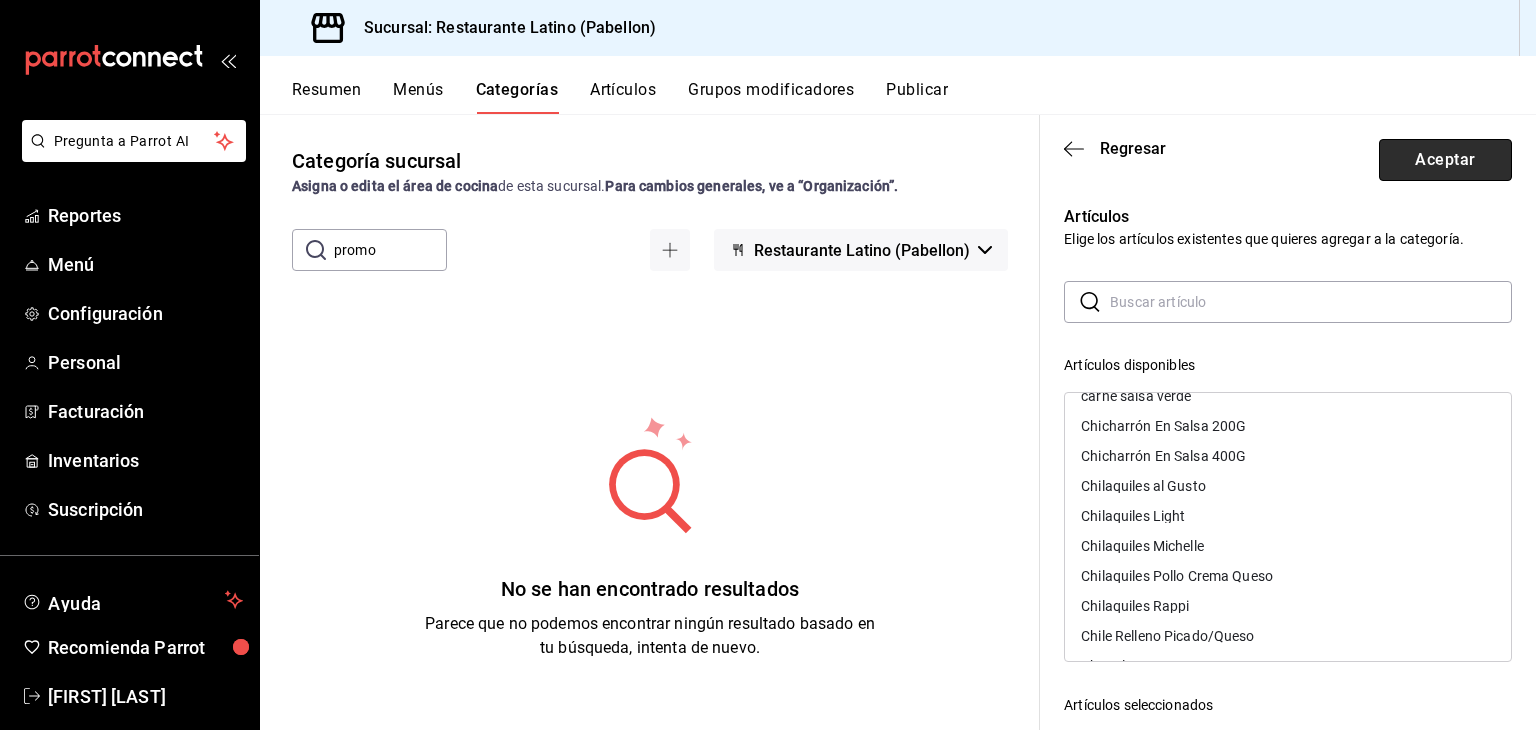 click on "Aceptar" at bounding box center (1445, 160) 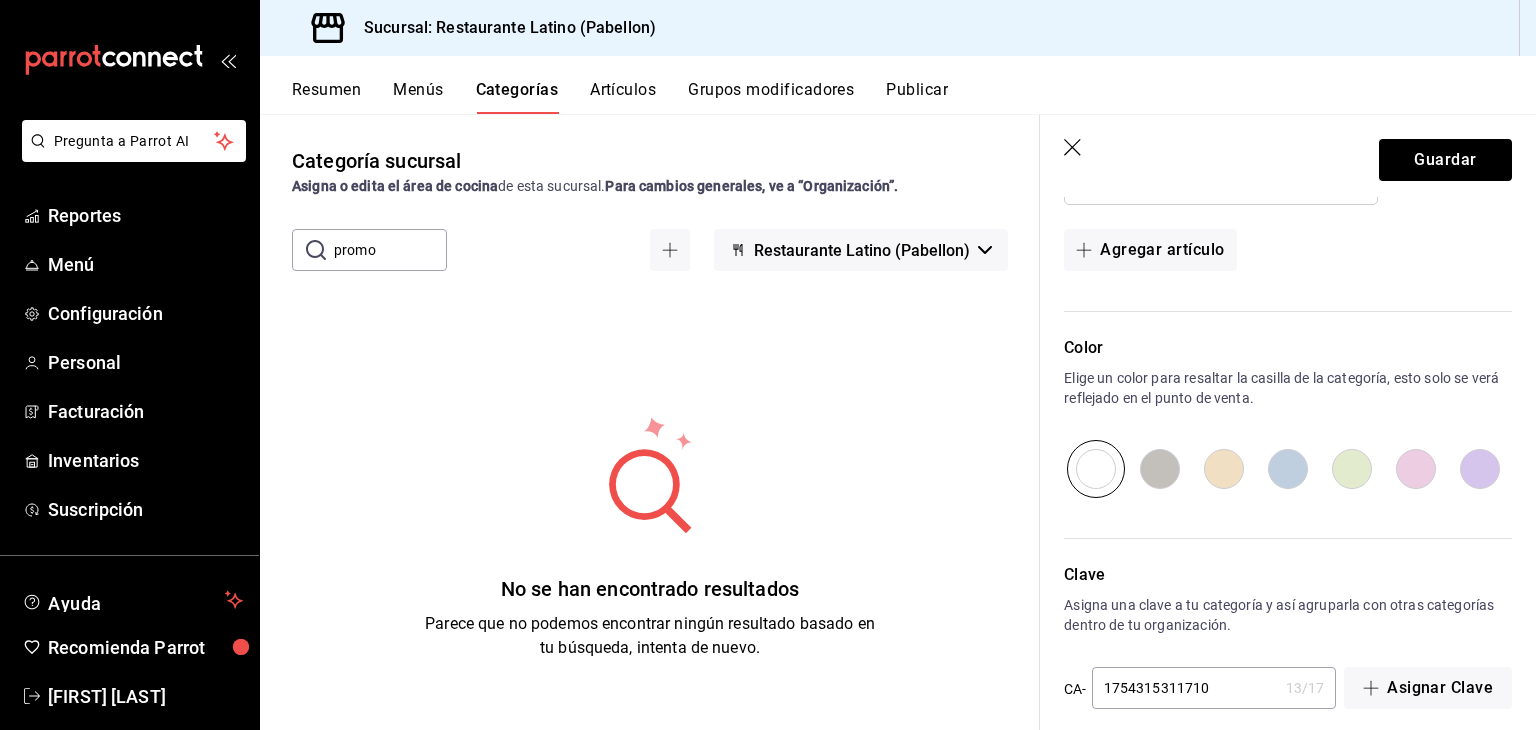 scroll, scrollTop: 736, scrollLeft: 0, axis: vertical 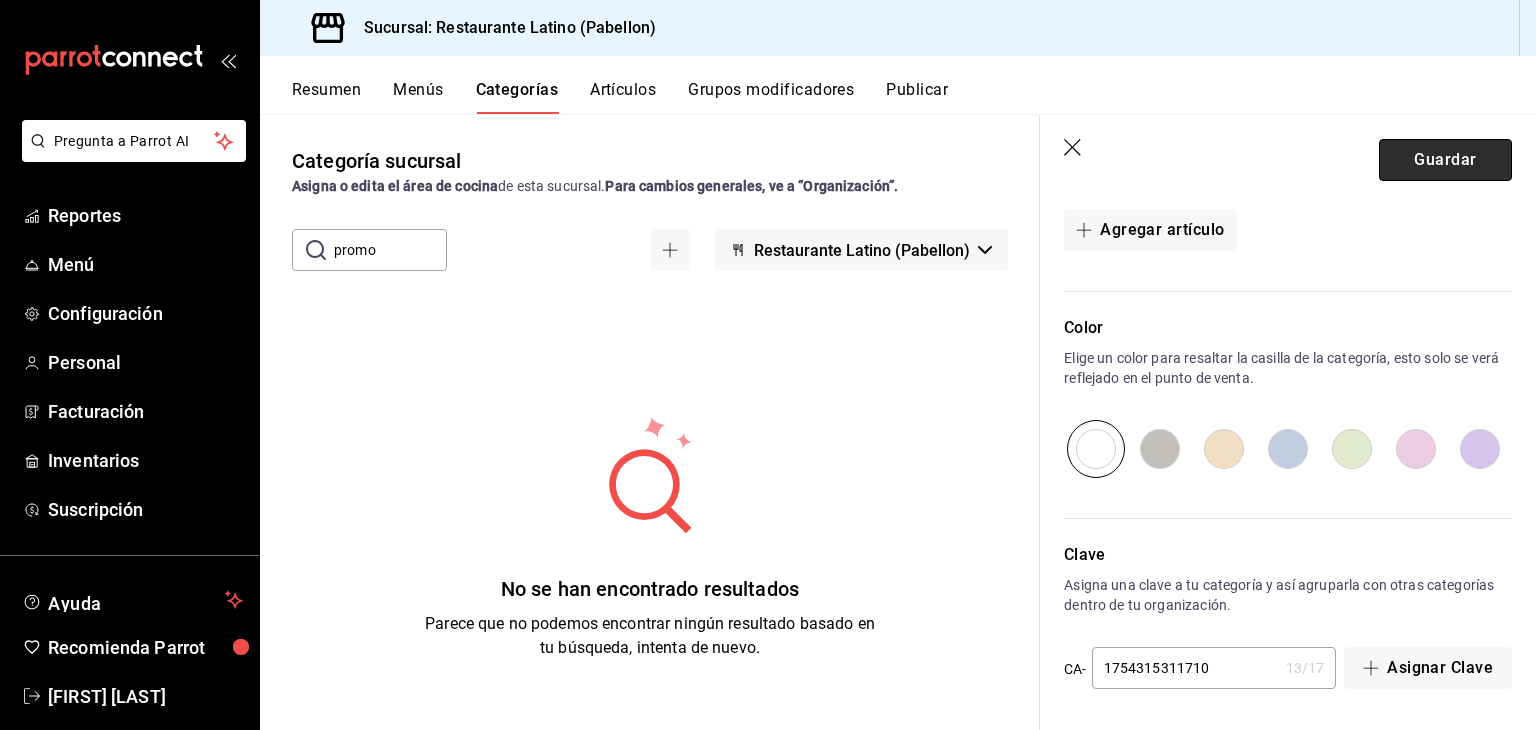 click on "Guardar" at bounding box center (1445, 160) 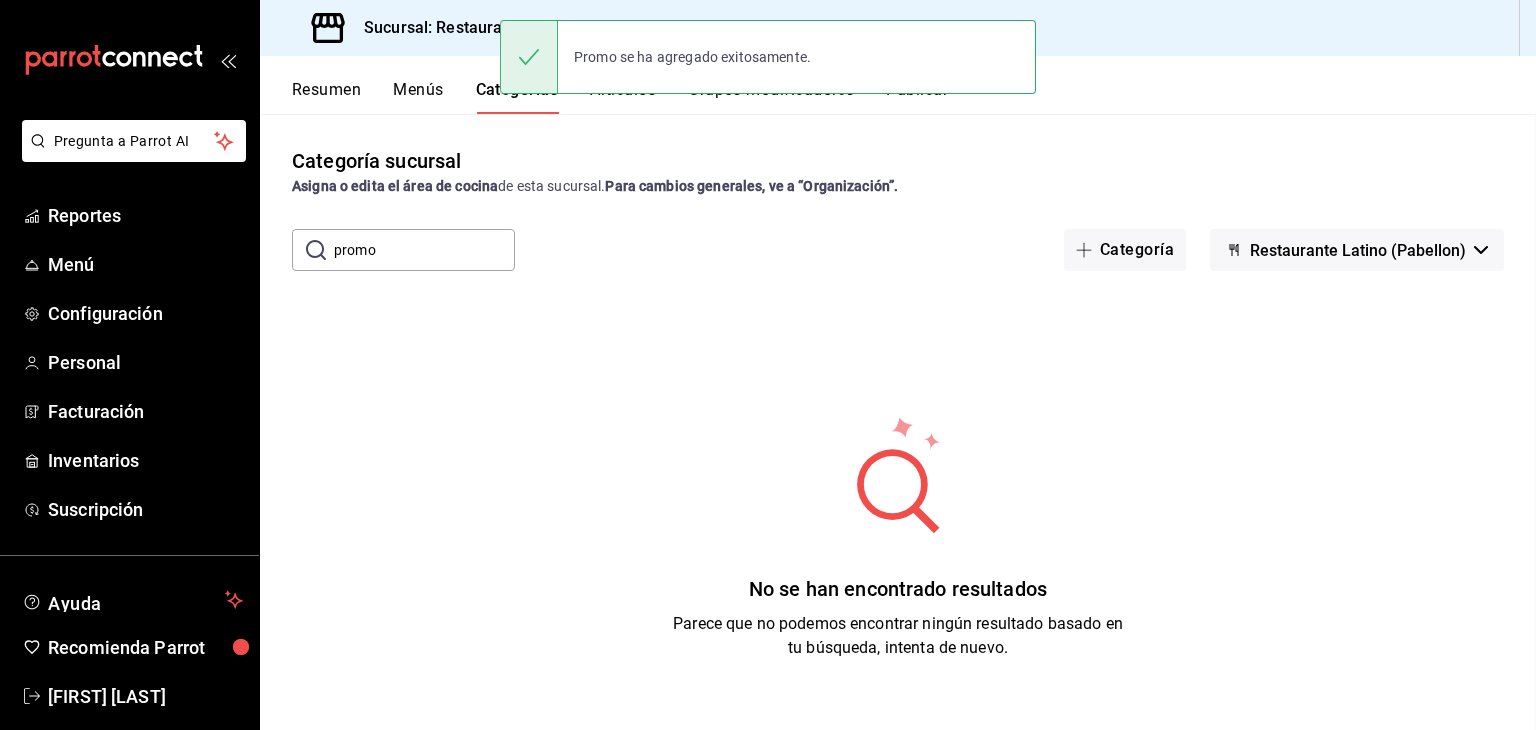 scroll, scrollTop: 0, scrollLeft: 0, axis: both 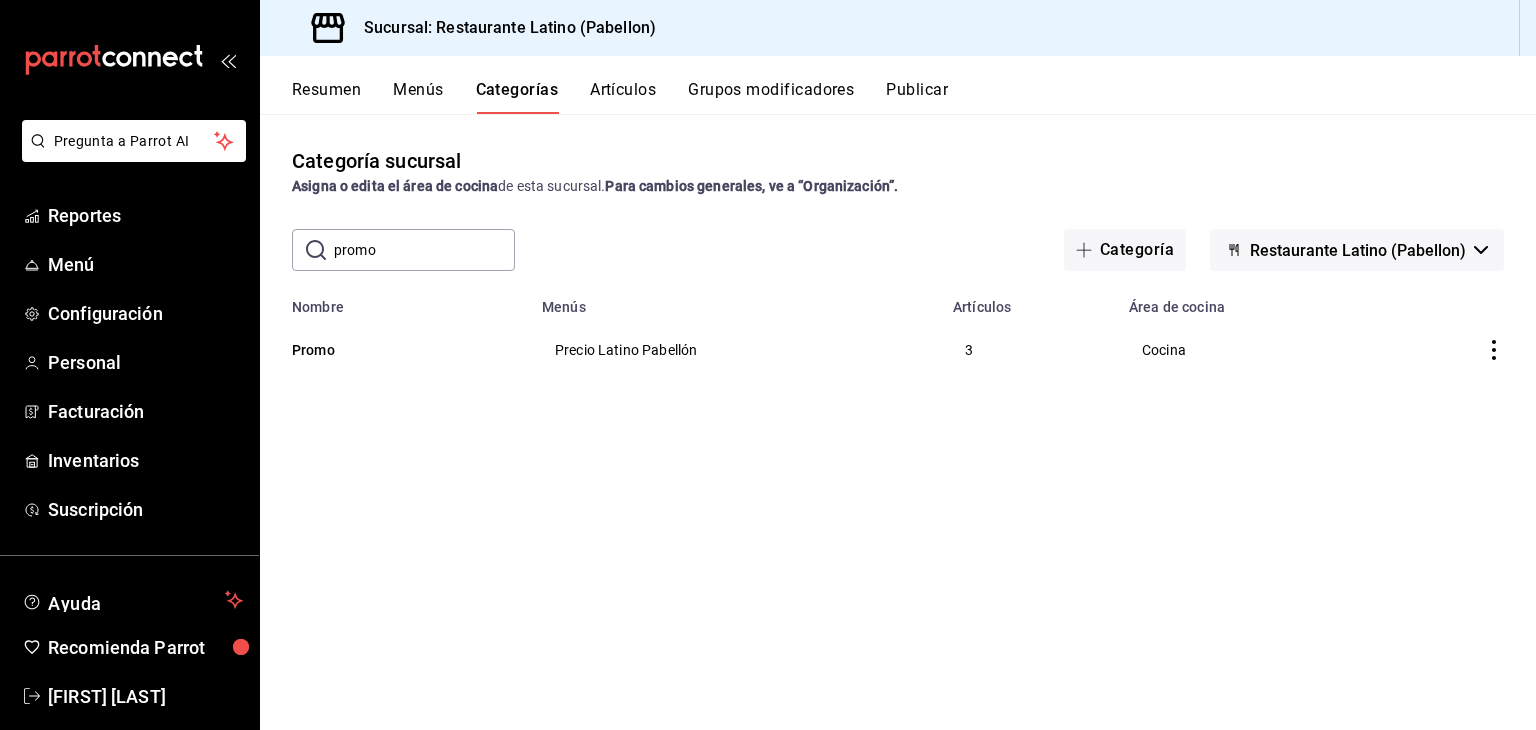 click 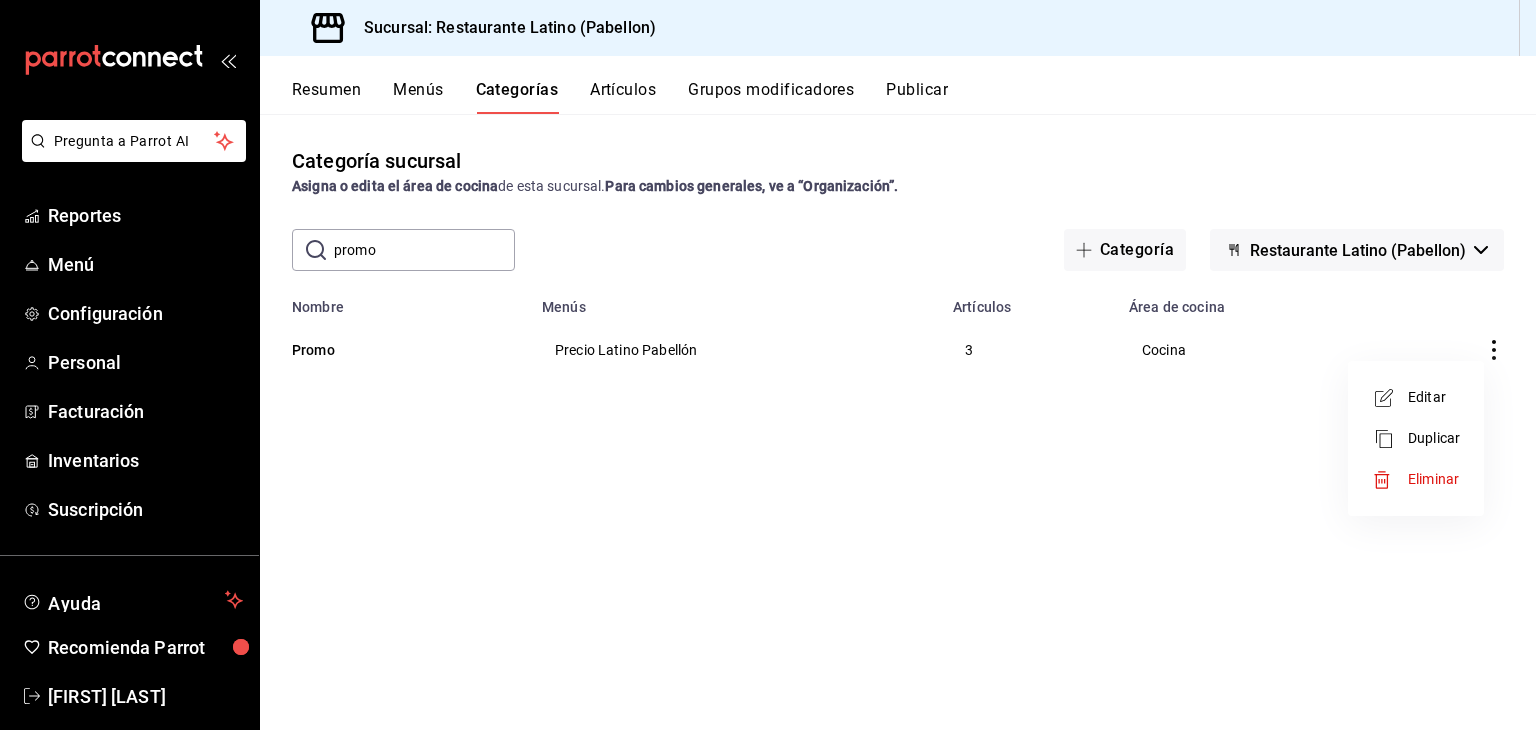 click on "Editar" at bounding box center (1434, 397) 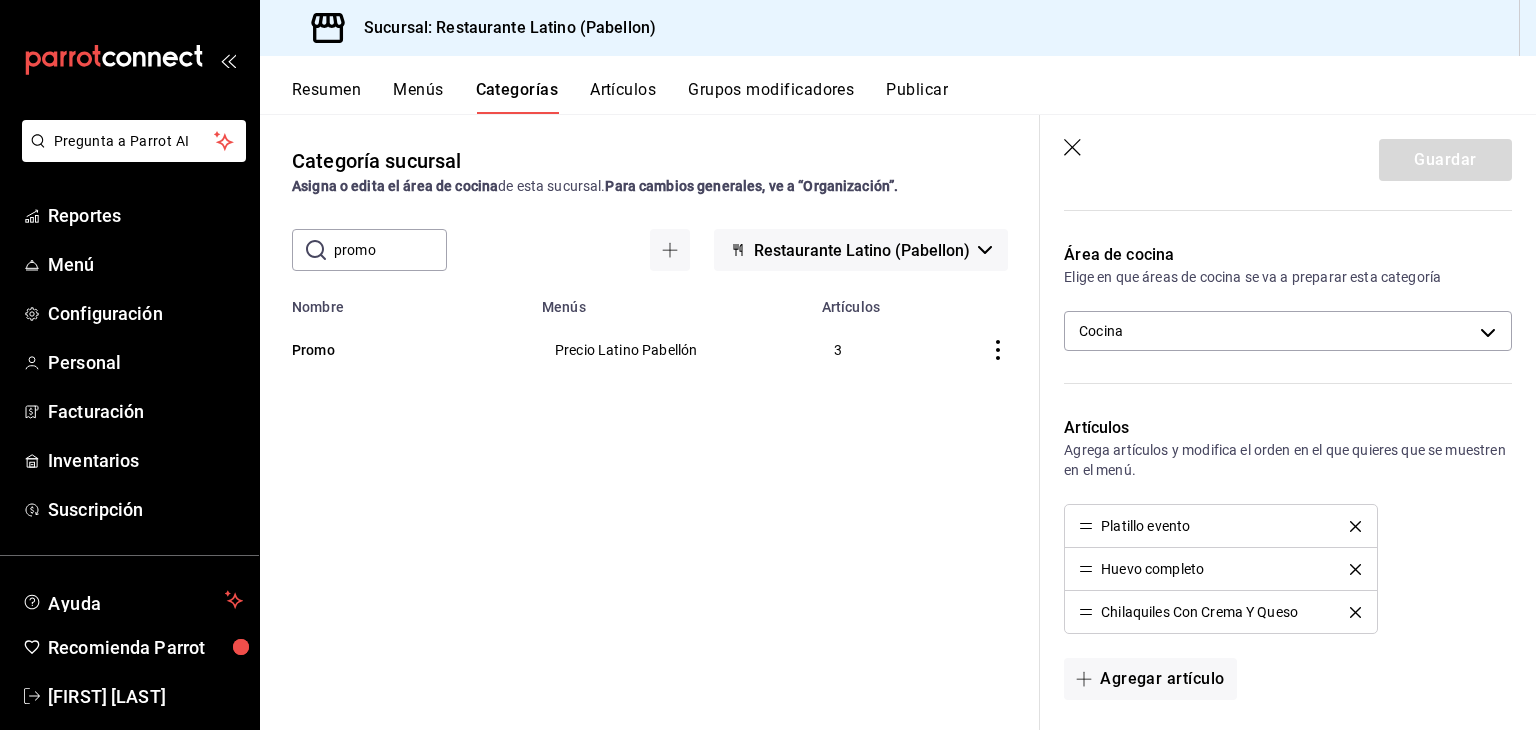 scroll, scrollTop: 320, scrollLeft: 0, axis: vertical 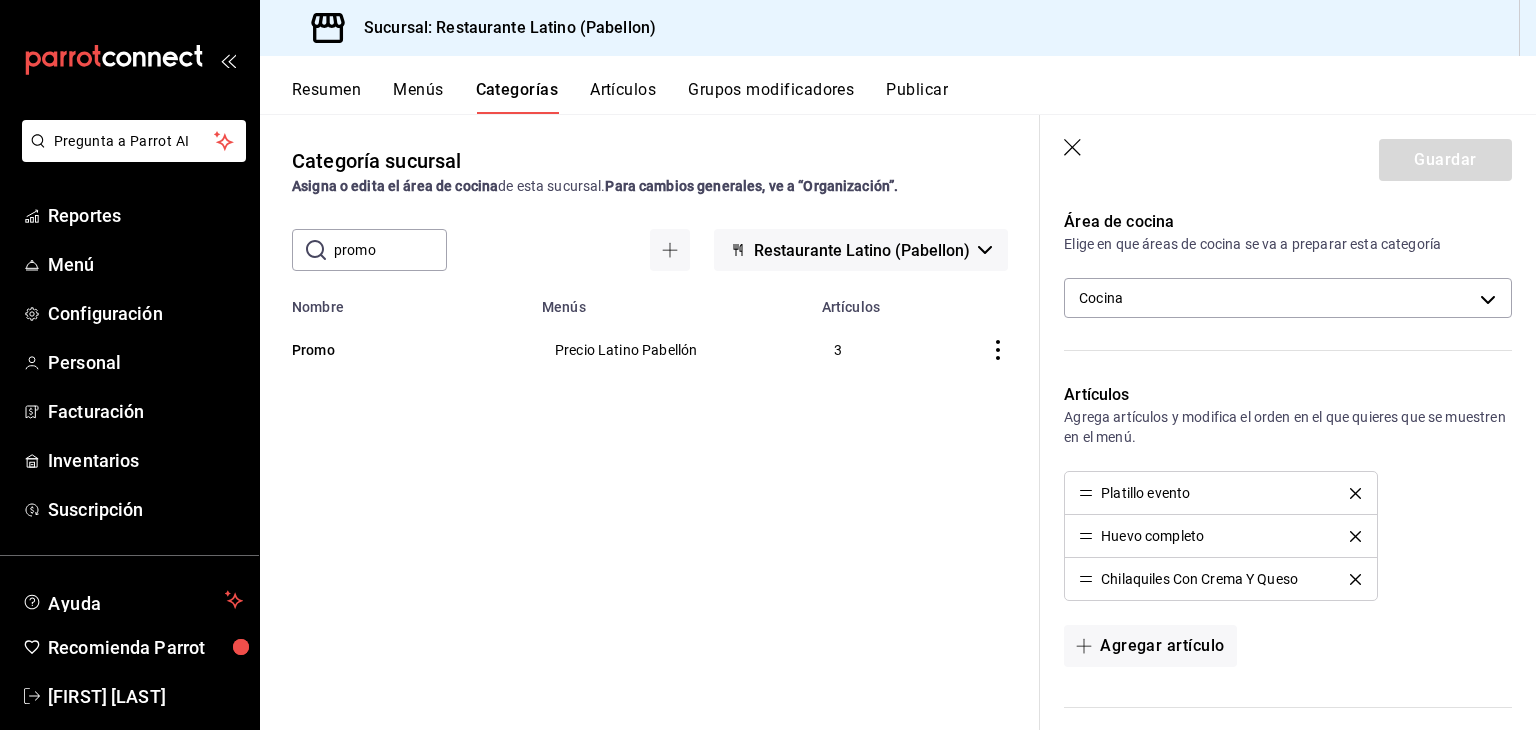 click on "Chilaquiles Con Crema Y Queso" at bounding box center (1220, 579) 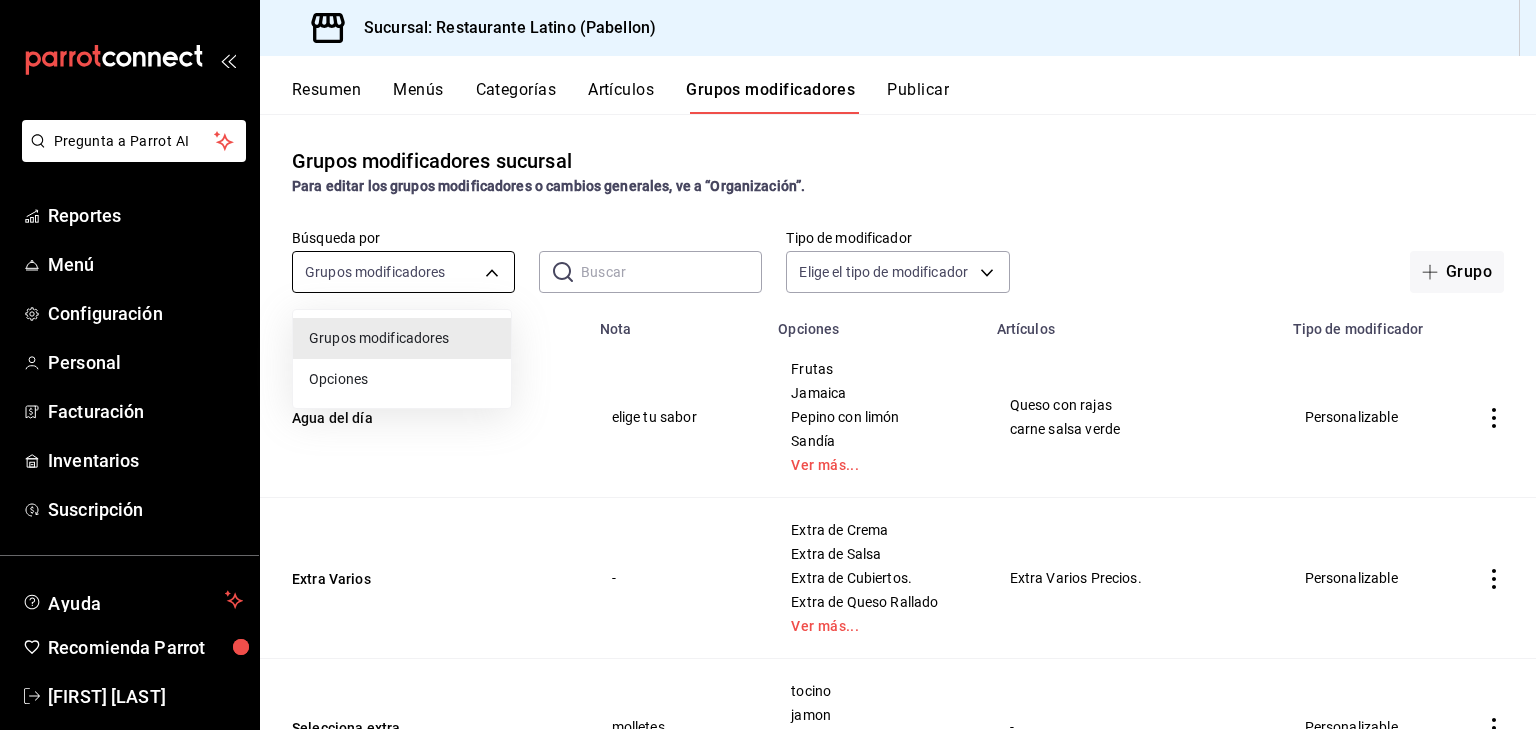 click on "Pregunta a Parrot AI Reportes Menú Configuración Personal Facturación Inventarios Suscripción Ayuda Recomienda Parrot [PERSON] Sugerir nueva función Sucursal: Restaurante Latino (Pabellon) Resumen Menús Categorías Artículos Grupos modificadores Publicar Grupos modificadores sucursal Para editar los grupos modificadores o cambios generales, ve a “Organización”. Búsqueda por Grupos modificadores GROUP ​ ​ Tipo de modificador Elige el tipo de modificador Grupo Nombre Nota Opciones Artículos Tipo de modificador Agua del día elige tu sabor Frutas Jamaica Pepino con limón Sandía Ver más... Queso con rajas carne salsa verde Personalizable Extra Varios - Extra de Crema Extra de Salsa Extra de Cubiertos. Extra de Queso Rallado Ver más... Extra Varios Precios. Personalizable Selecciona extra molletes tocino jamon chorizo natural - Personalizable Tortilla tacos Harina Maiz Quesadilla Taco De Barbacoa Taco De Chicharron Salsa Verde Taco De Frijoles Ver más... salsa Rosa" at bounding box center (768, 365) 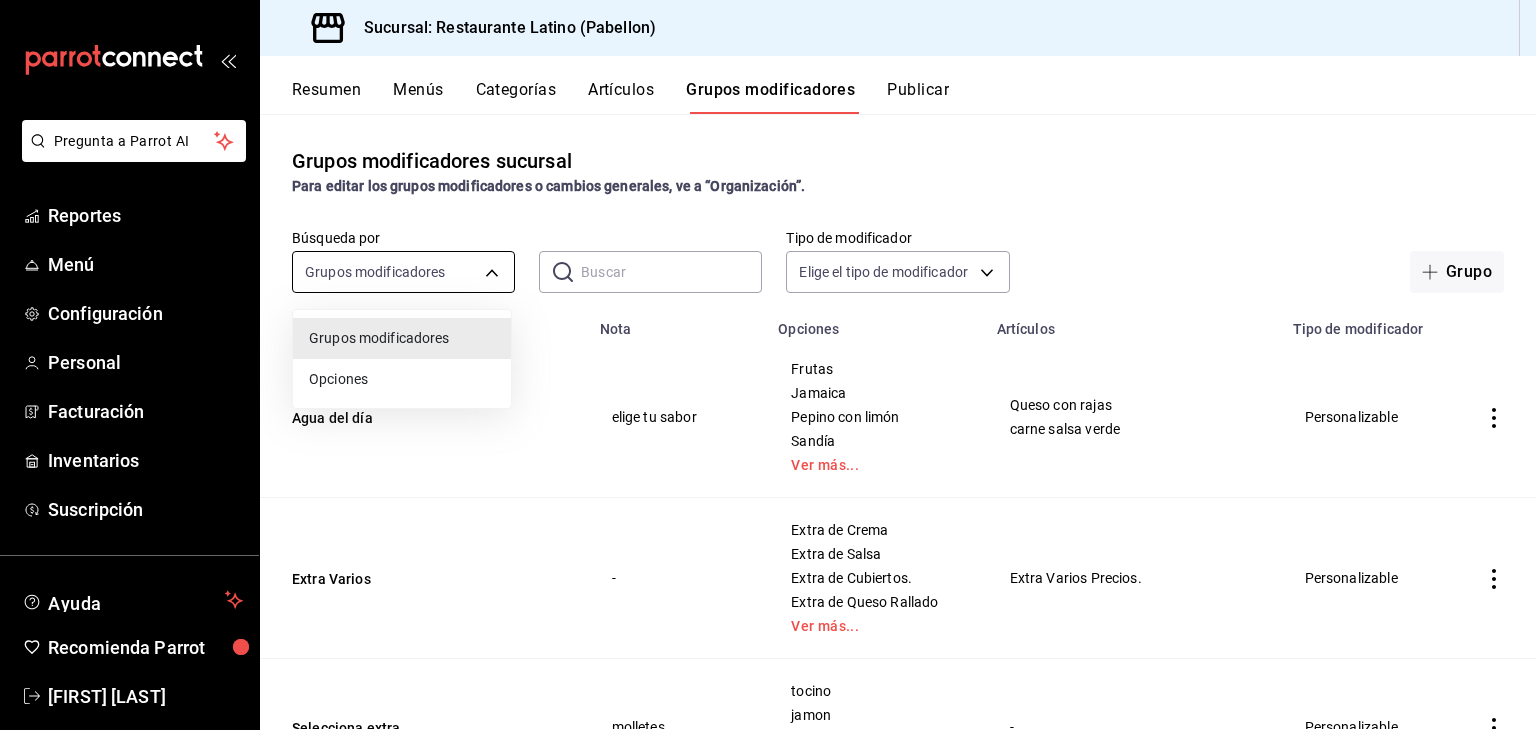 type 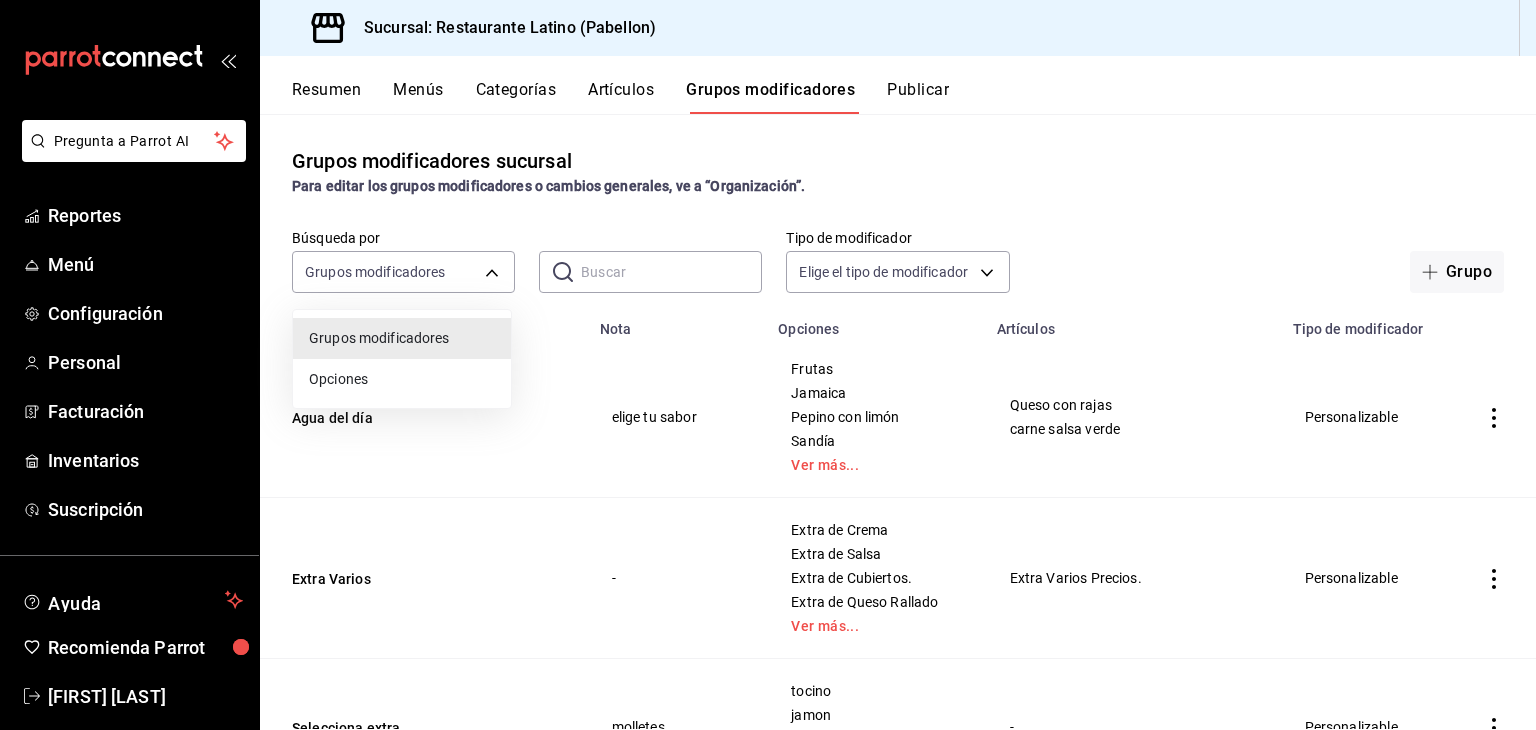 click at bounding box center (768, 365) 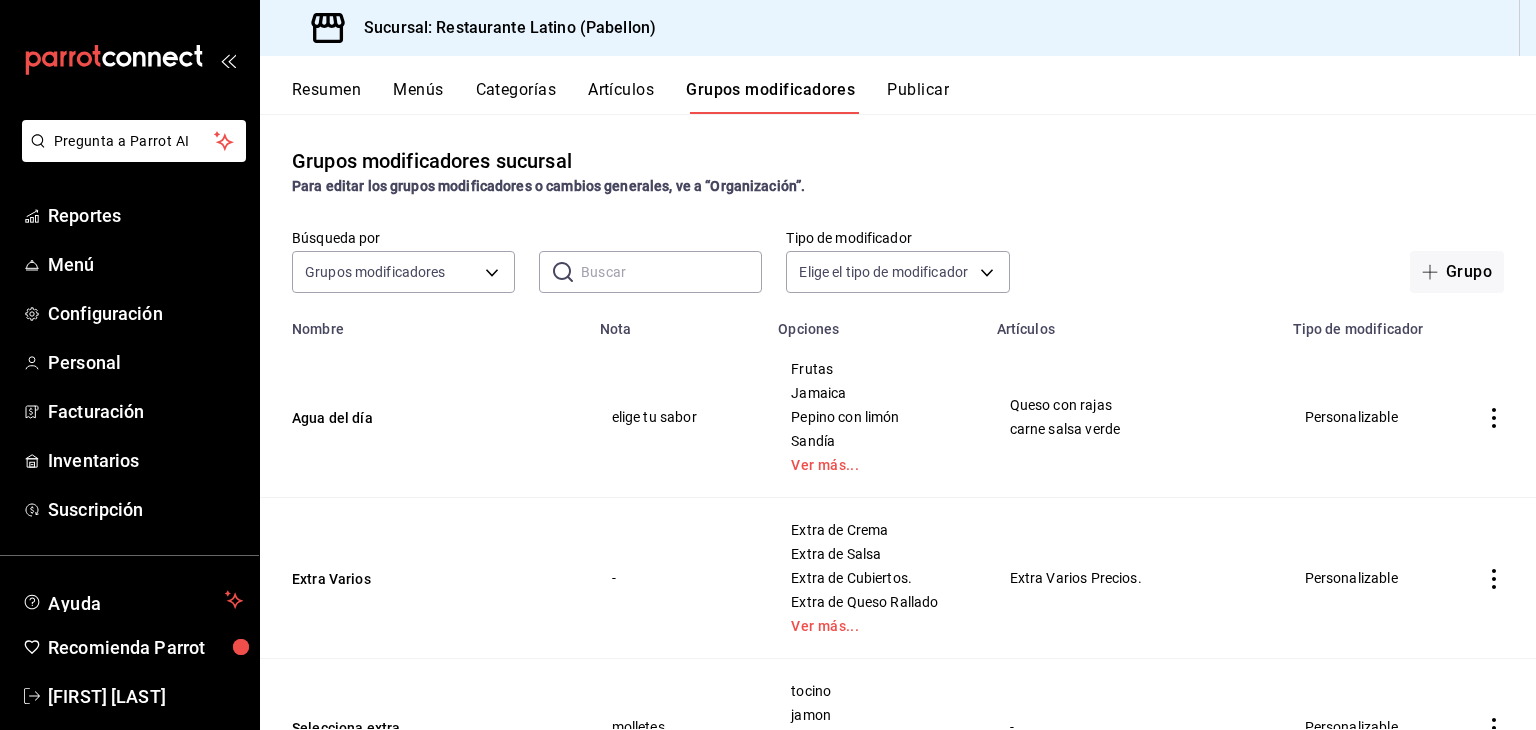 click at bounding box center [671, 272] 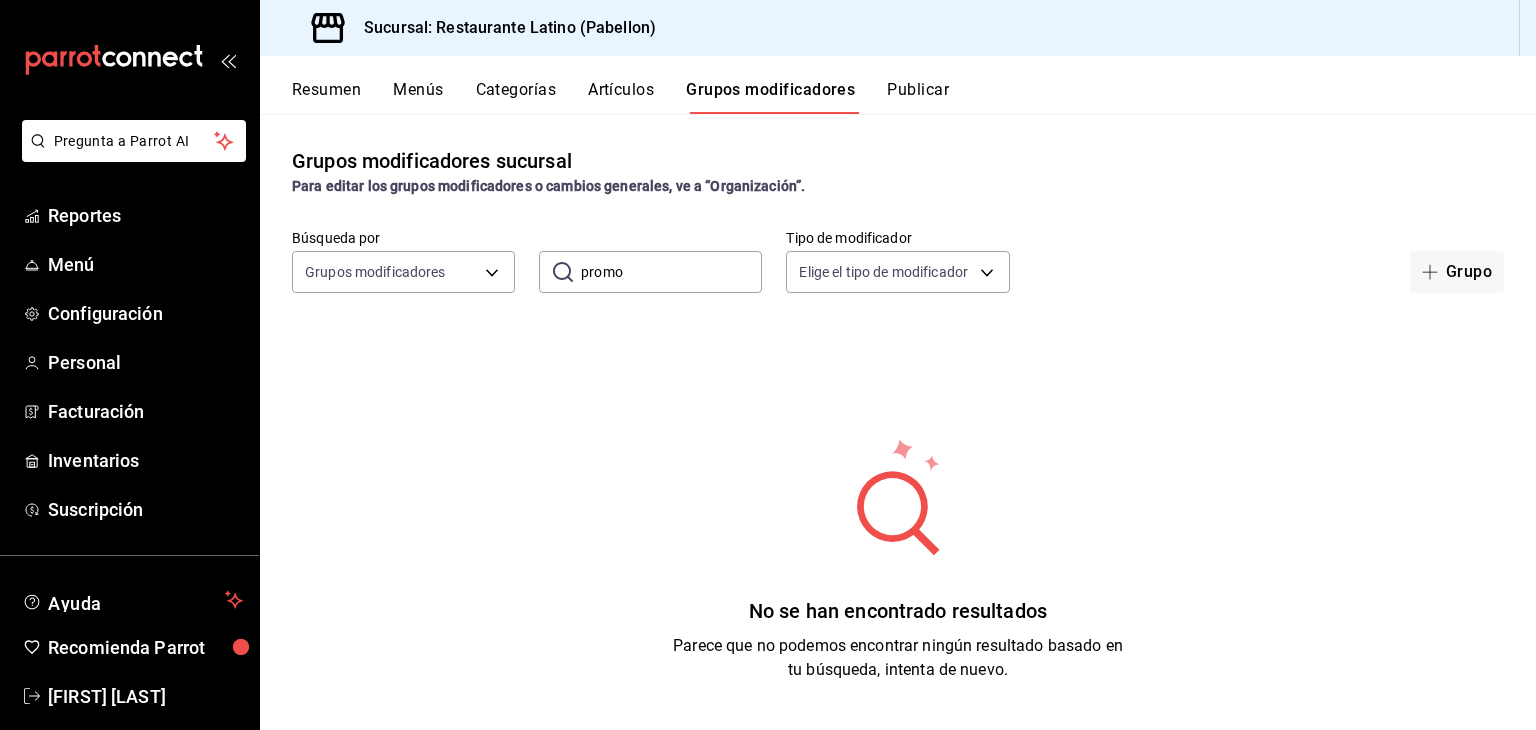 click on "promo" at bounding box center [671, 272] 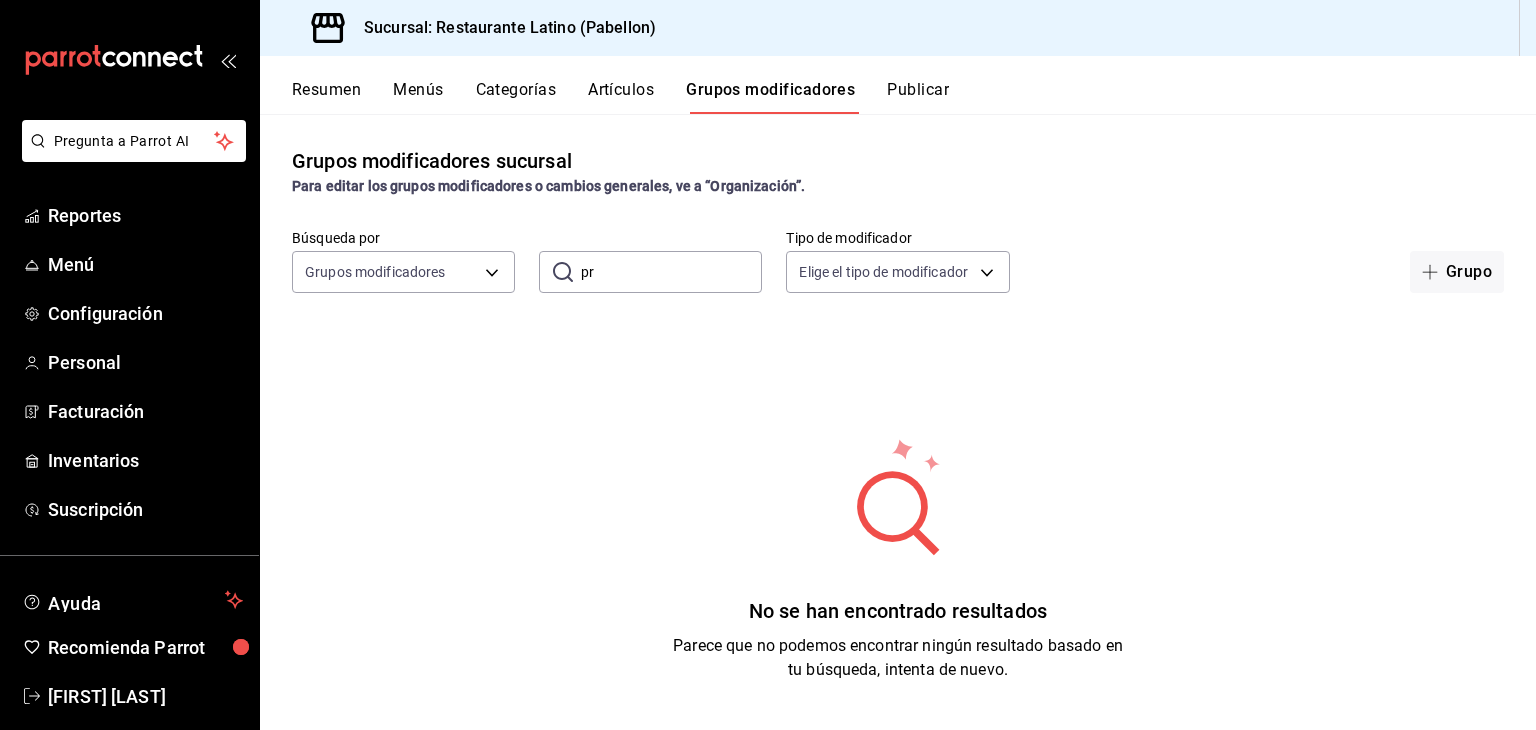 type on "p" 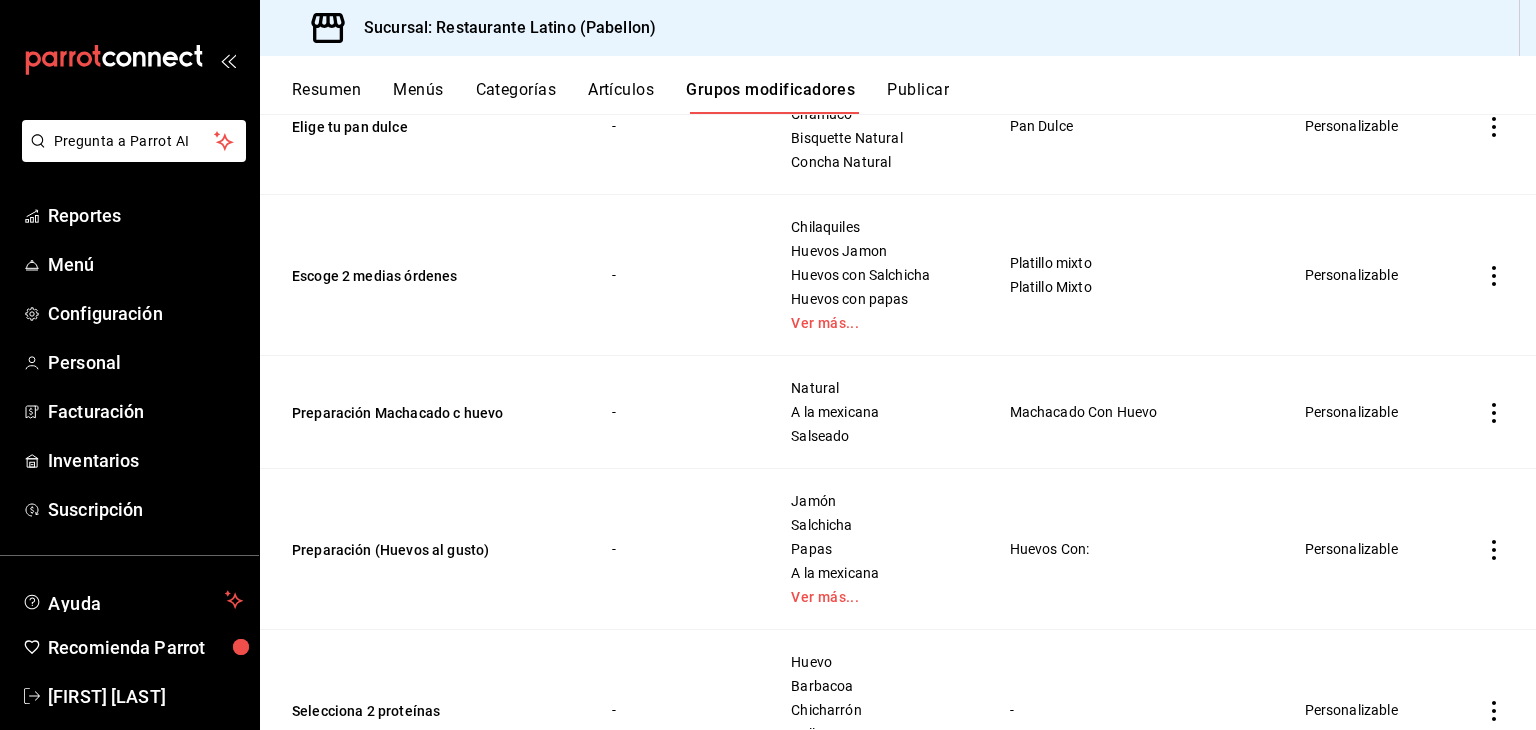 scroll, scrollTop: 2400, scrollLeft: 0, axis: vertical 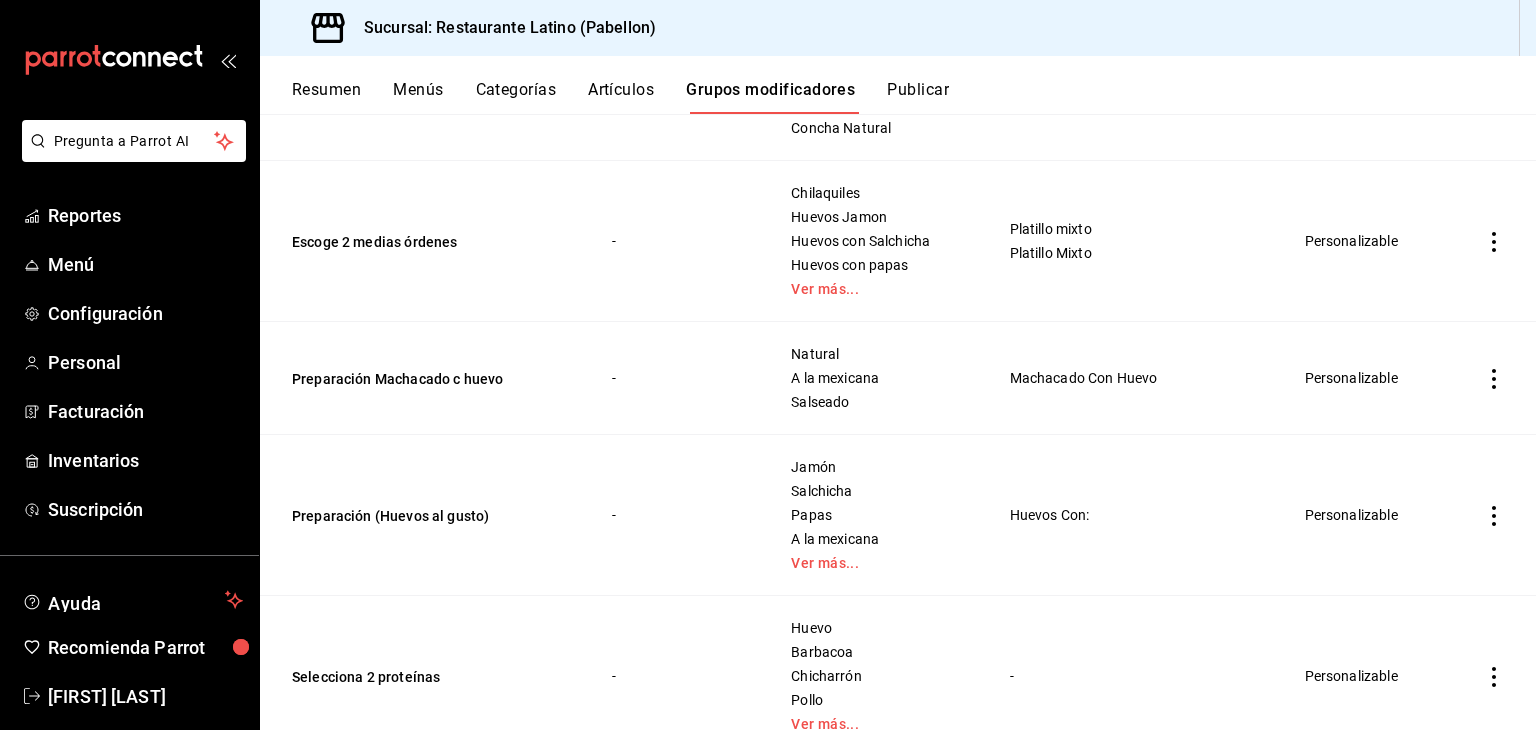 type 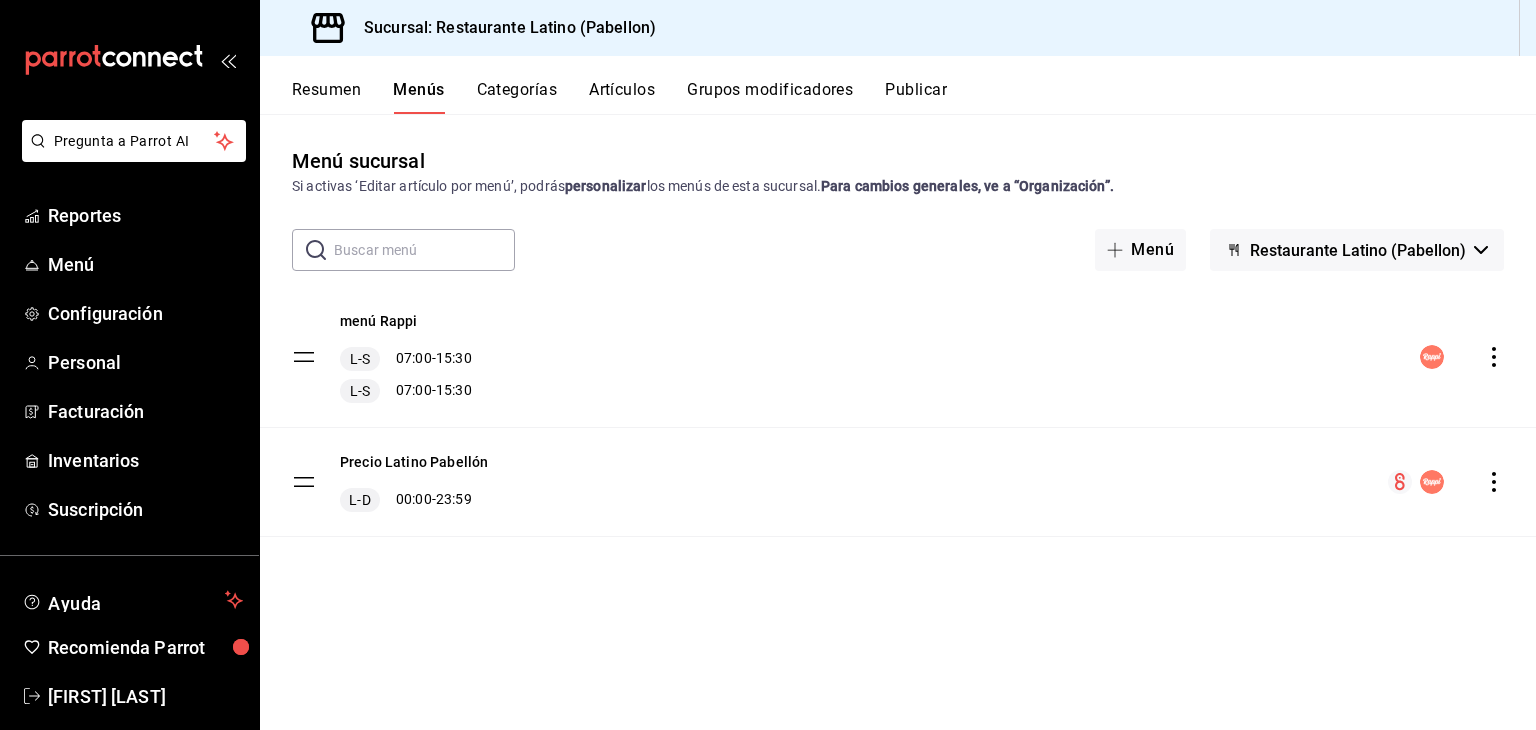 click on "Categorías" at bounding box center (517, 97) 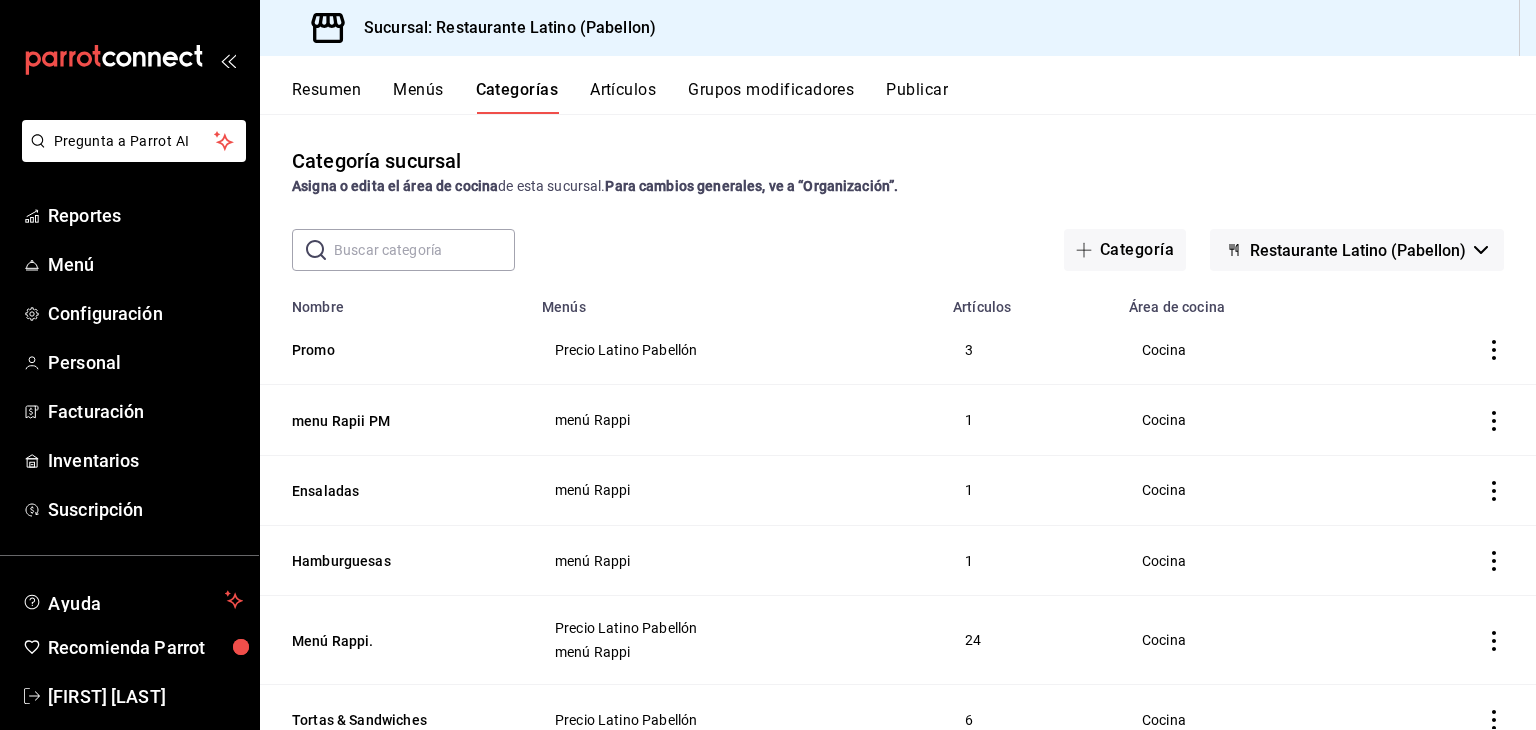 click on "Grupos modificadores" at bounding box center (771, 97) 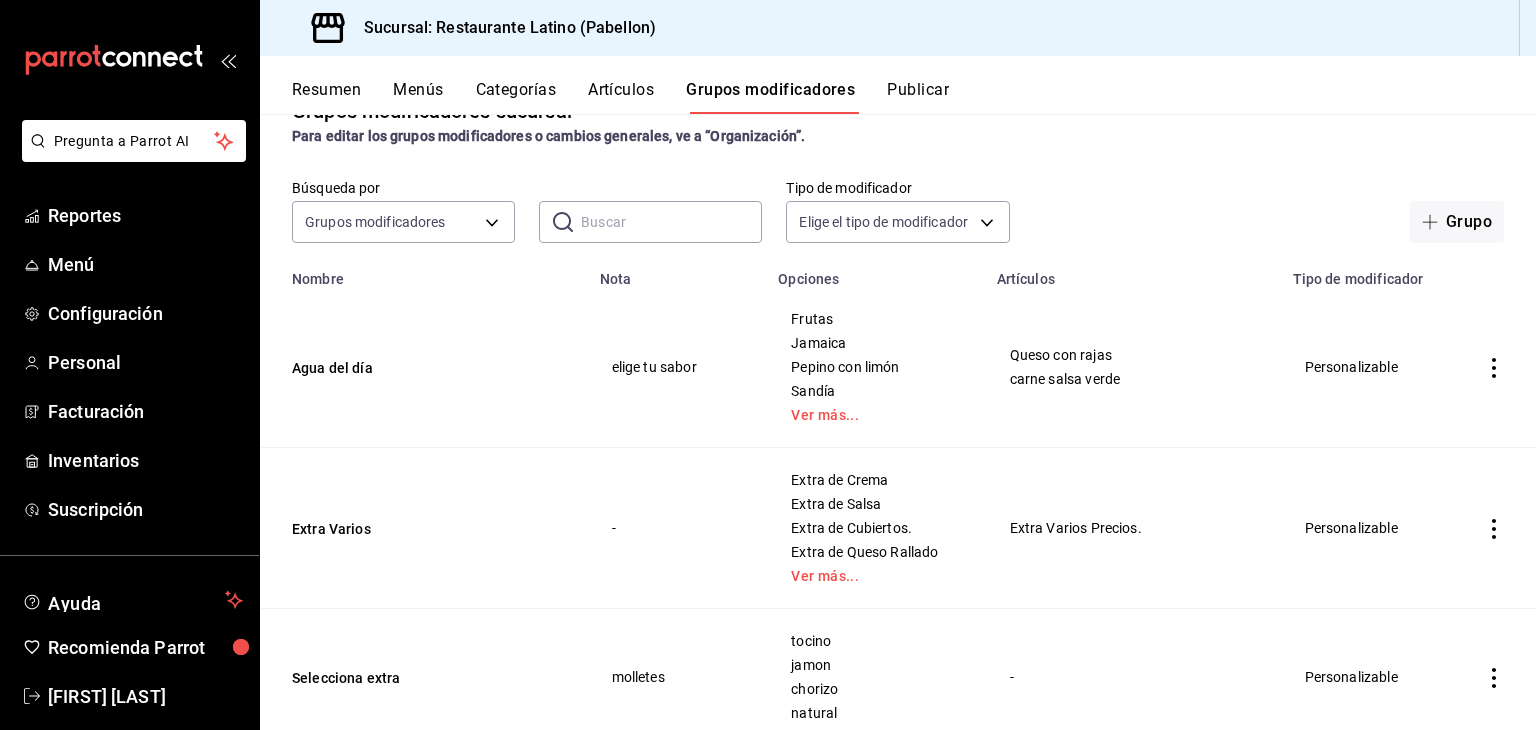scroll, scrollTop: 0, scrollLeft: 0, axis: both 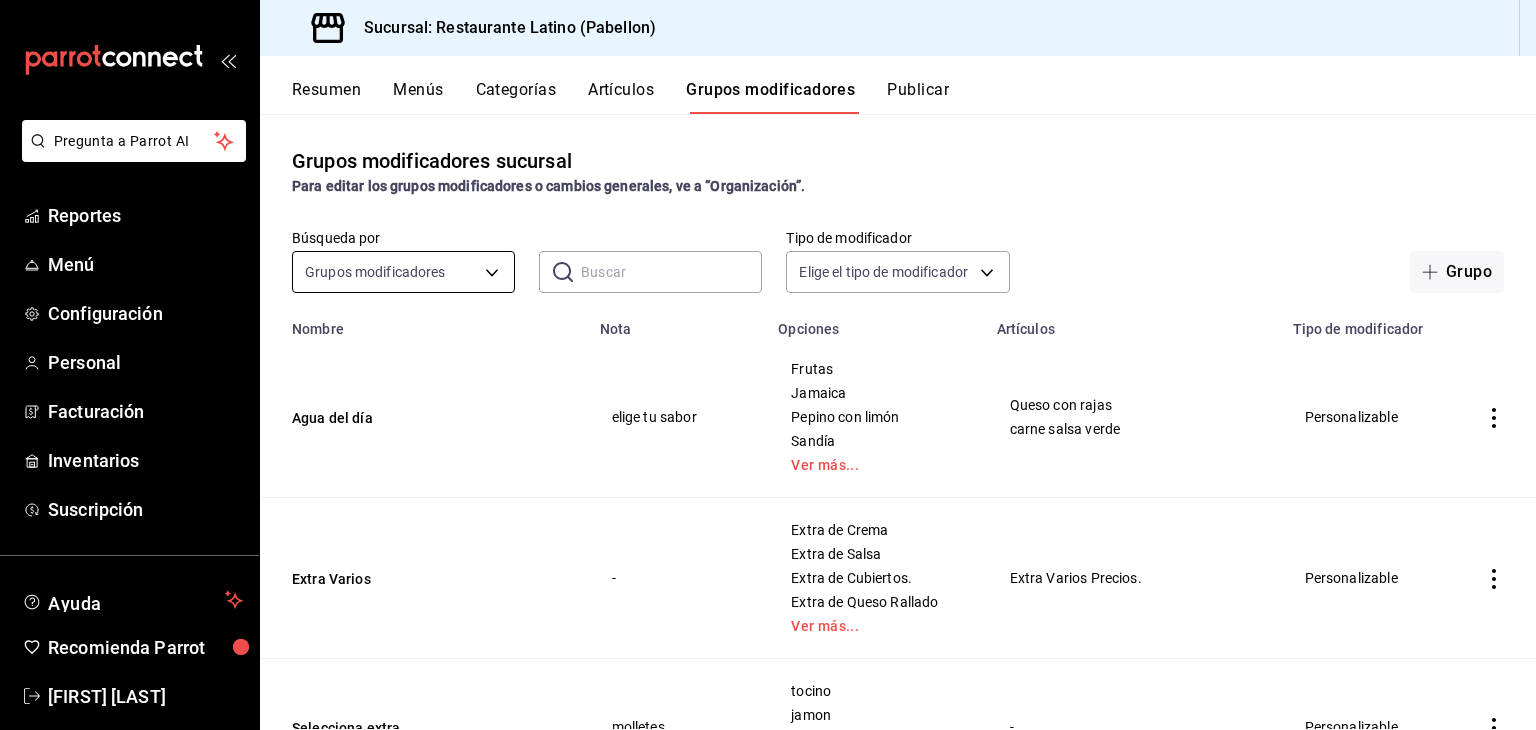 click on "Pregunta a Parrot AI Reportes Menú Configuración Personal Facturación Inventarios Suscripción Ayuda Recomienda Parrot [PERSON] Sugerir nueva función Sucursal: Restaurante Latino (Pabellon) Resumen Menús Categorías Artículos Grupos modificadores Publicar Grupos modificadores sucursal Para editar los grupos modificadores o cambios generales, ve a “Organización”. Búsqueda por Grupos modificadores GROUP ​ ​ Tipo de modificador Elige el tipo de modificador Grupo Nombre Nota Opciones Artículos Tipo de modificador Agua del día elige tu sabor Frutas Jamaica Pepino con limón Sandía Ver más... Queso con rajas carne salsa verde Personalizable Extra Varios - Extra de Crema Extra de Salsa Extra de Cubiertos. Extra de Queso Rallado Ver más... Extra Varios Precios. Personalizable Selecciona extra molletes tocino jamon chorizo natural - Personalizable Tortilla tacos Harina Maiz Quesadilla Taco De Barbacoa Taco De Chicharron Salsa Verde Taco De Frijoles Ver más... salsa Rosa" at bounding box center [768, 365] 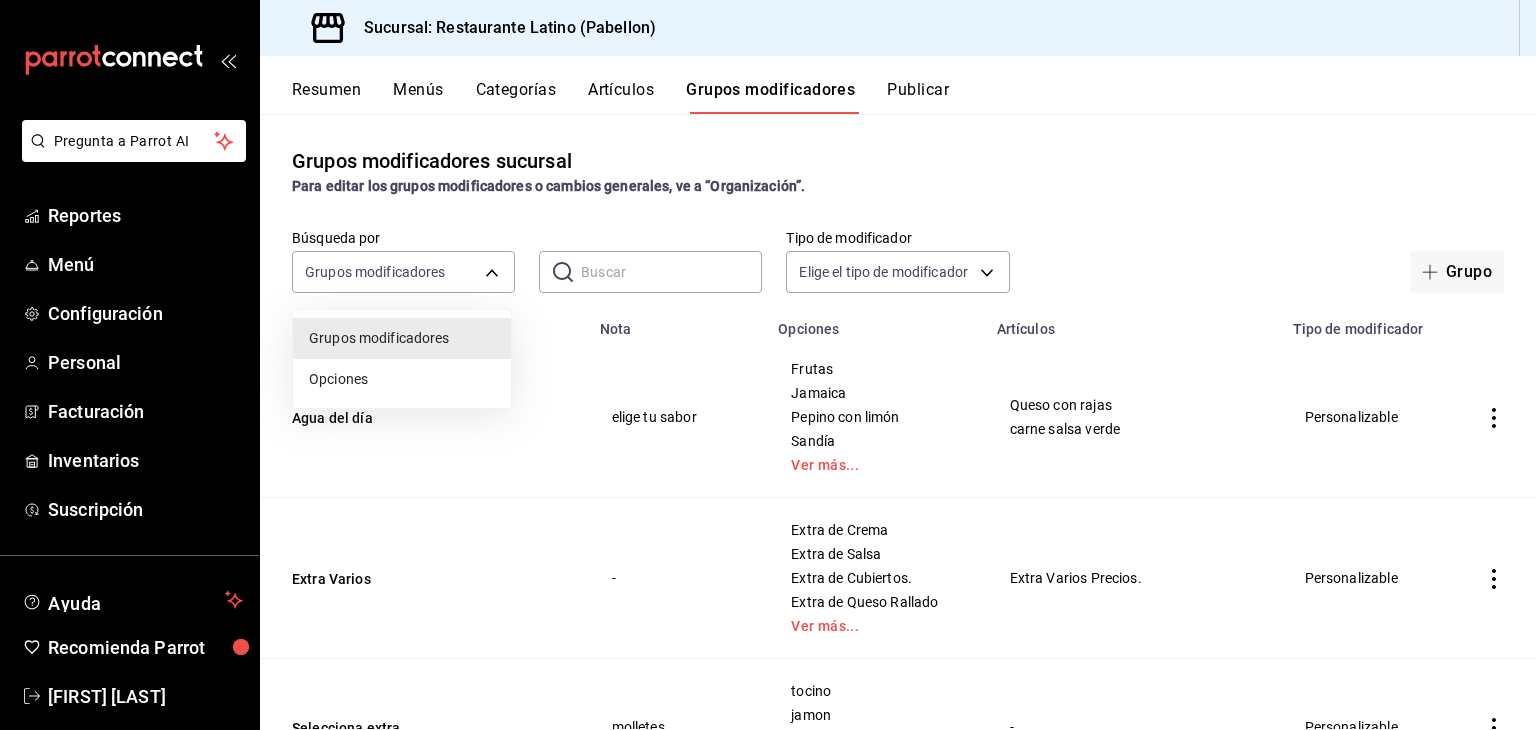 click at bounding box center [768, 365] 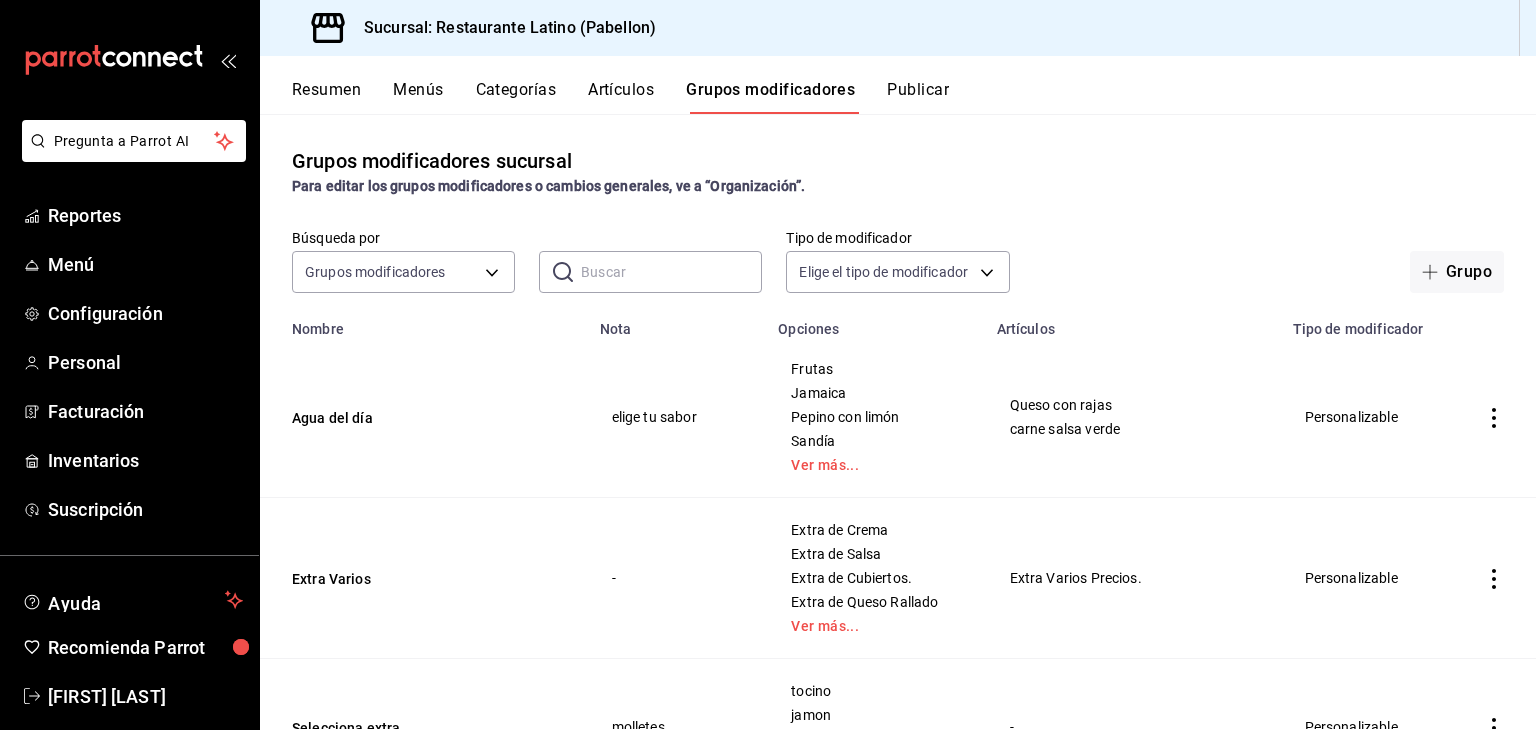click on "Artículos" at bounding box center [621, 97] 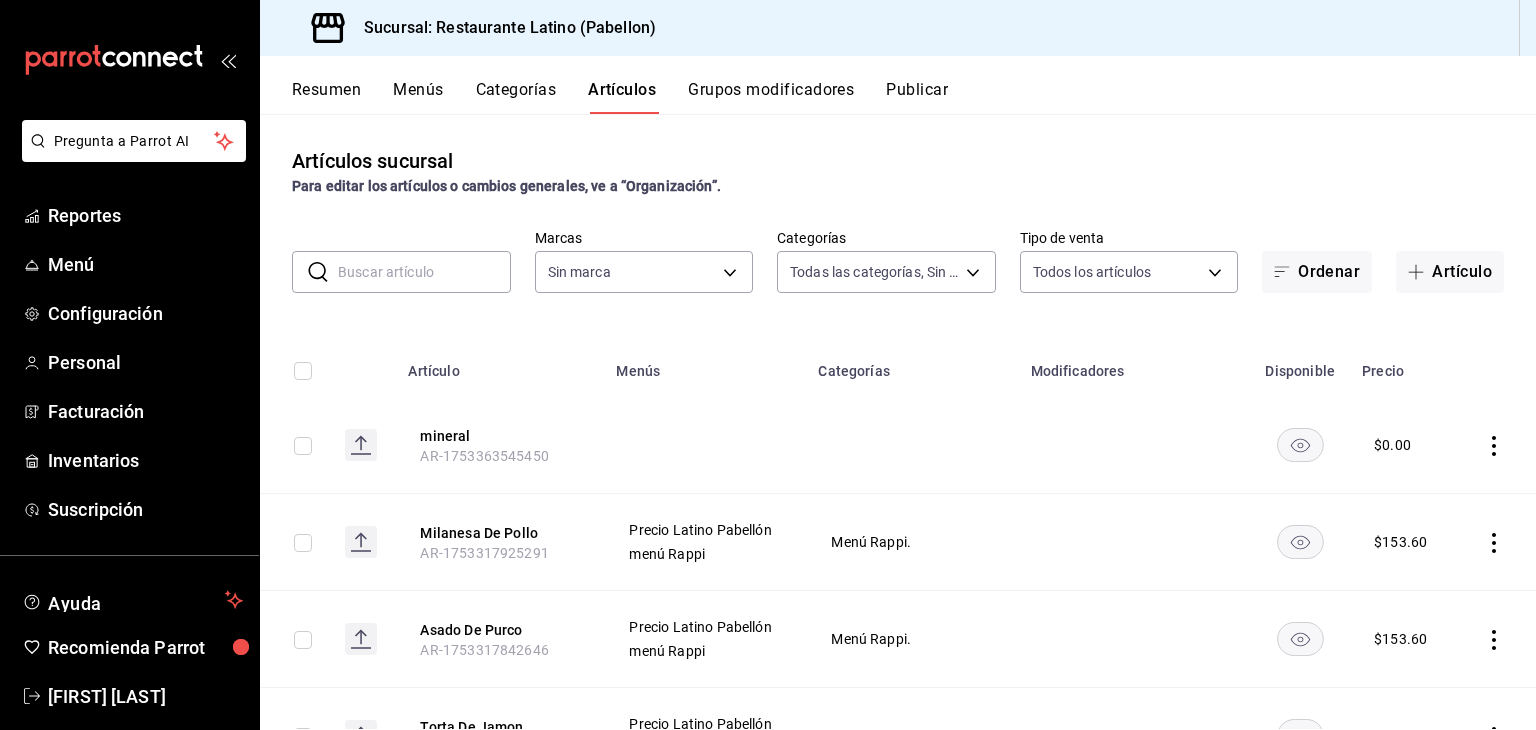type on "[UUID],[UUID],[UUID],[UUID],[UUID],[UUID],[UUID],[UUID],[UUID],[UUID],[UUID],[UUID],[UUID],[UUID],[UUID],[UUID],[UUID],[UUID],[UUID],[UUID]" 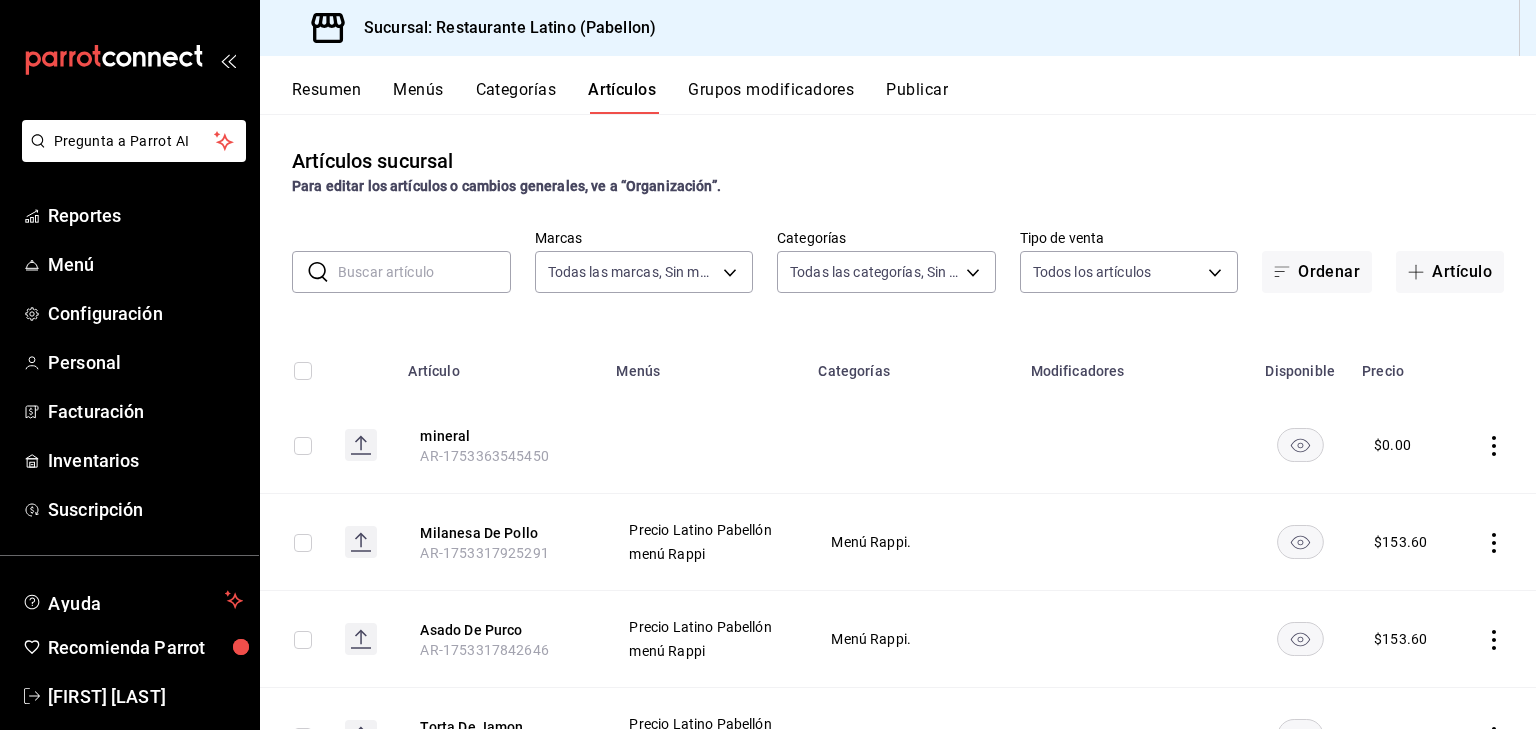 click at bounding box center (424, 272) 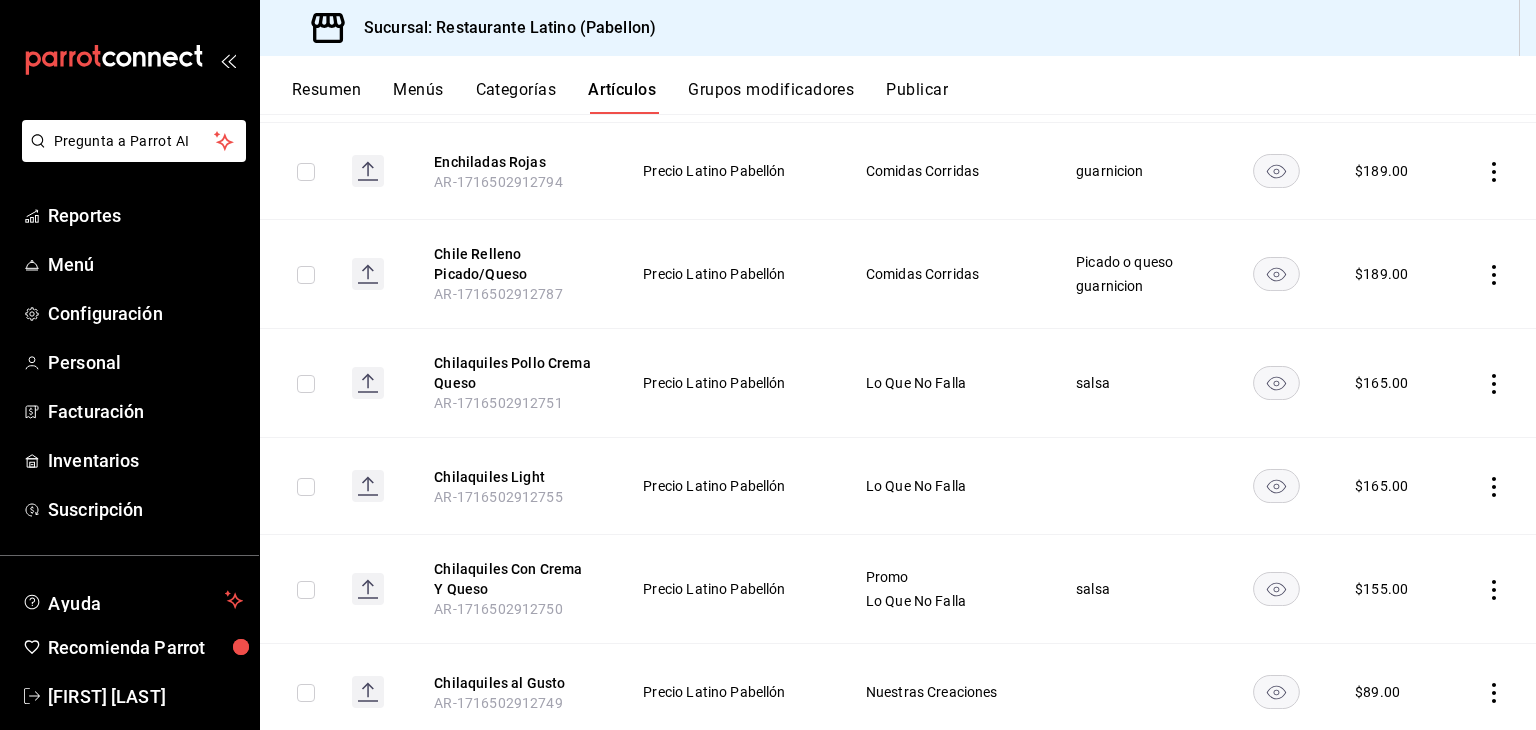 scroll, scrollTop: 1720, scrollLeft: 0, axis: vertical 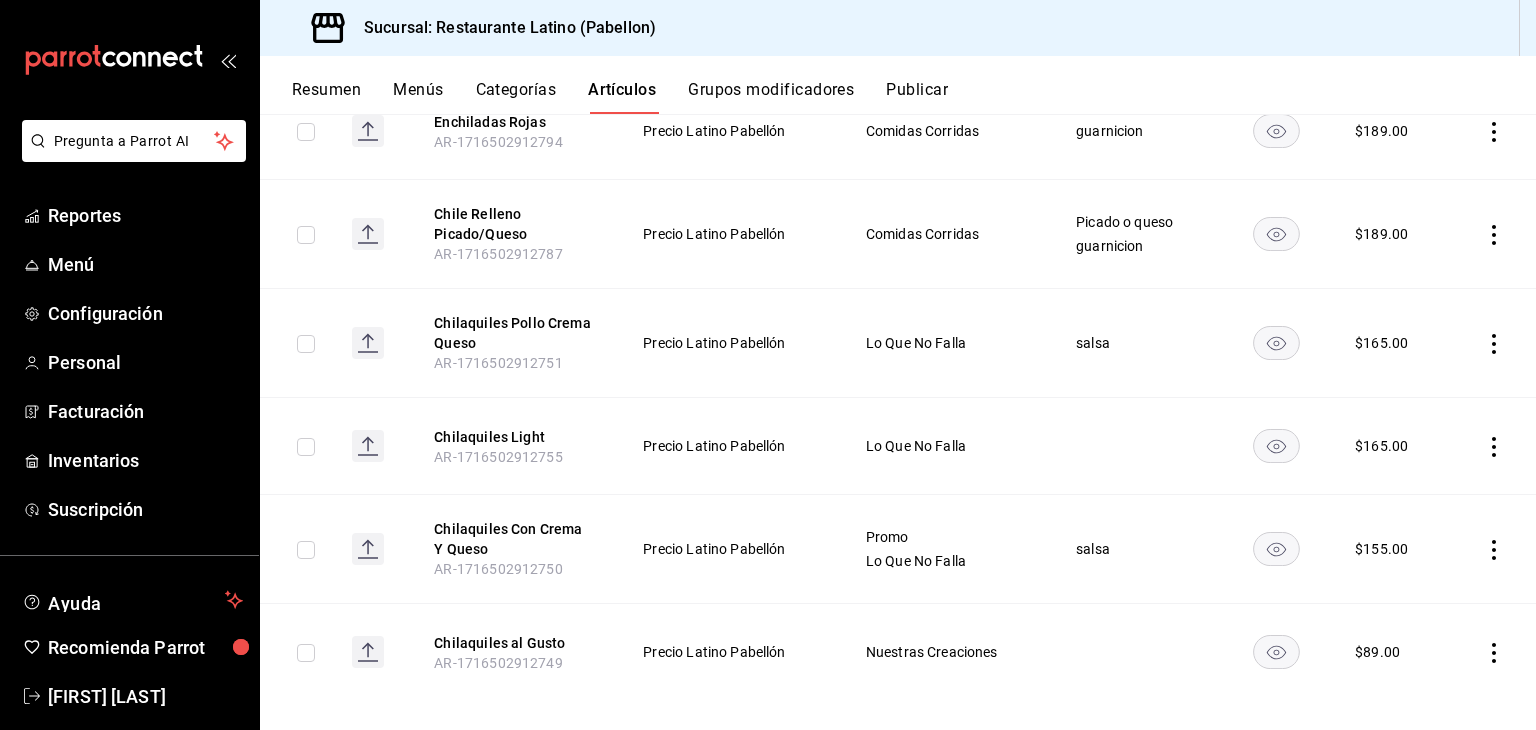 type on "chil" 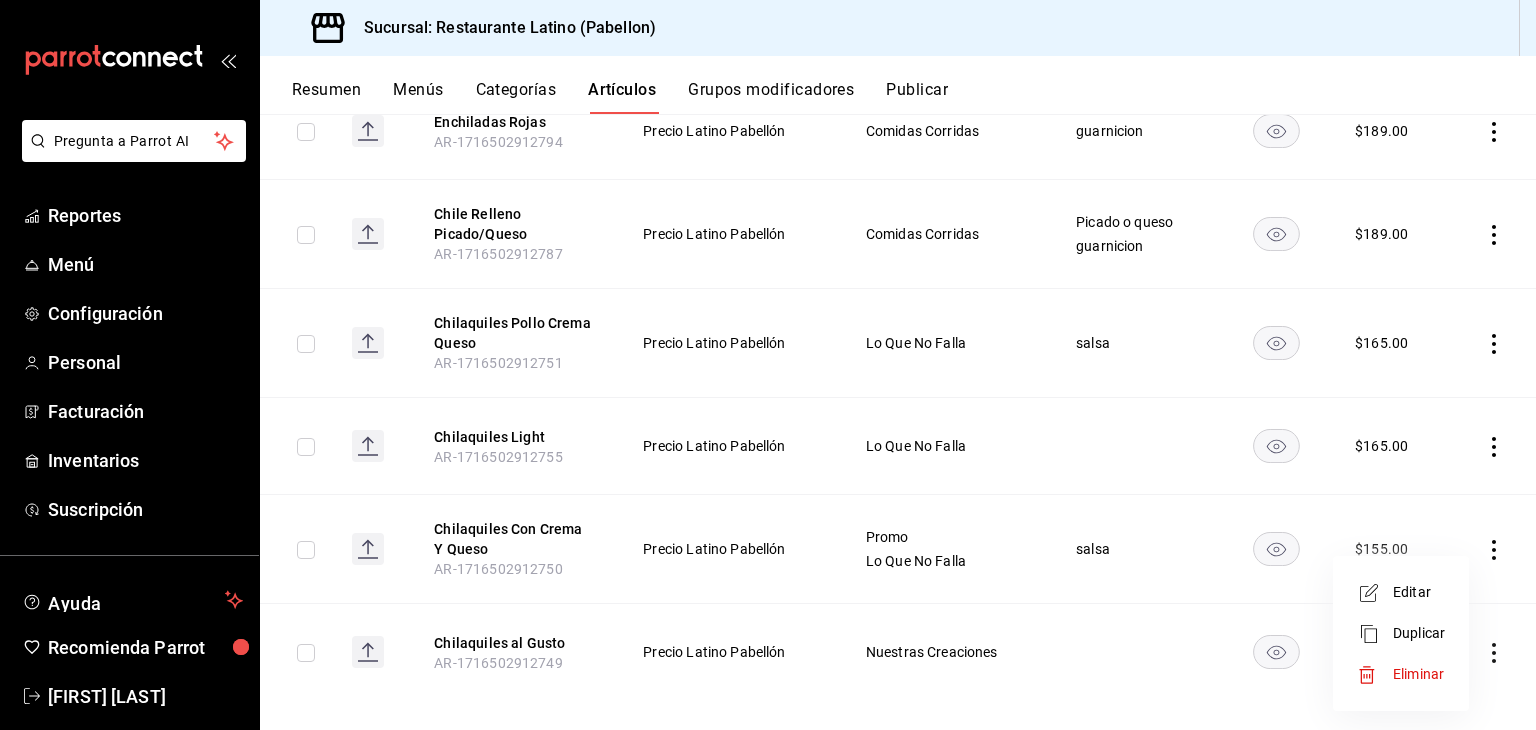 click on "Editar" at bounding box center [1419, 592] 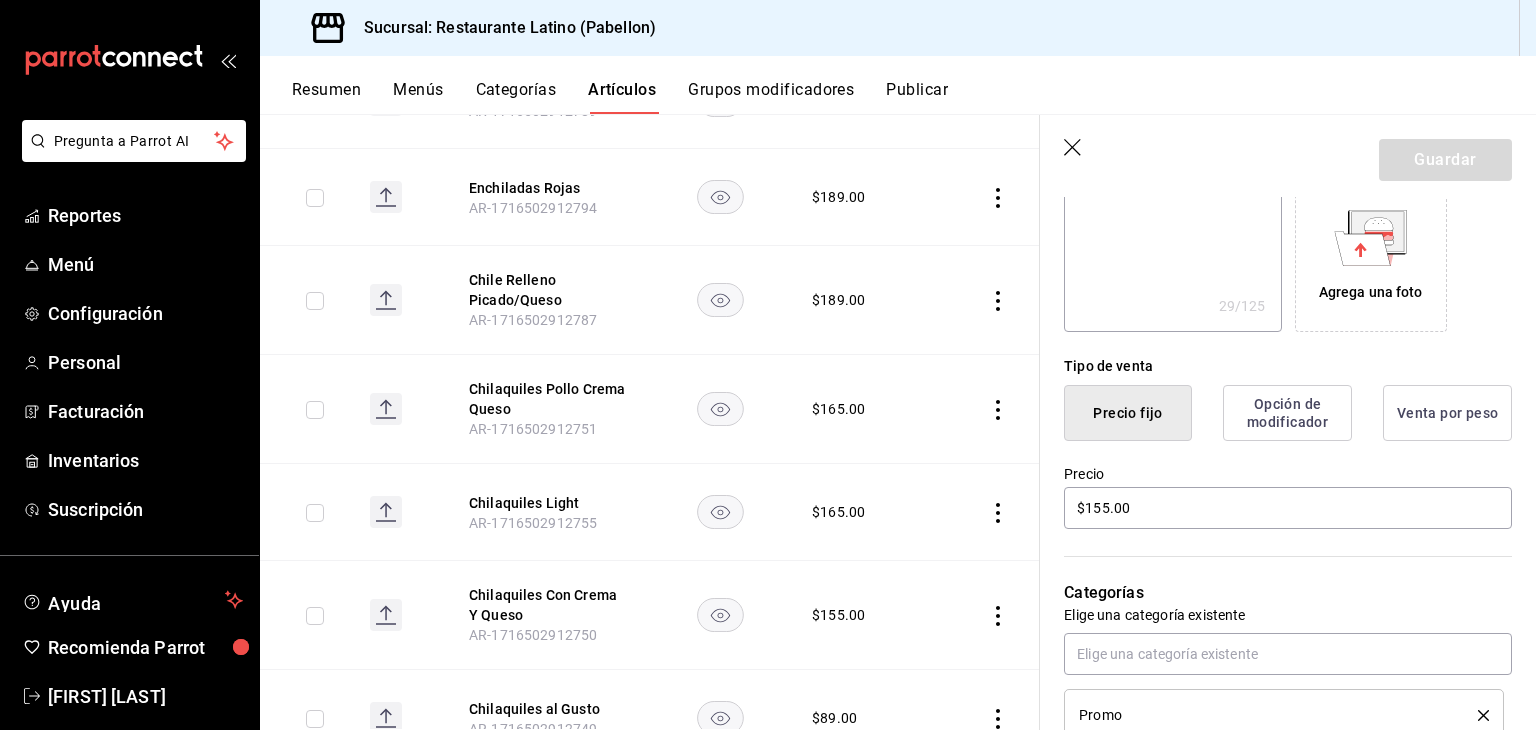 scroll, scrollTop: 360, scrollLeft: 0, axis: vertical 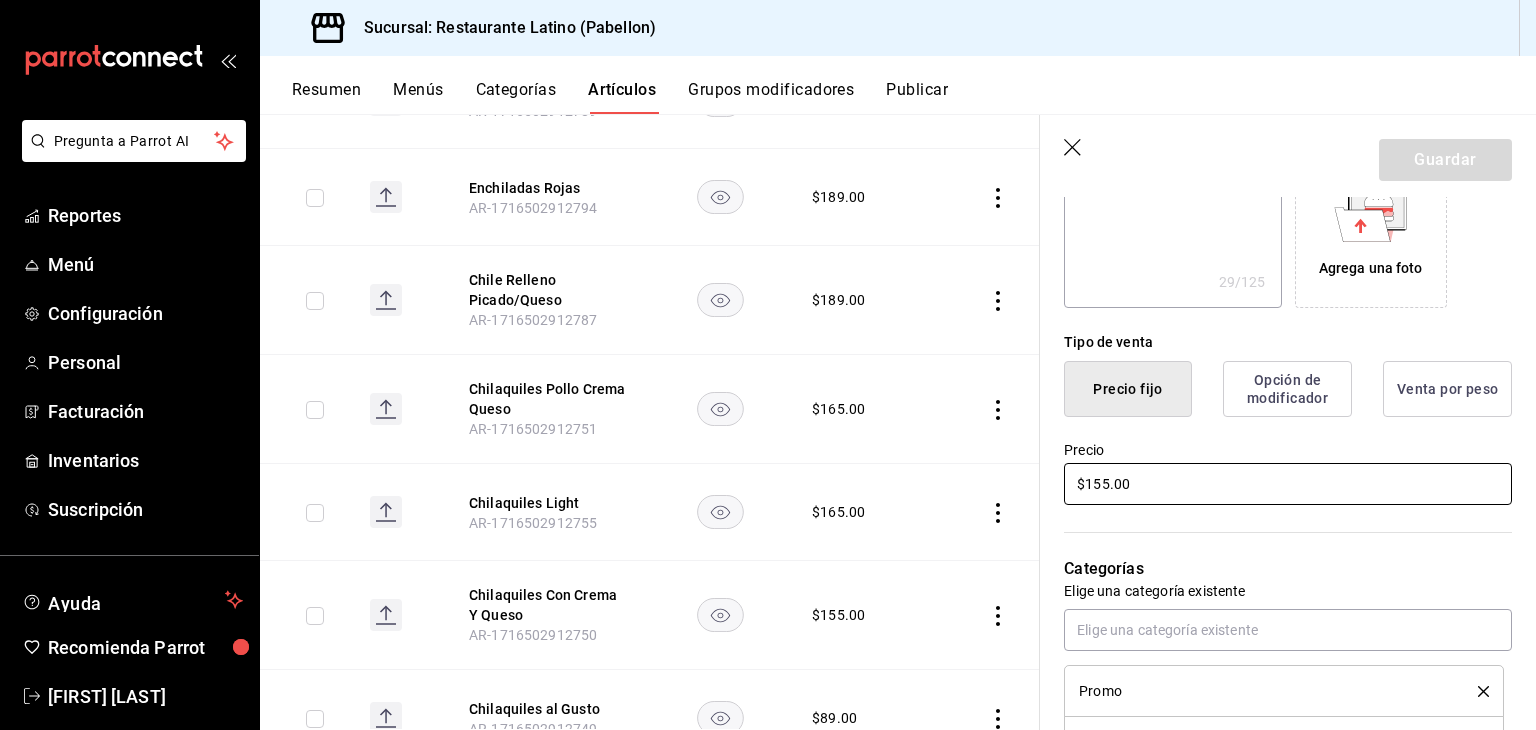 click on "$155.00" at bounding box center (1288, 484) 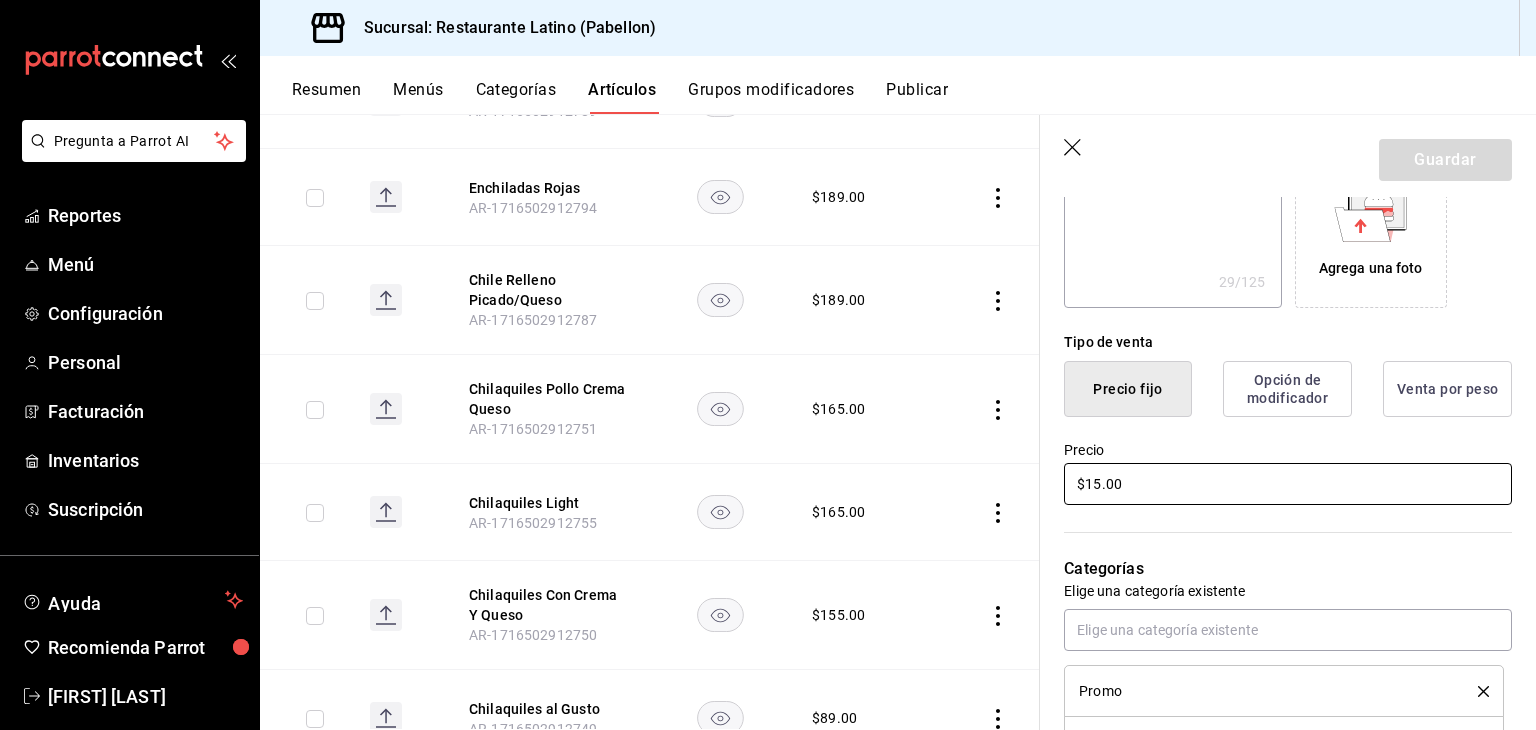 type on "x" 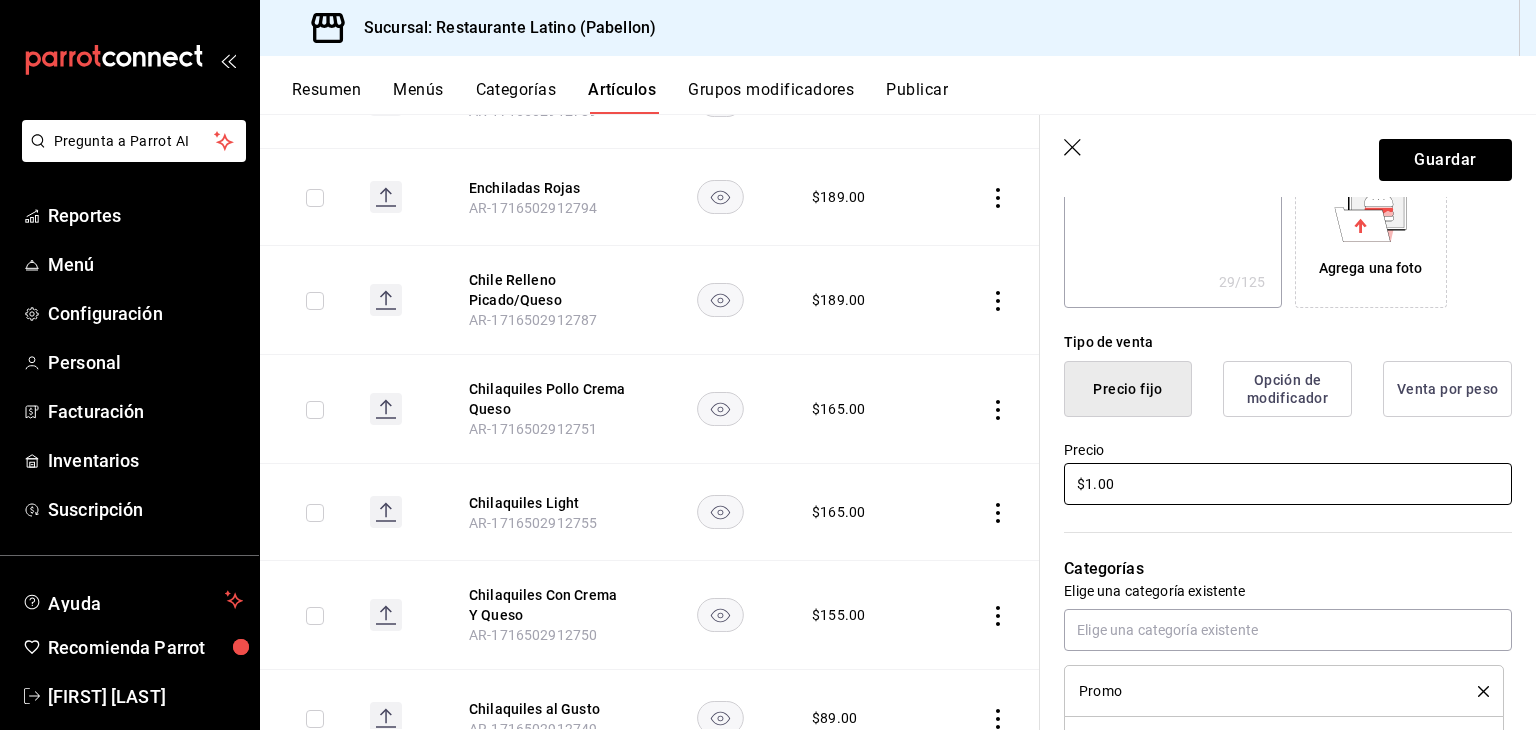 type on "x" 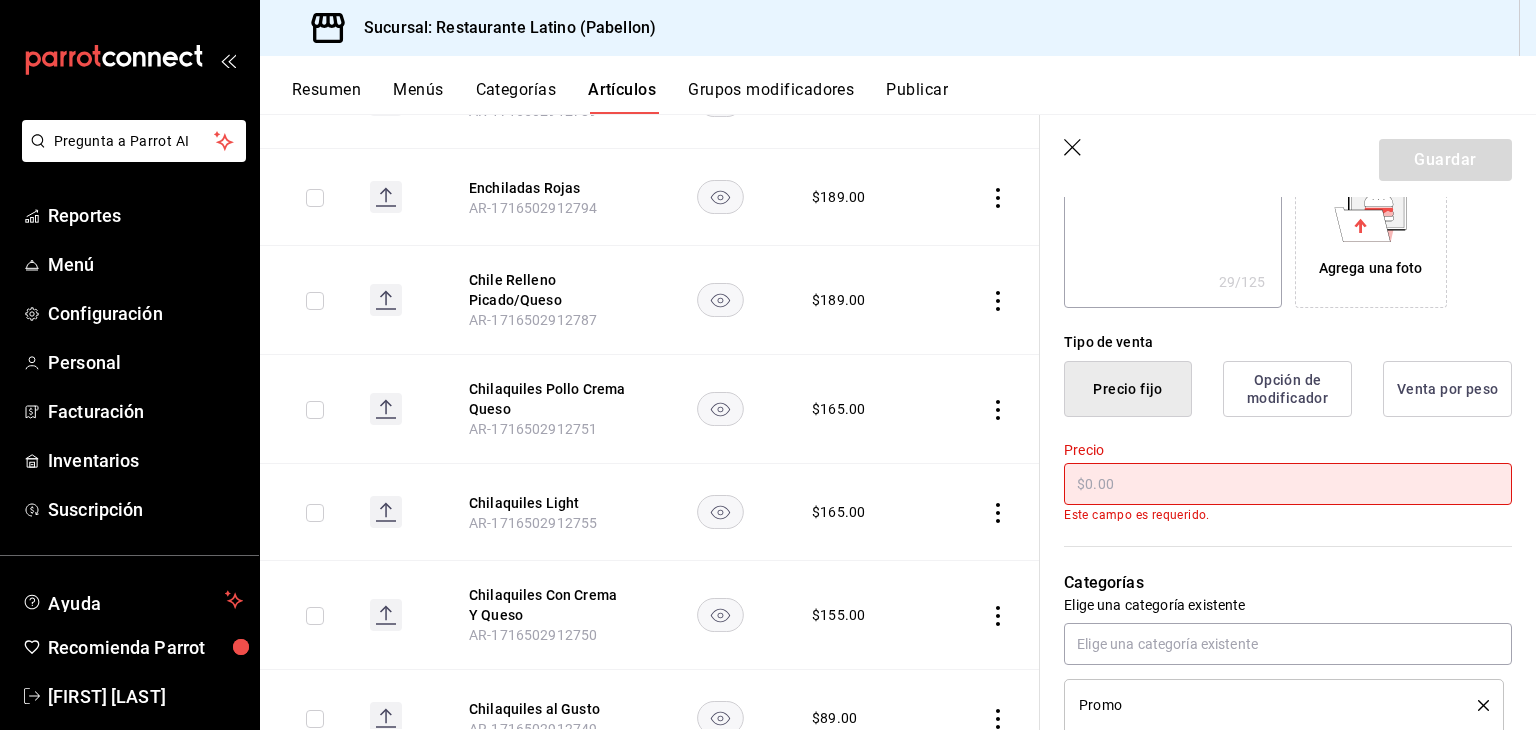 type on "$9.00" 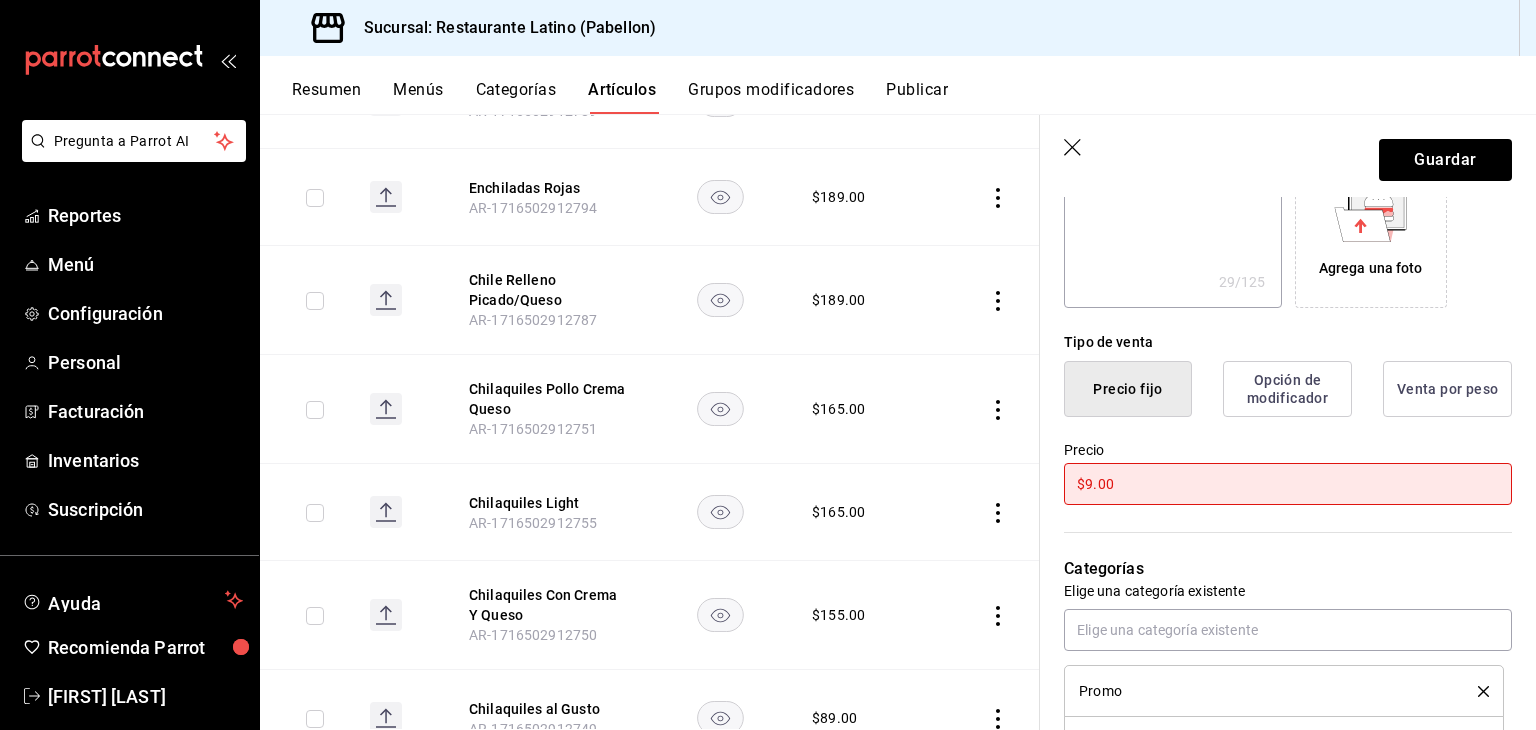 type on "x" 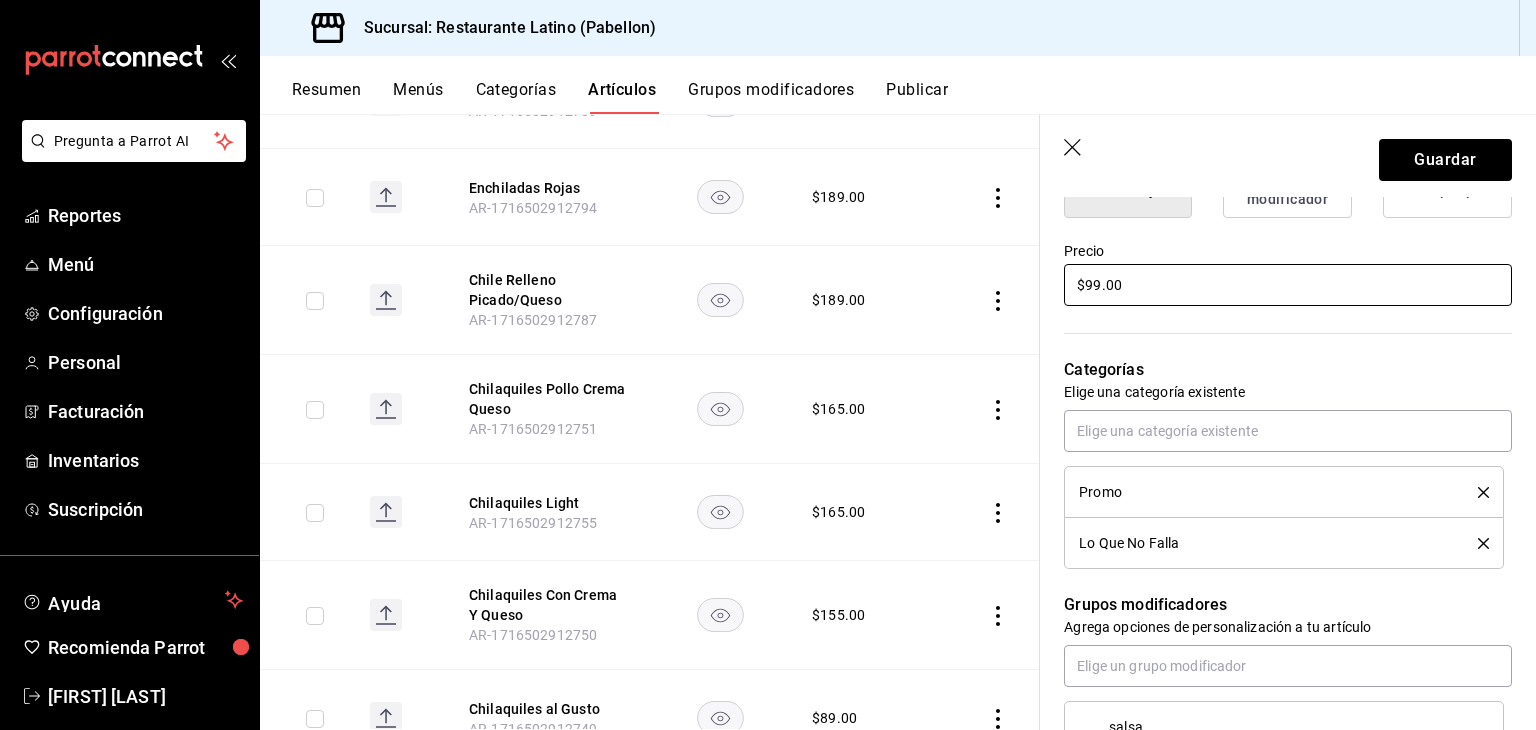 scroll, scrollTop: 560, scrollLeft: 0, axis: vertical 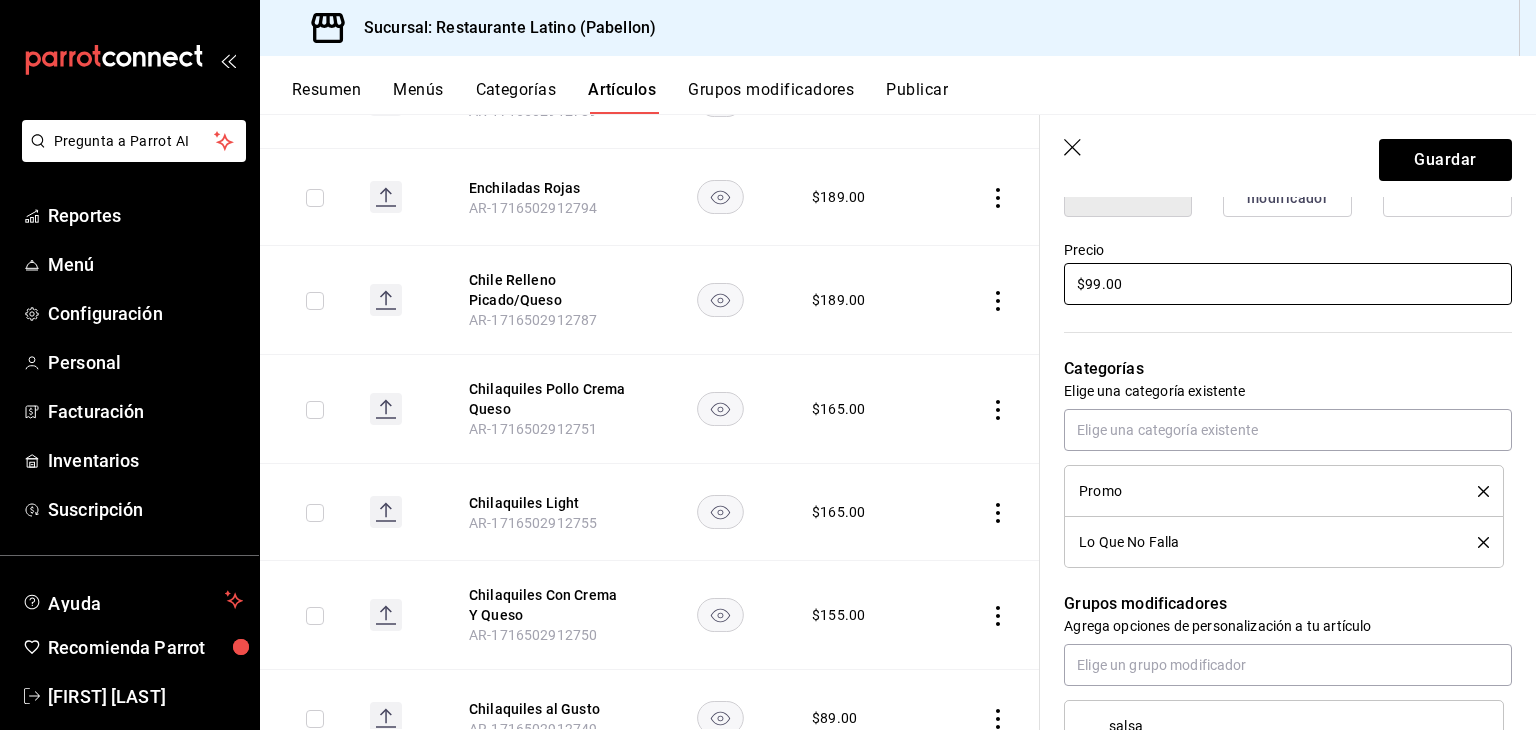 type on "$99.00" 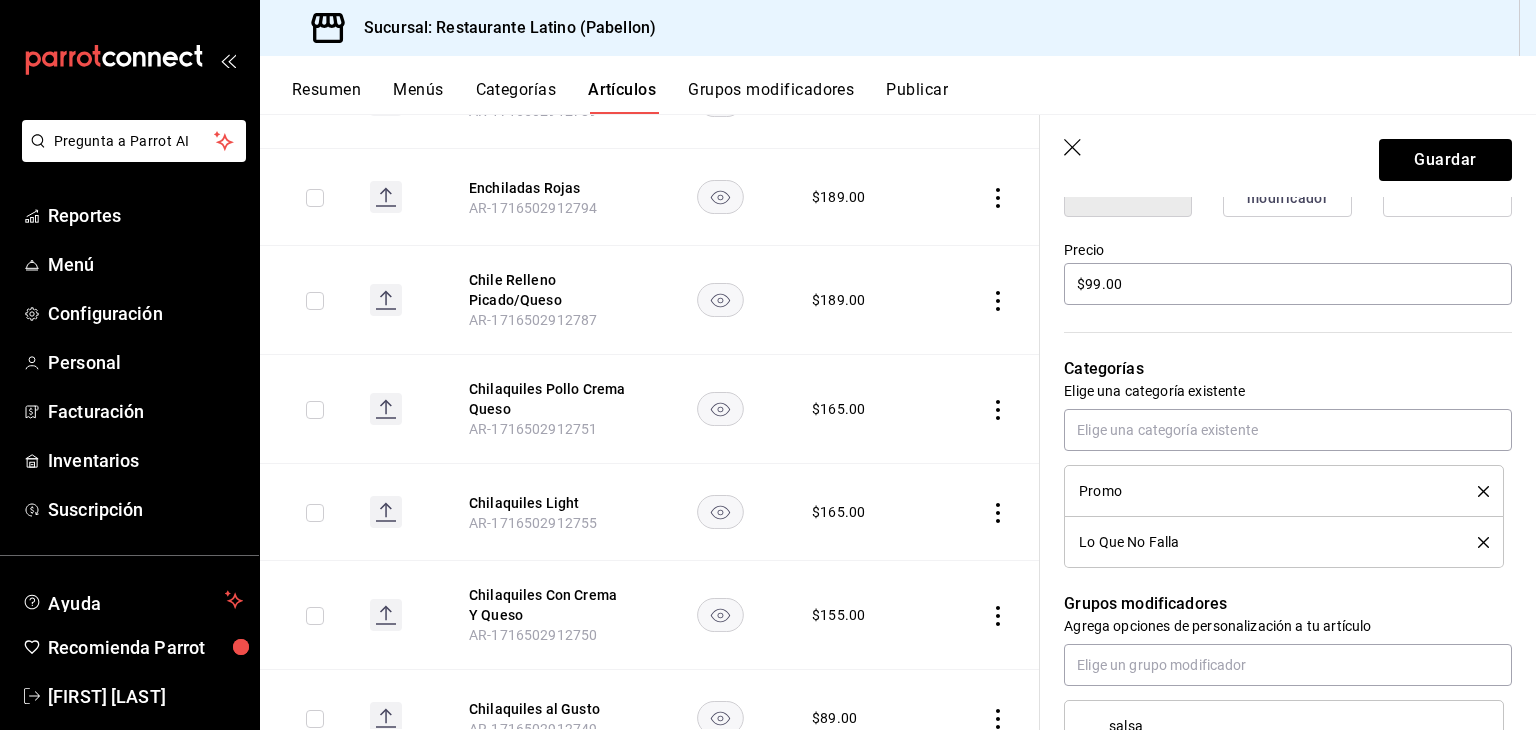 click on "Promo" at bounding box center (1100, 491) 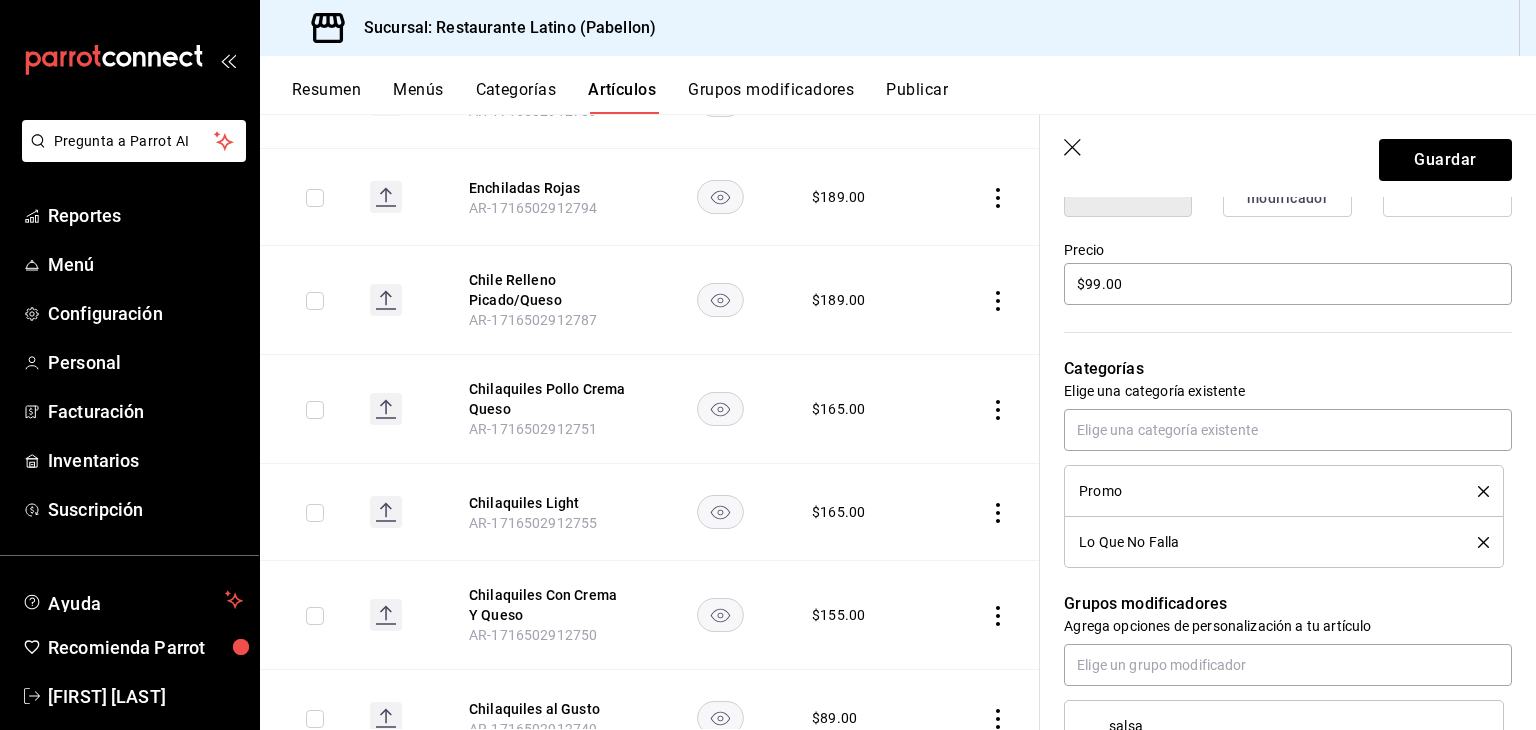 click 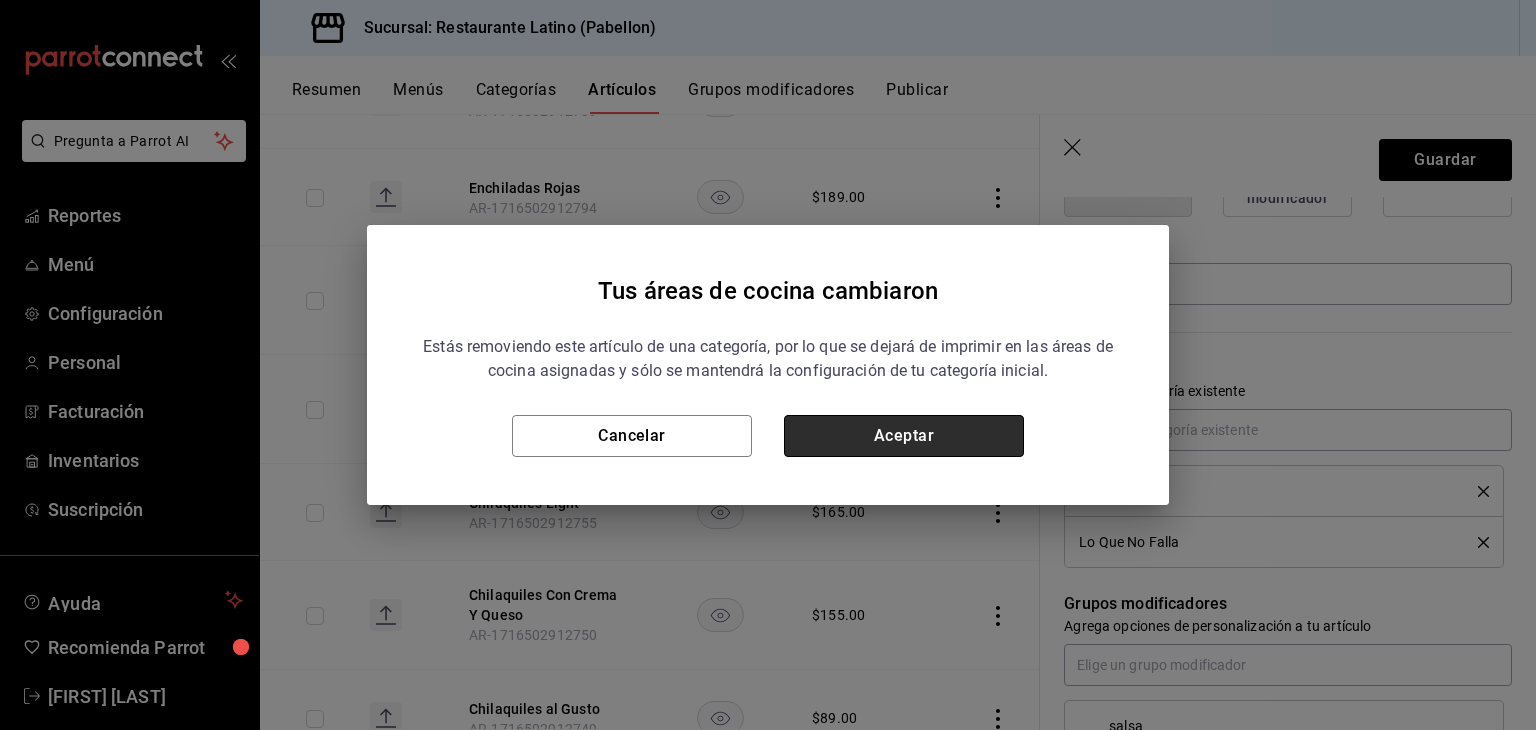click on "Aceptar" at bounding box center [904, 436] 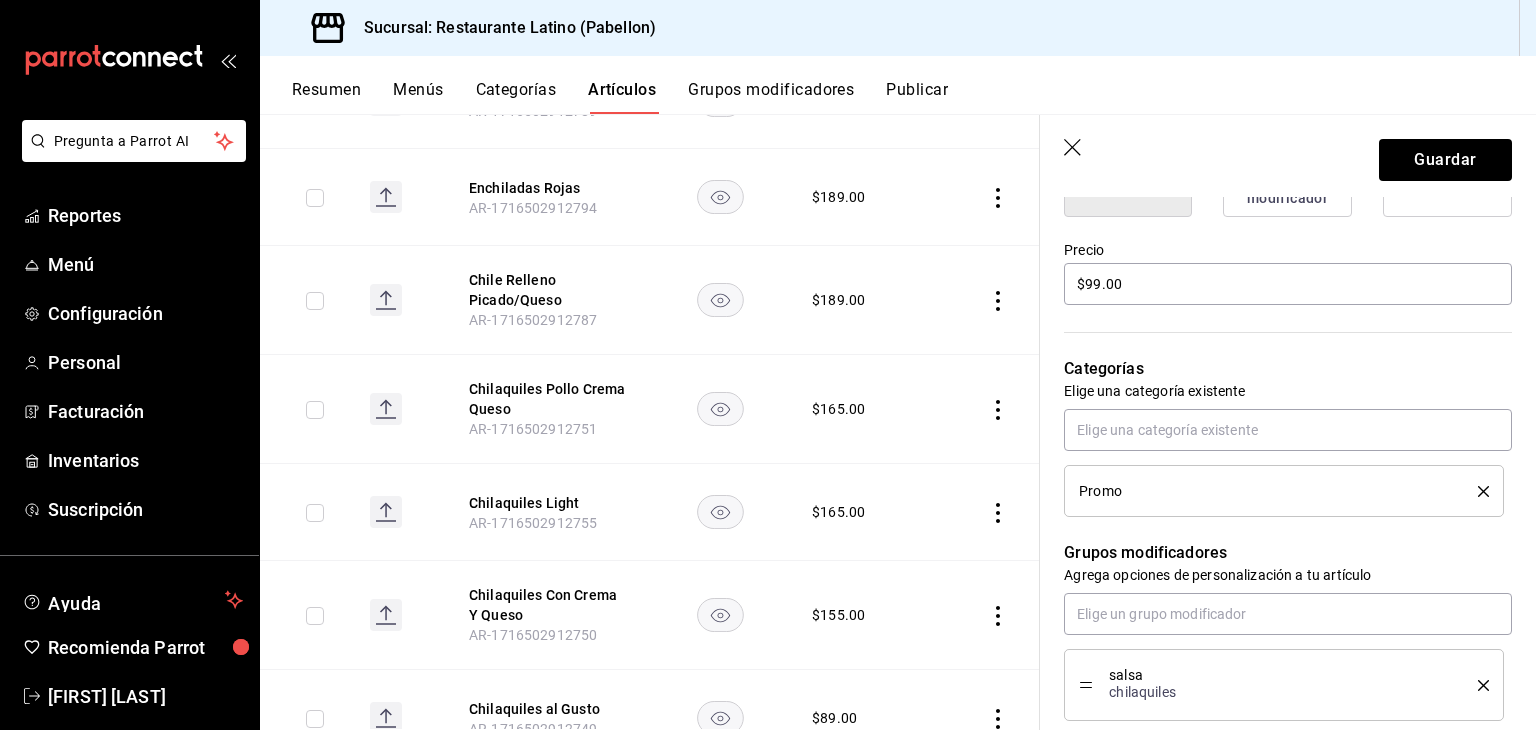 click on "Editar artículo General Avanzada ¿Cómo se va a llamar? Chilaquiles Con Crema Y Queso 29 /40 ¿Cómo se va a llamar? Ingresa una descripción Chilaquiles Con Crema Y Queso x 29 /125 ​ Foto JPG o PNG hasta 10 MB mínimo 320px y máximo 1144px. Te sugerimos incluir foto para evitar errores de publicación. Agrega una foto Tipo de venta Precio fijo Opción de modificador Venta por peso Precio $99.00 Categorías Elige una categoría existente Promo Grupos modificadores Agrega opciones de personalización a tu artículo salsa chilaquiles Color Elige un color para resaltar la casilla del artículo, esto solo se verá reflejado en el punto de venta. SKU Asigna un SKU a tu artículo y así agruparlo con otros artículos dentro de tu organización. [ID] 16 / 20 ​ Asignar SKU Nombre en el Punto de venta 0 /70 Nombre en el Punto de venta Código de barras 0 /30 Código de barras SAT (Opcional) Unidad de medida E48 - Unidad de servicio E48 Catálogo de producto 90101500 Impuestos Exento IVA IVA - 16%" at bounding box center (1288, 414) 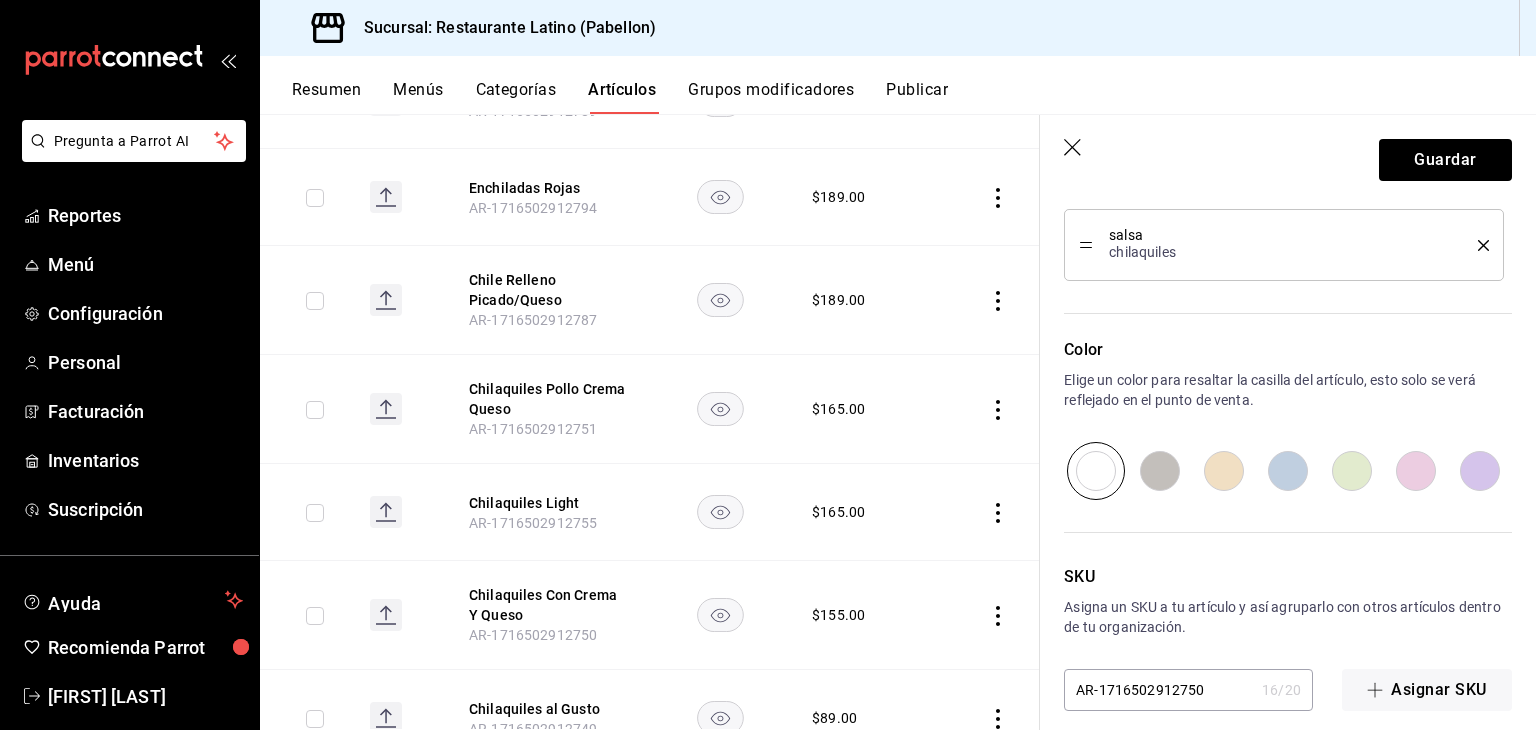 scroll, scrollTop: 1020, scrollLeft: 0, axis: vertical 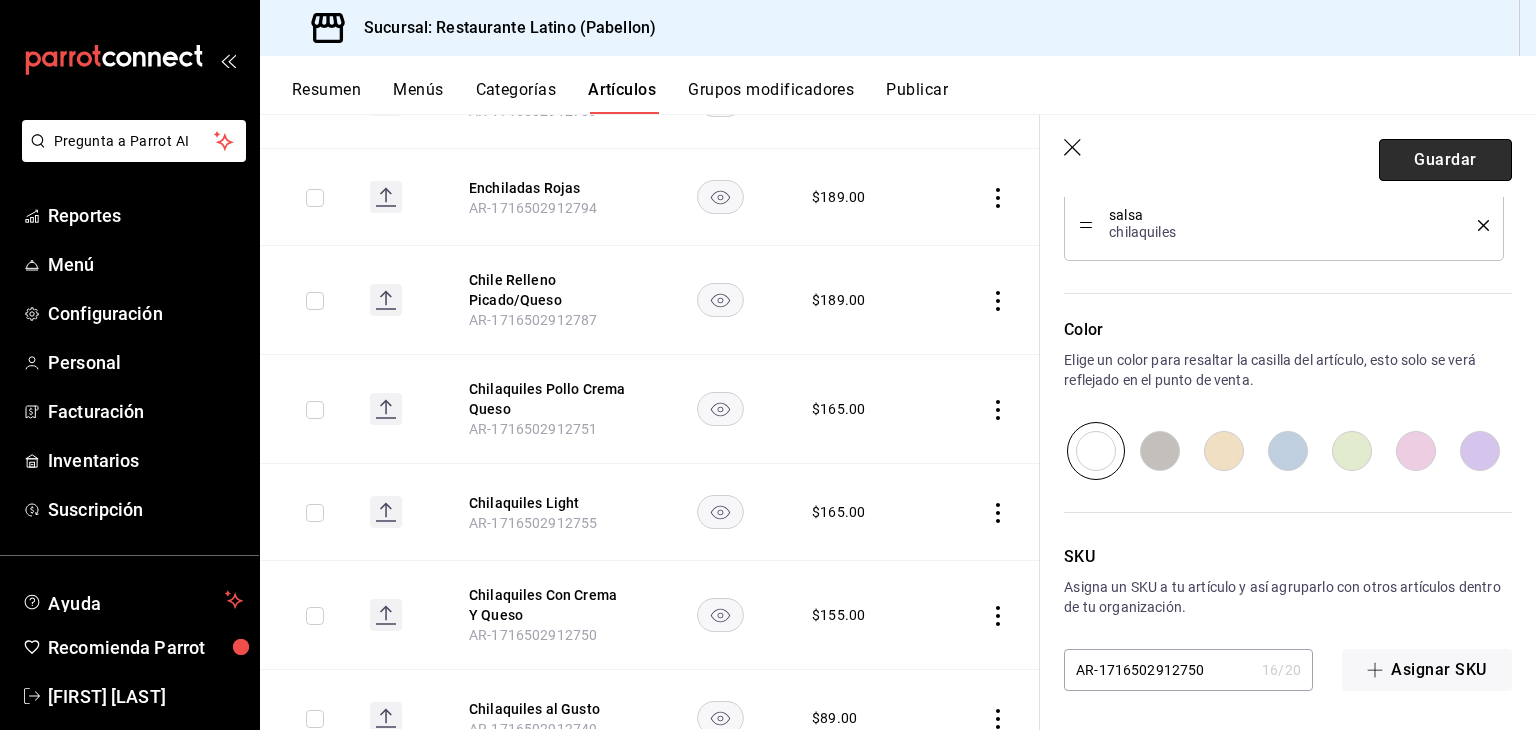 click on "Guardar" at bounding box center [1445, 160] 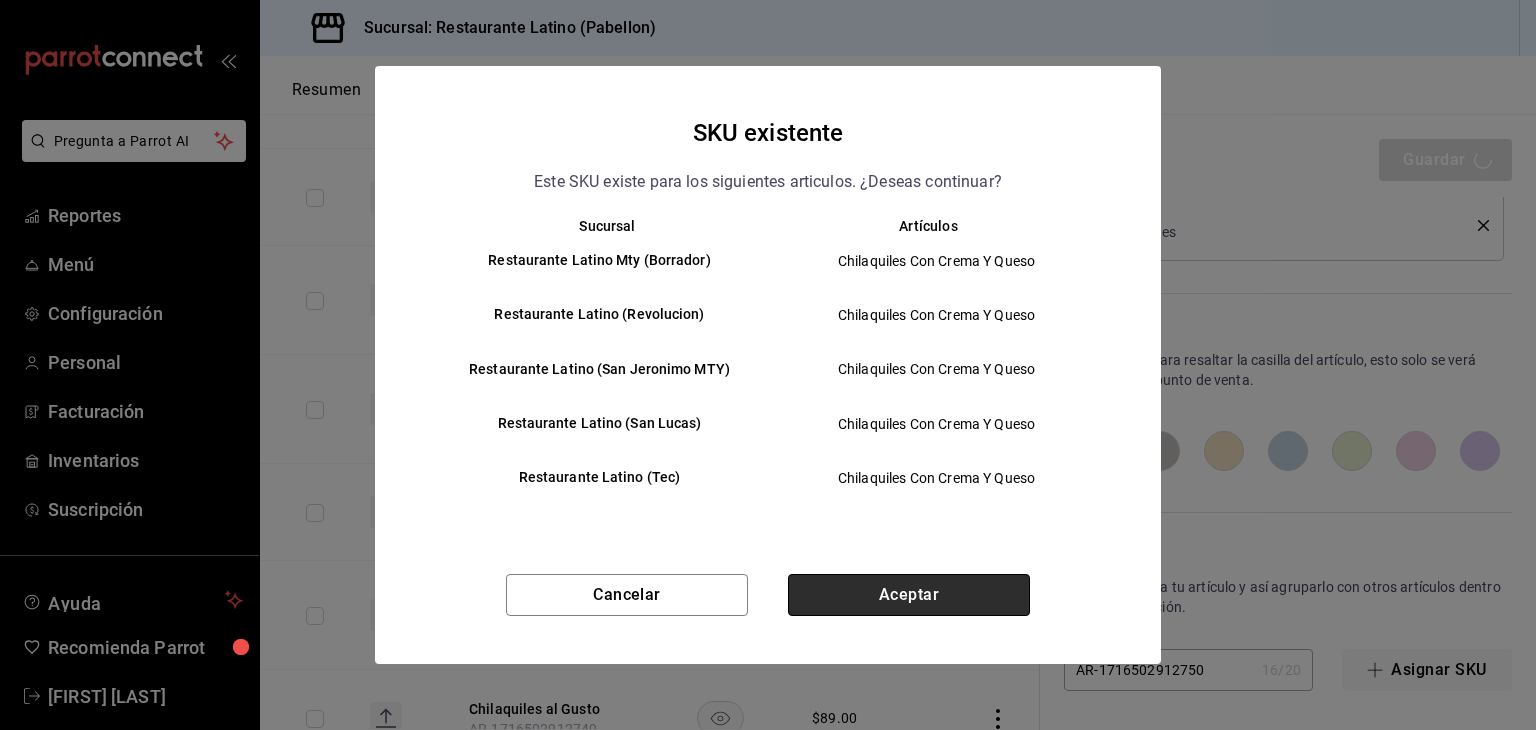 click on "Aceptar" at bounding box center (909, 595) 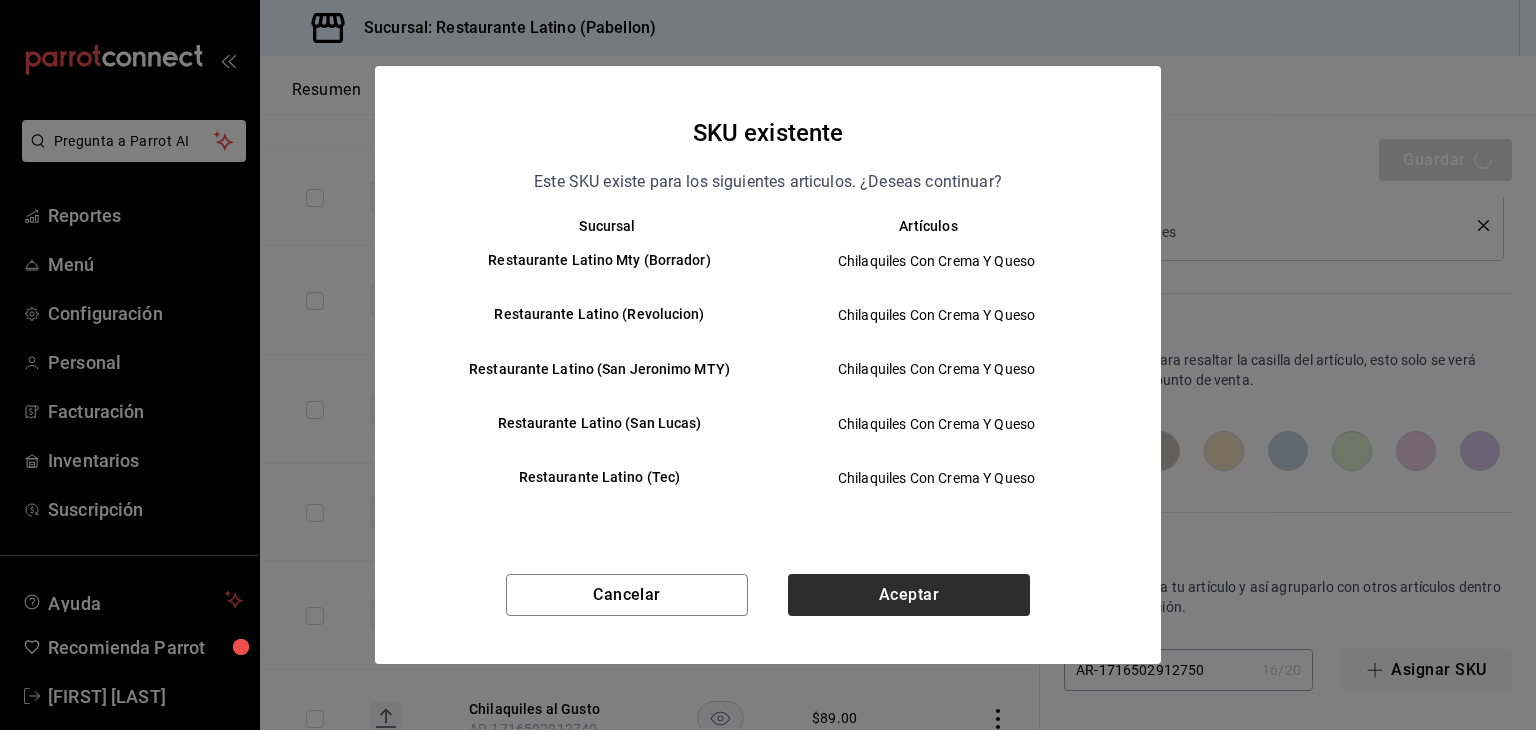 type on "x" 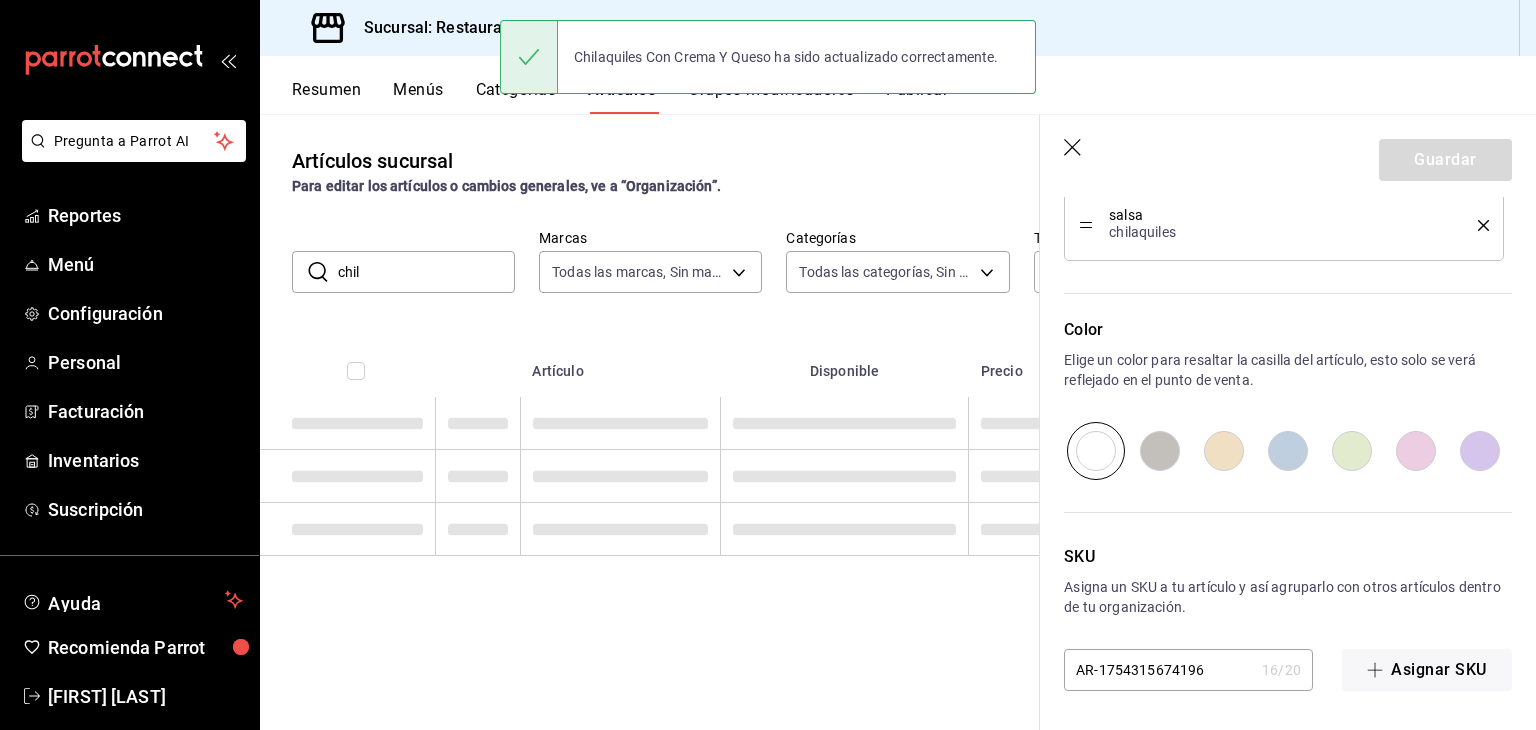 scroll, scrollTop: 0, scrollLeft: 0, axis: both 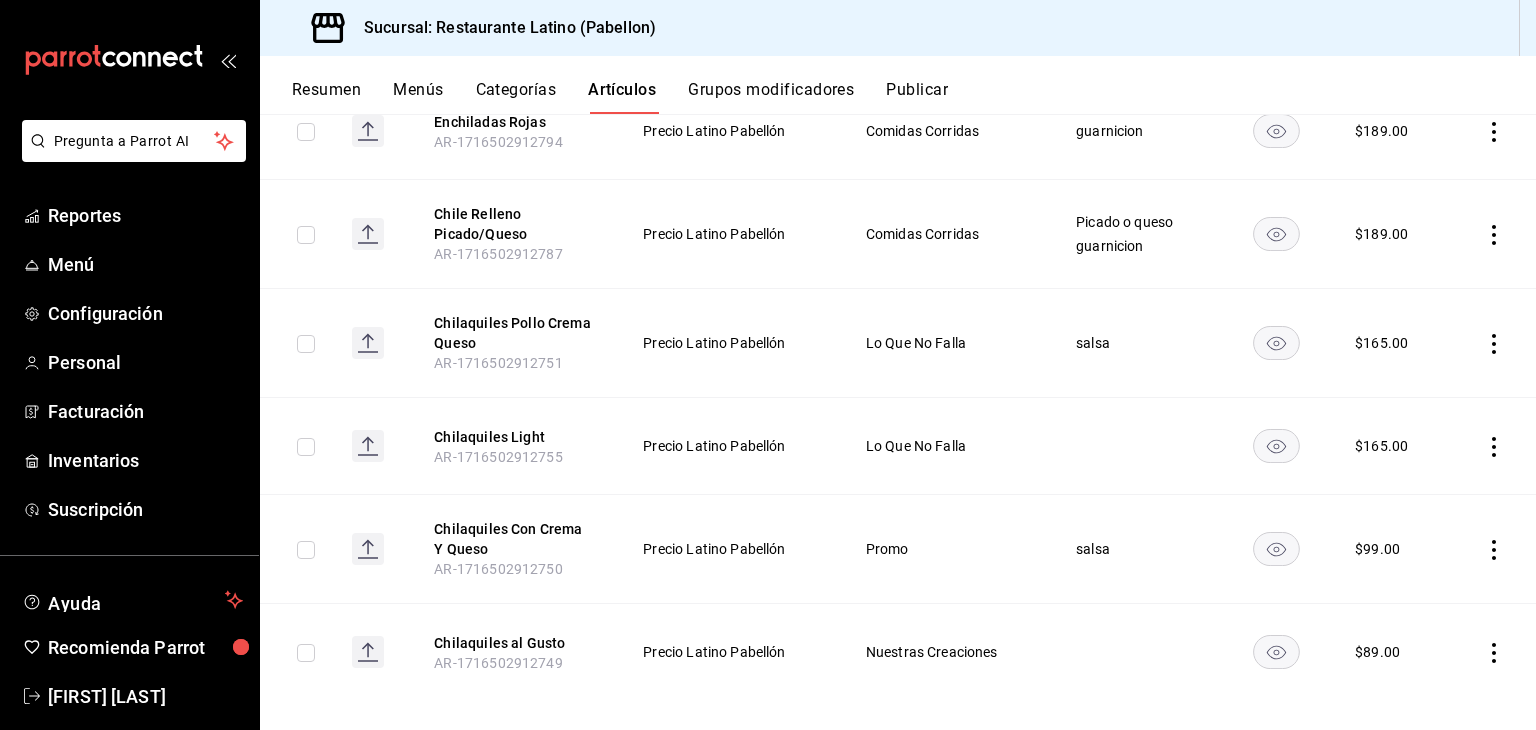 click 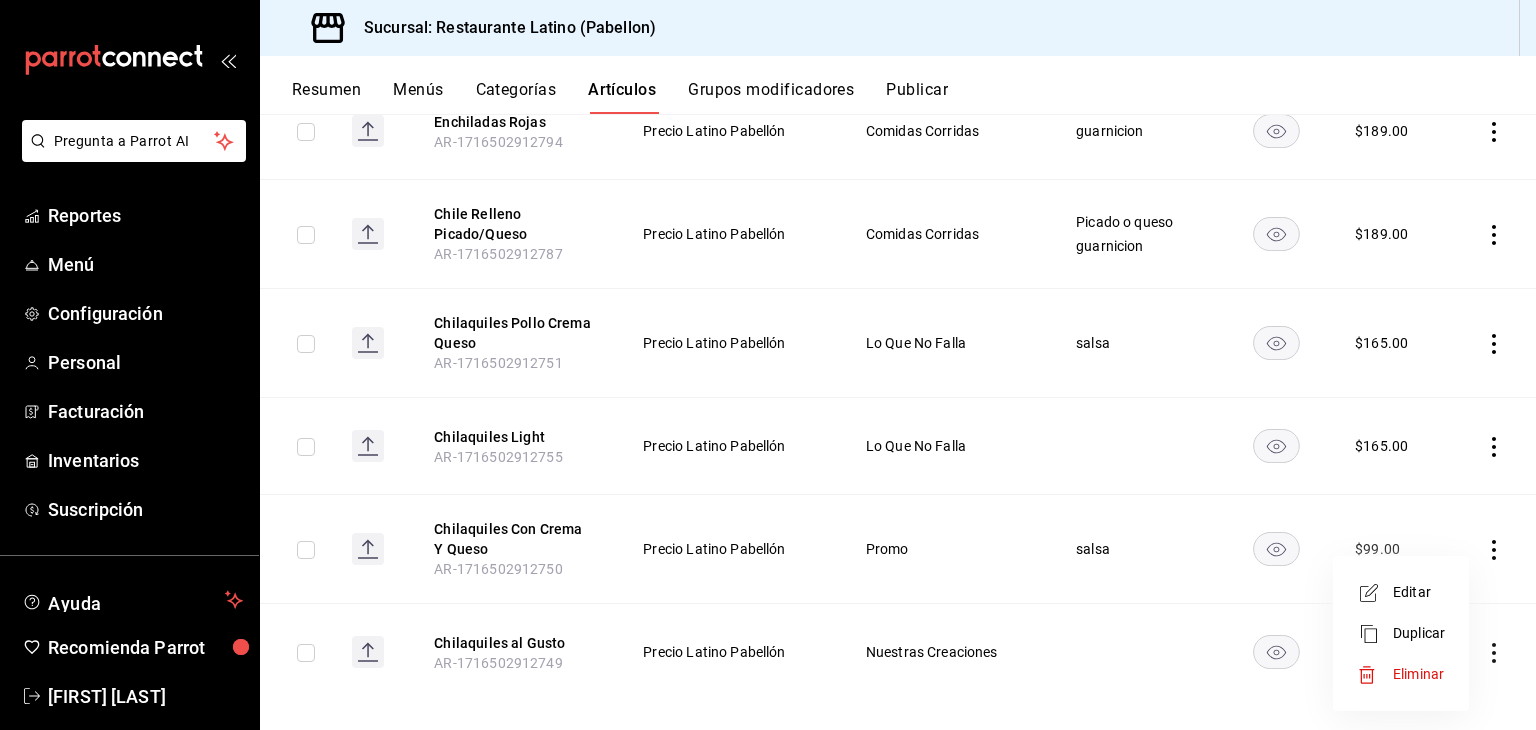 click on "Editar" at bounding box center (1419, 592) 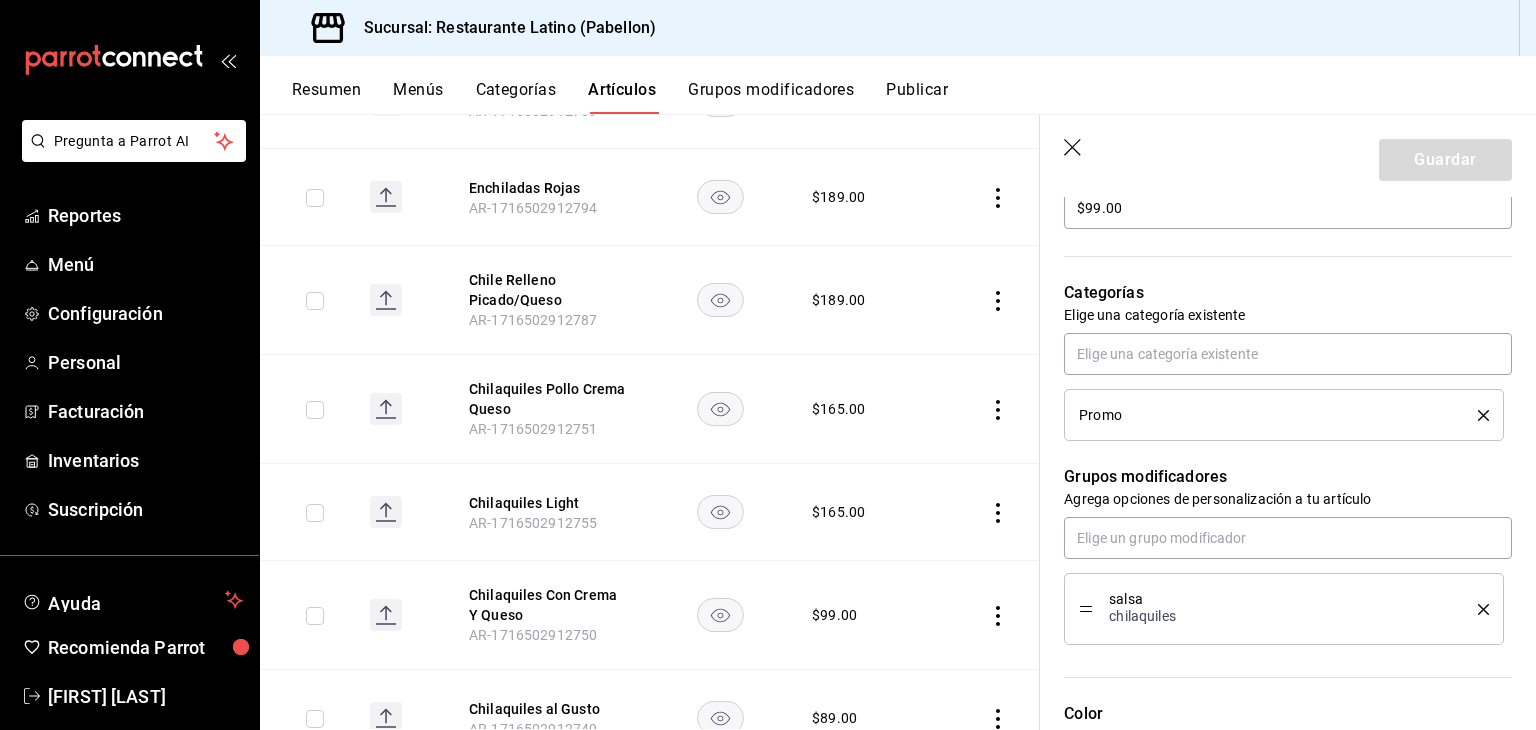 scroll, scrollTop: 640, scrollLeft: 0, axis: vertical 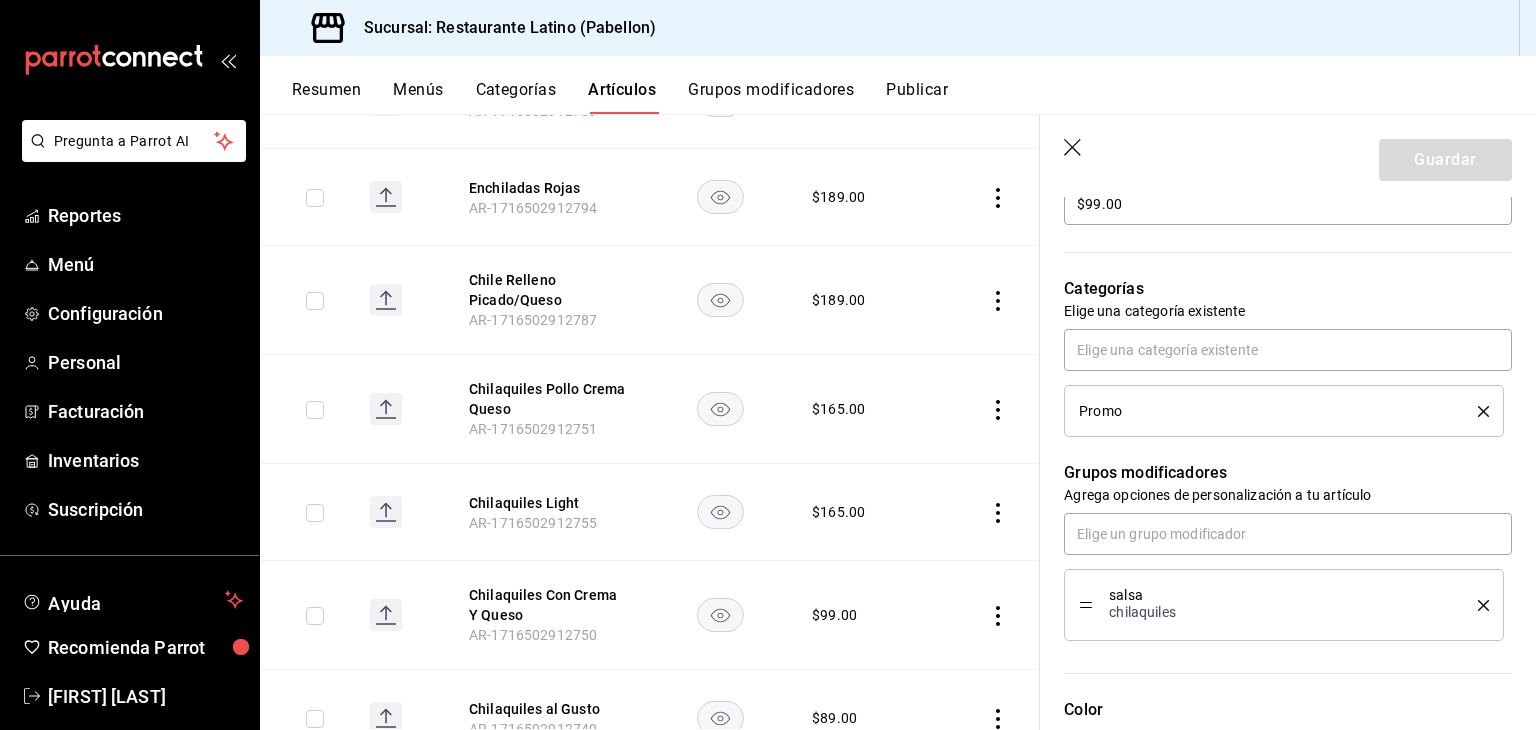click on "salsa chilaquiles" at bounding box center [1284, 605] 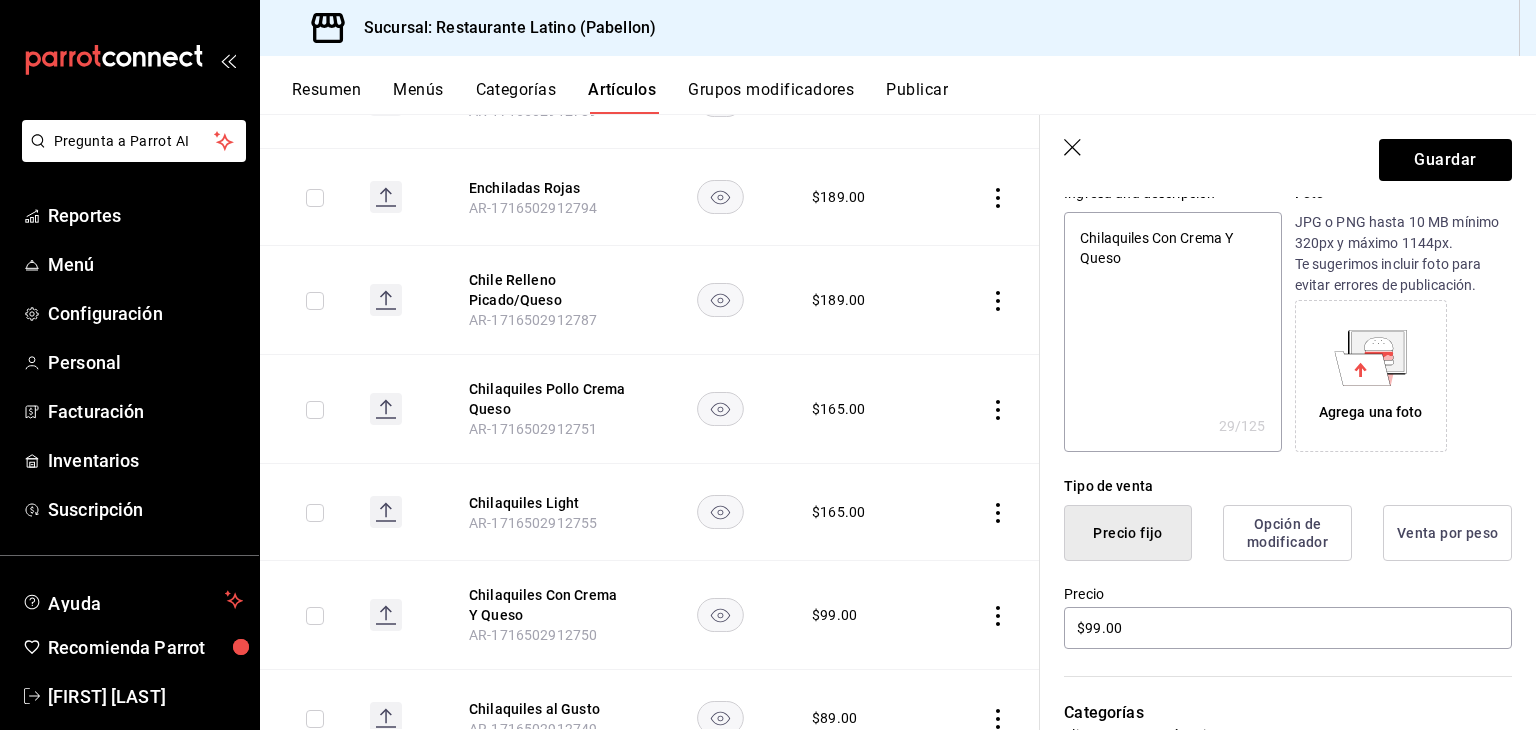 scroll, scrollTop: 214, scrollLeft: 0, axis: vertical 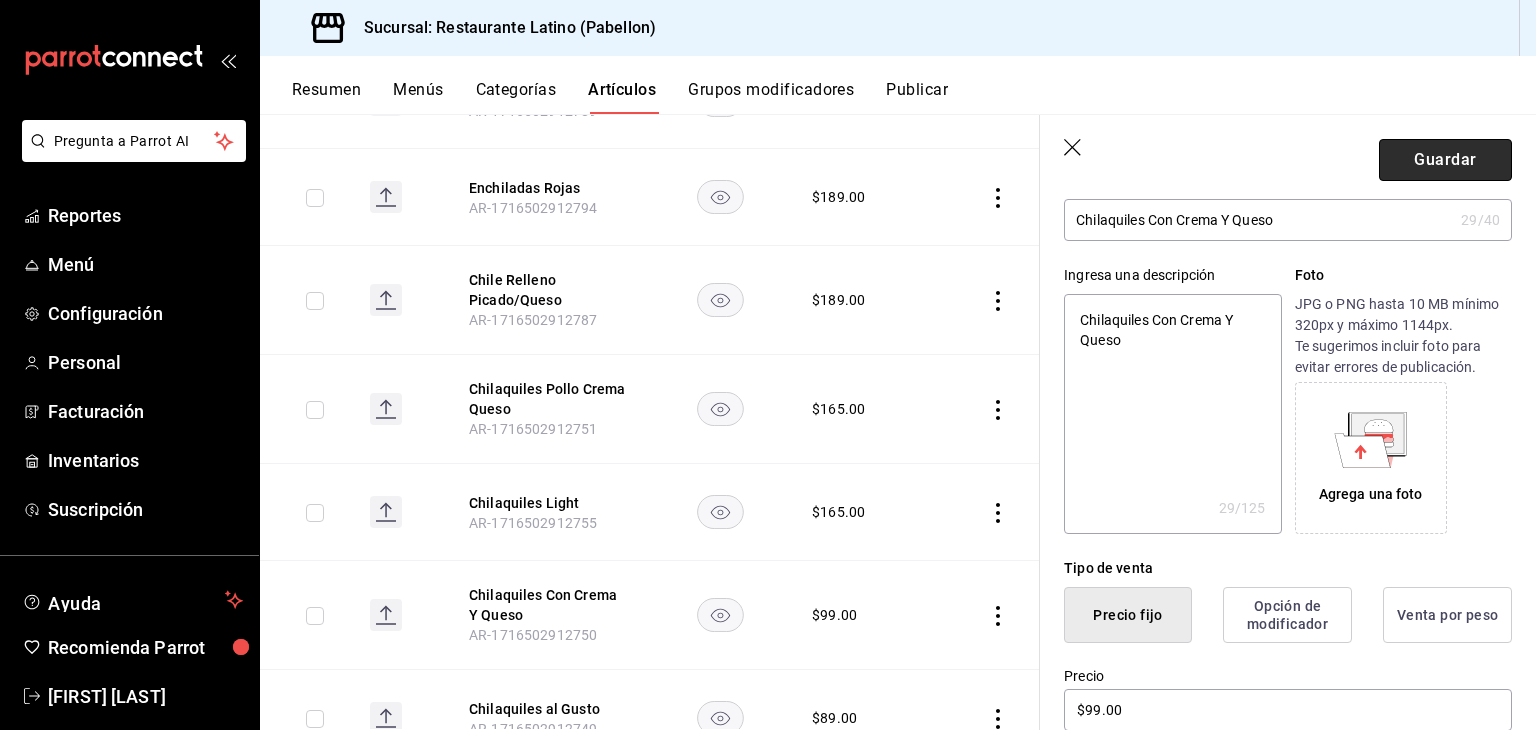 click on "Guardar" at bounding box center [1445, 160] 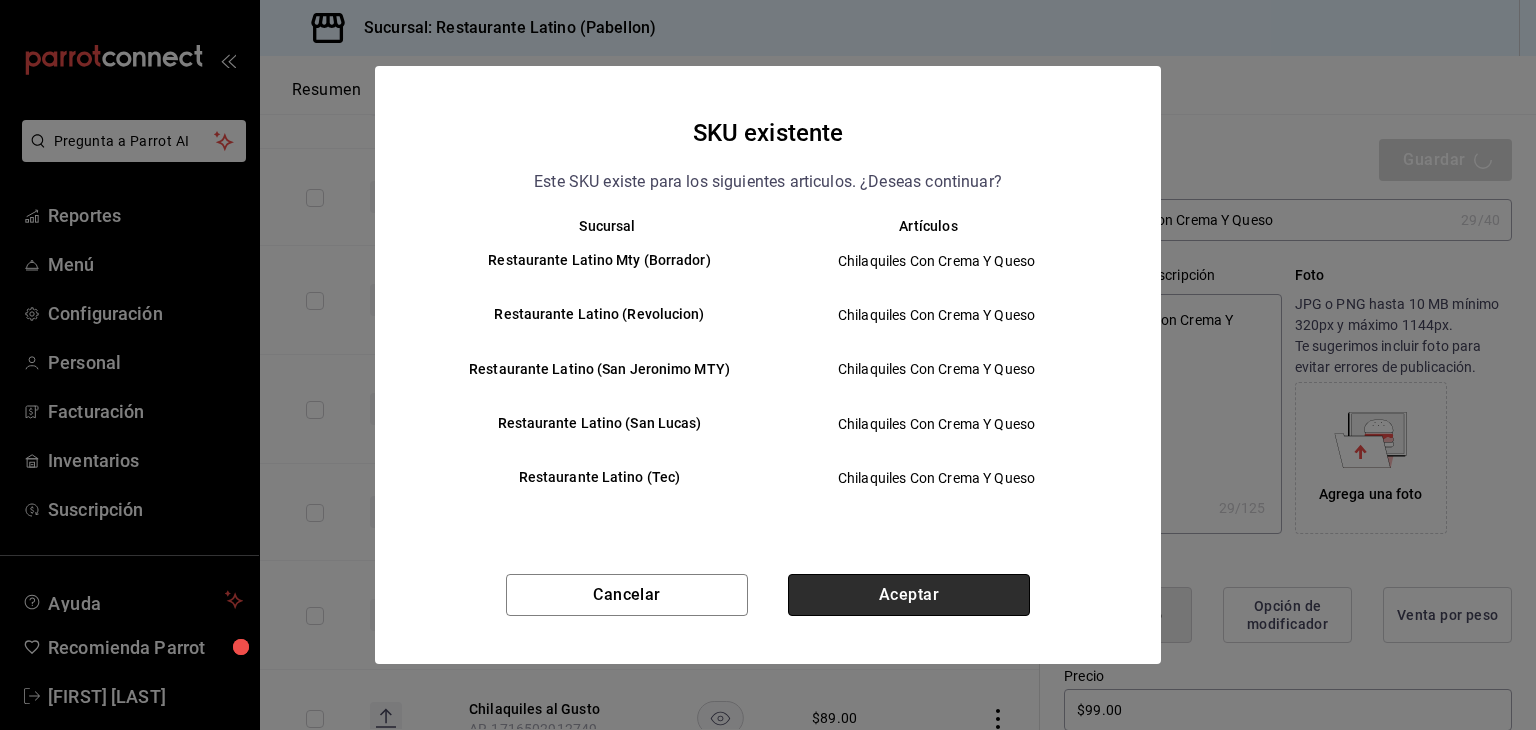 click on "Aceptar" at bounding box center [909, 595] 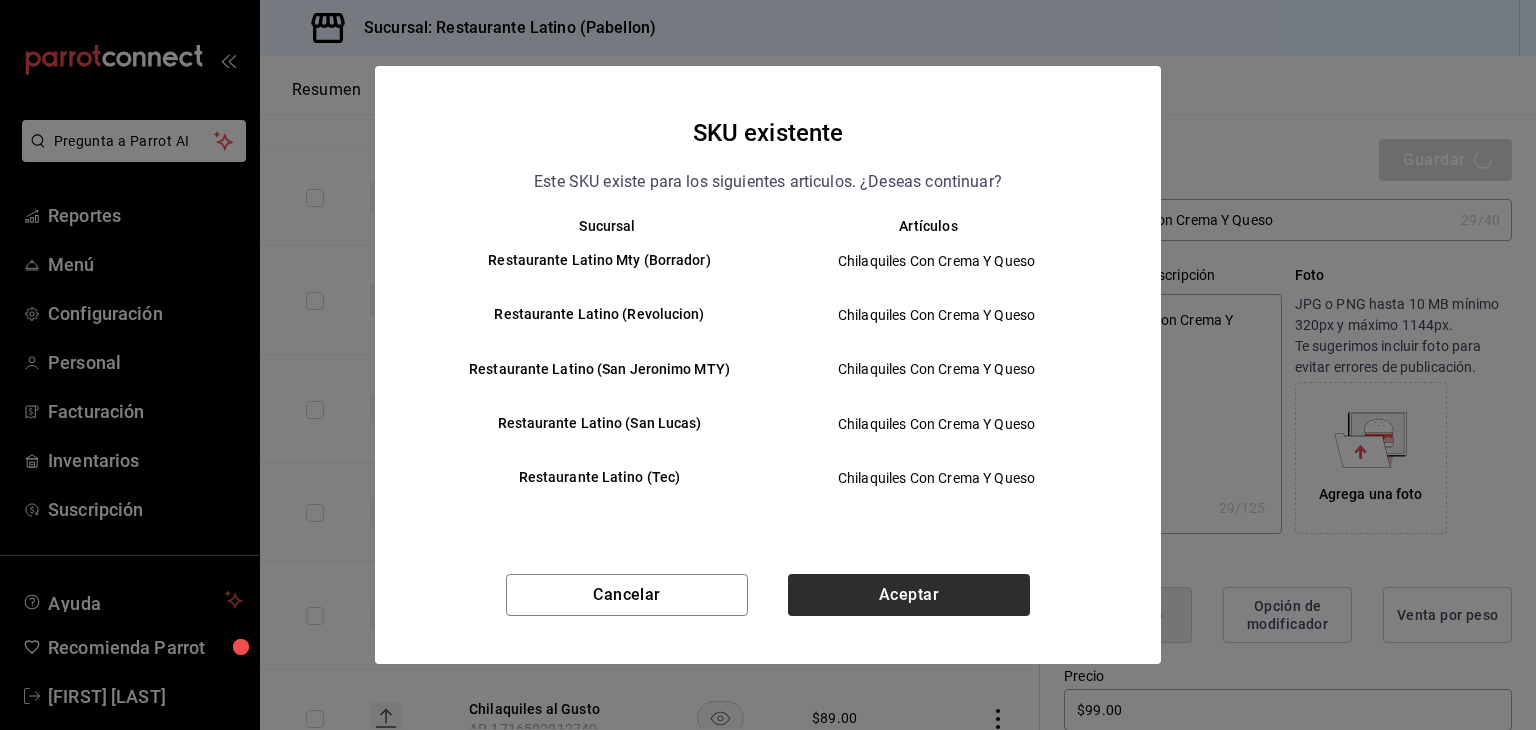 type on "x" 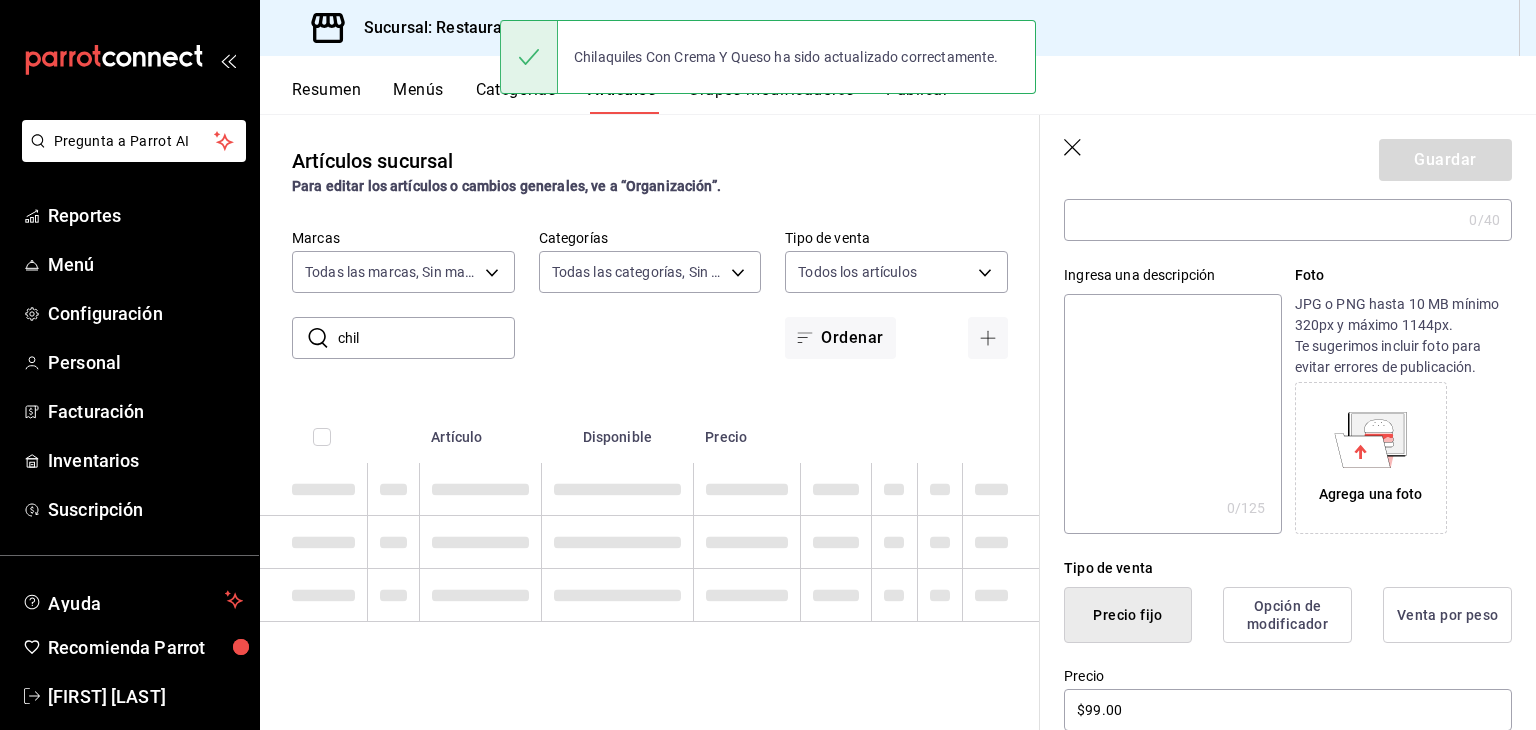 scroll, scrollTop: 0, scrollLeft: 0, axis: both 